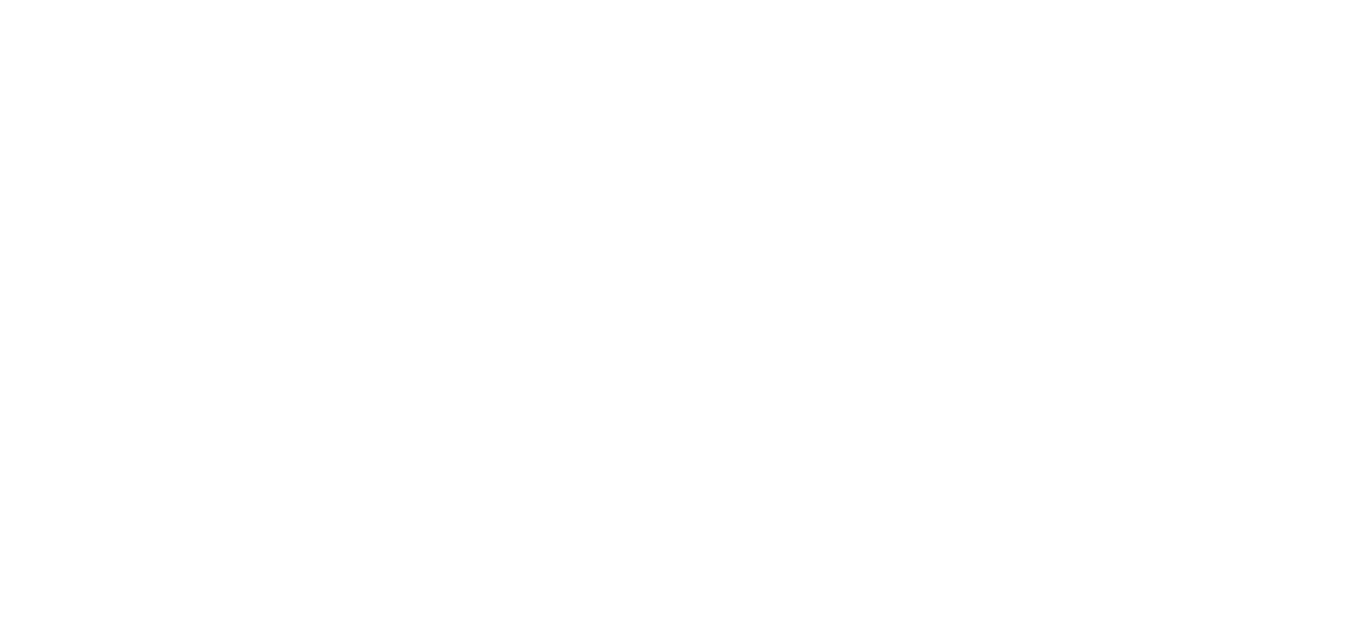 scroll, scrollTop: 0, scrollLeft: 0, axis: both 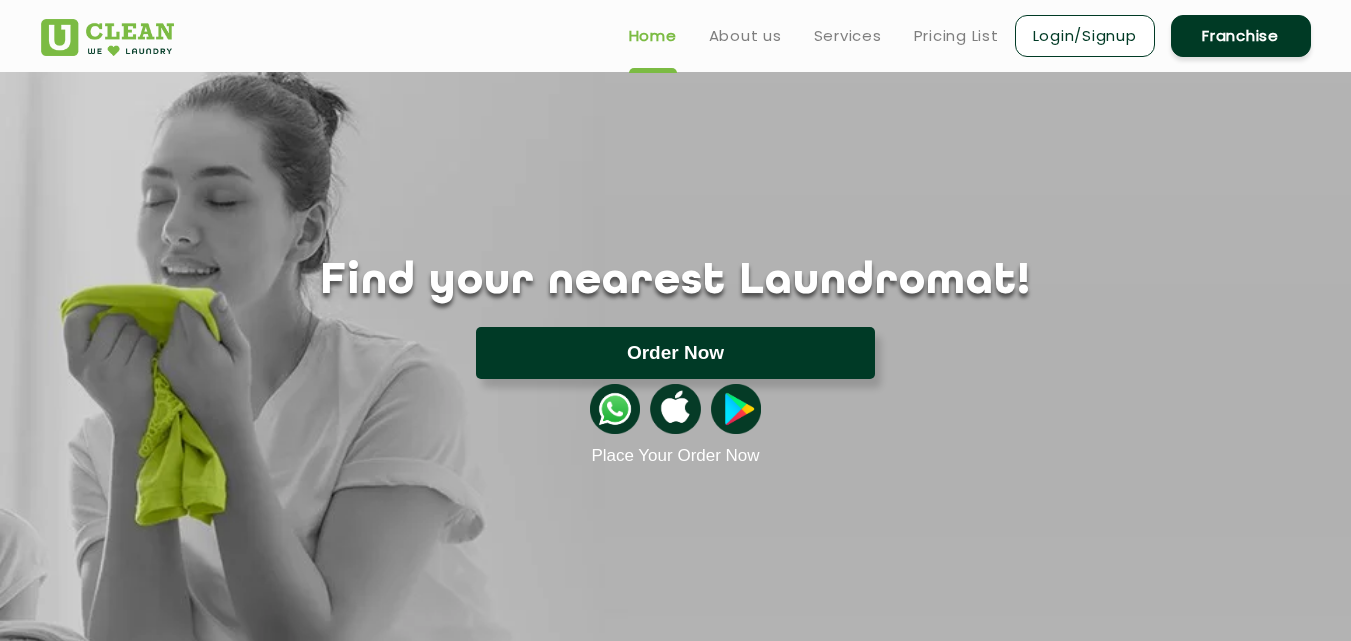 click on "Order Now" 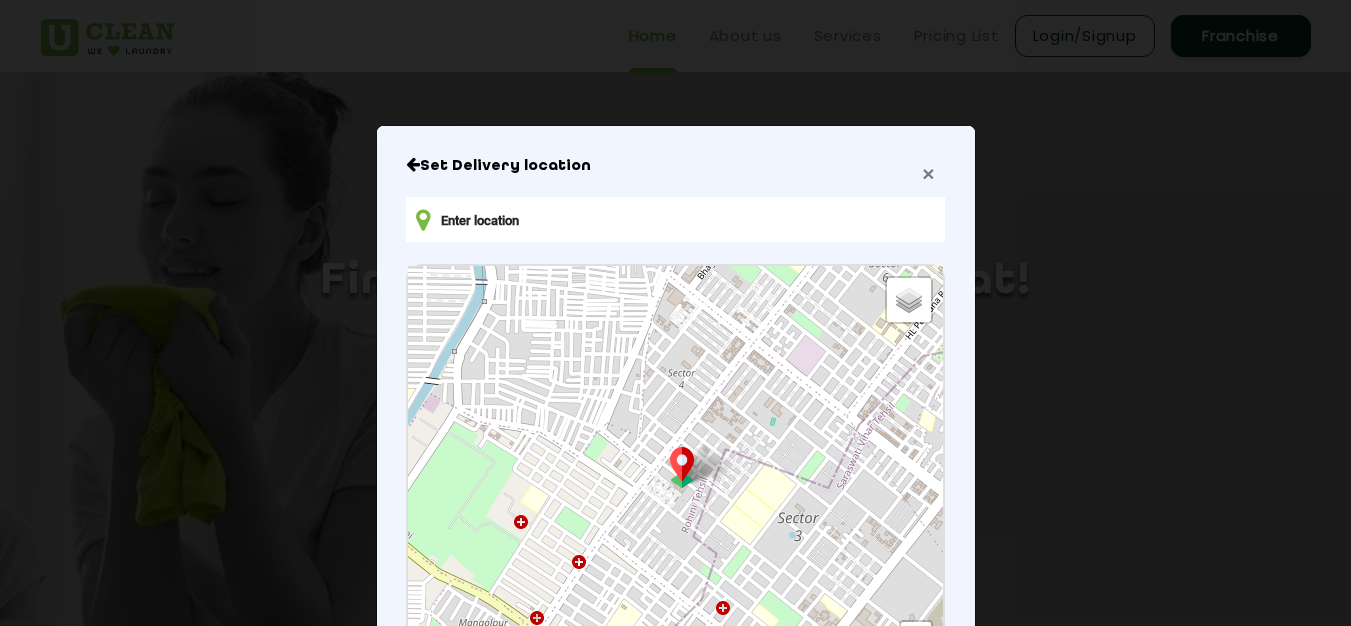 click on "×" at bounding box center [928, 173] 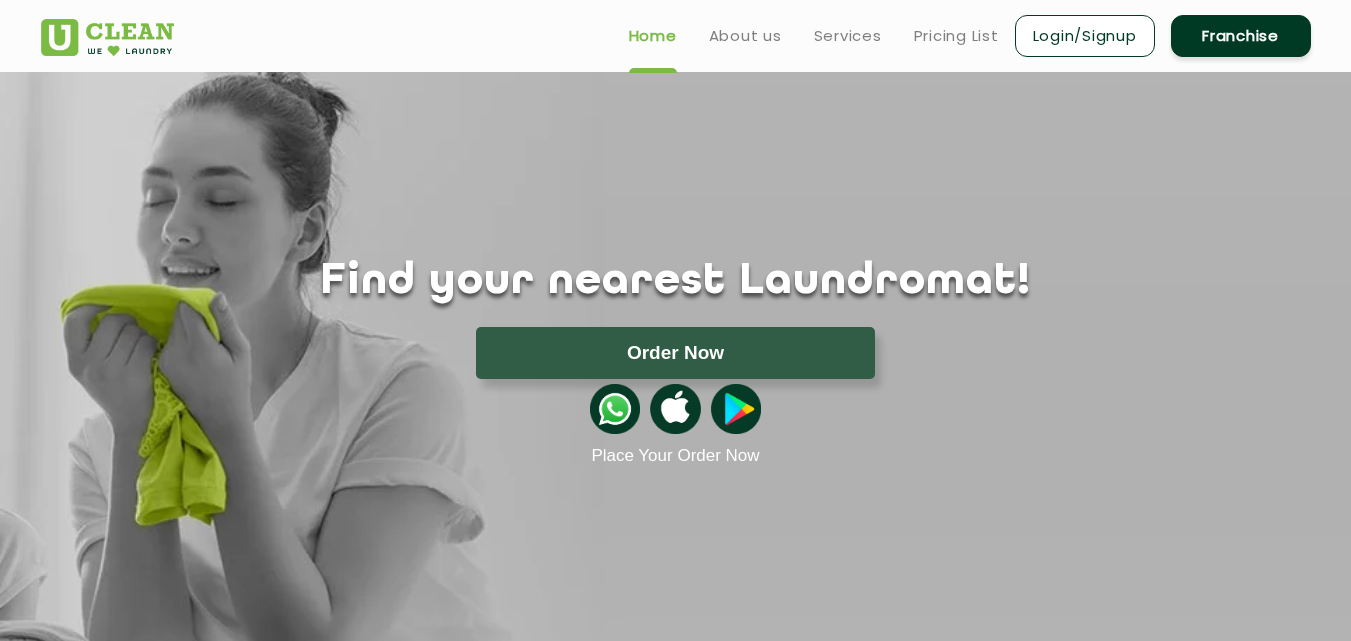 click on "Login/Signup" at bounding box center [1085, 36] 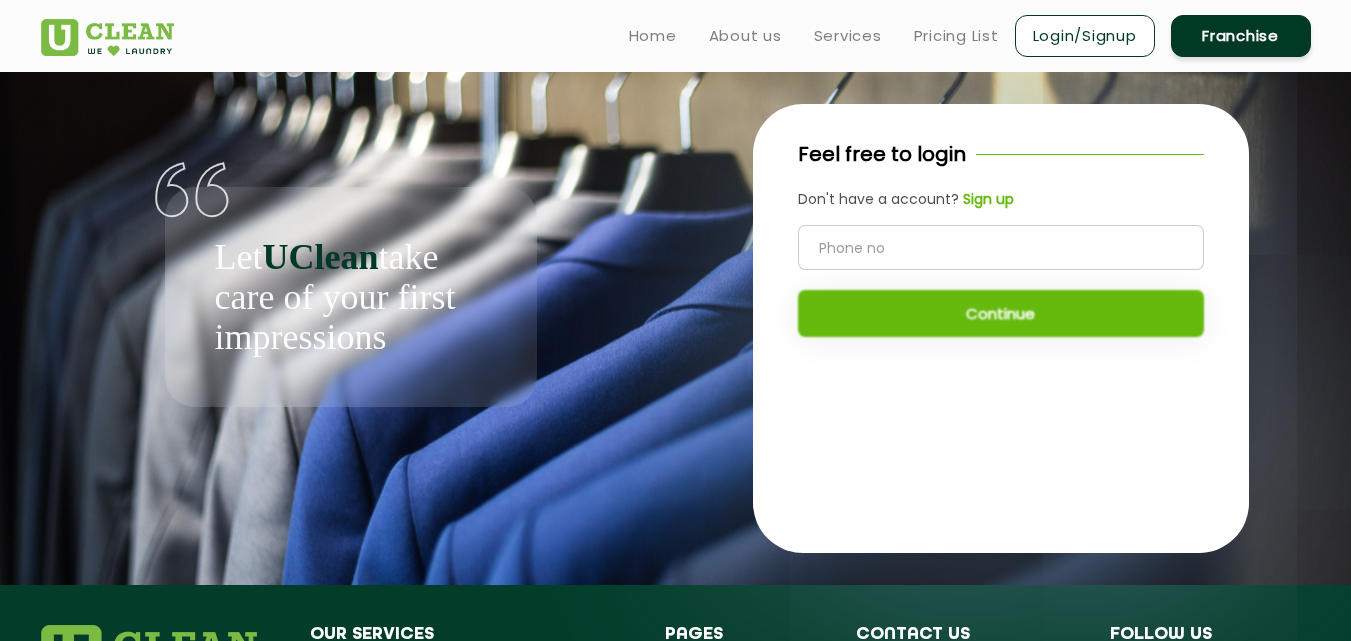 click 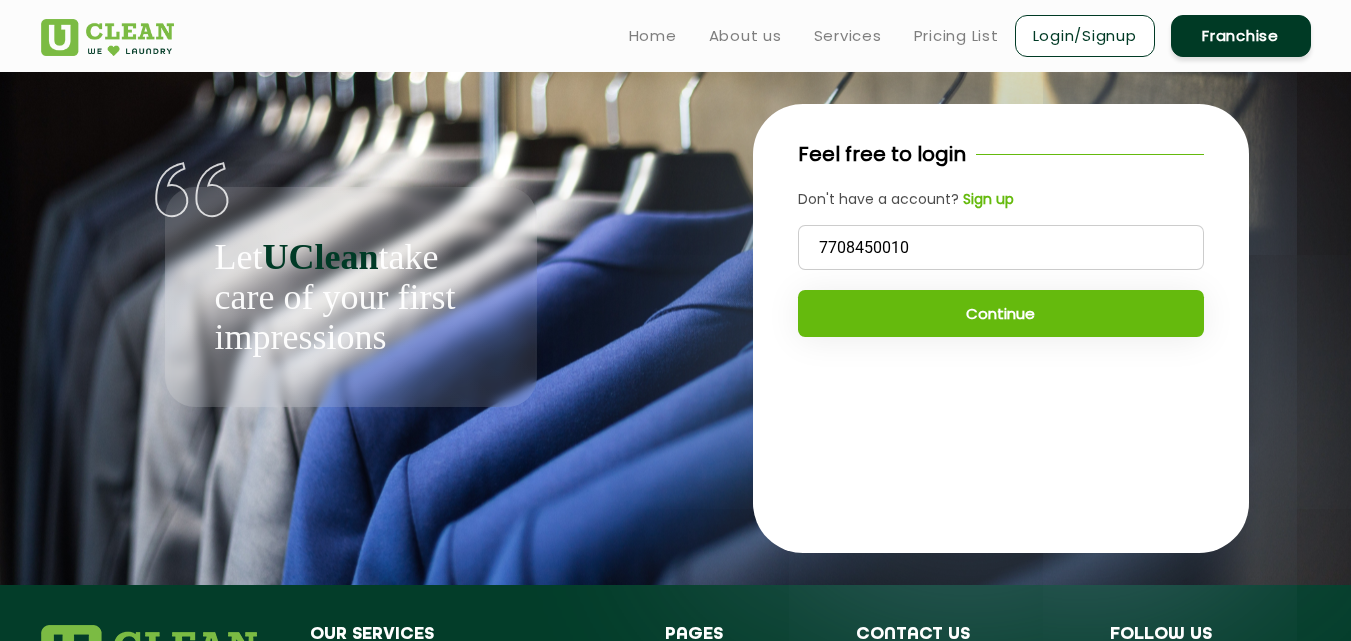 type on "7708450010" 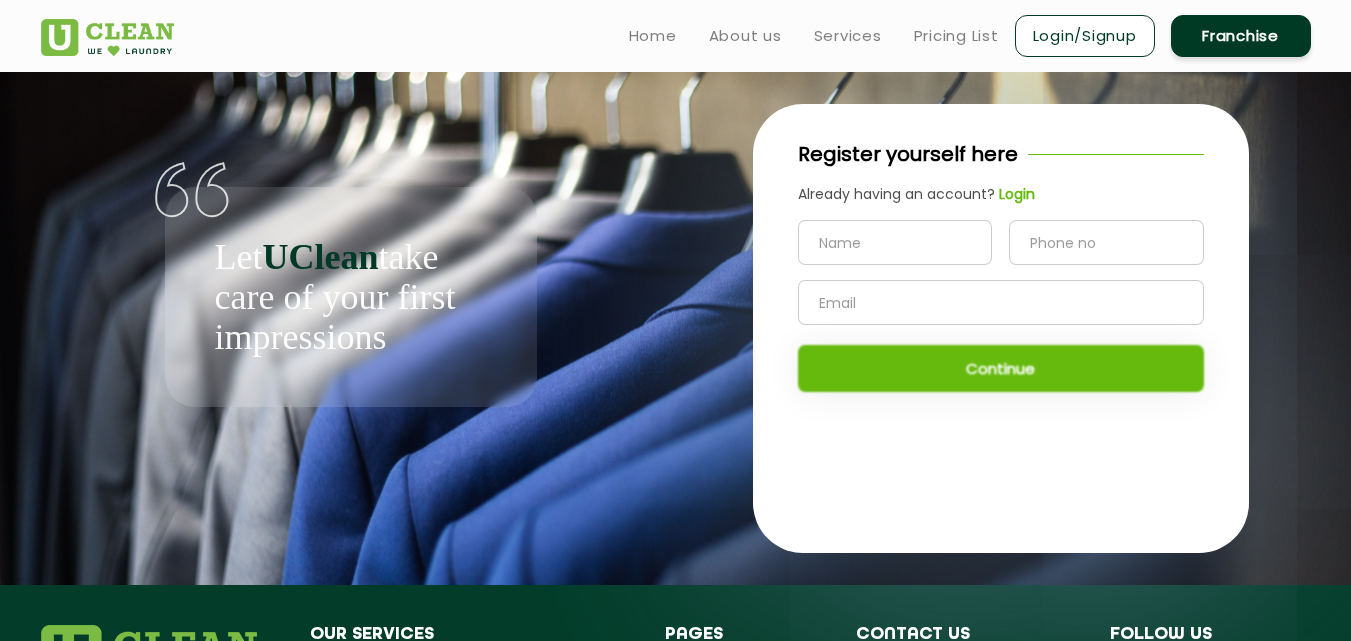 click 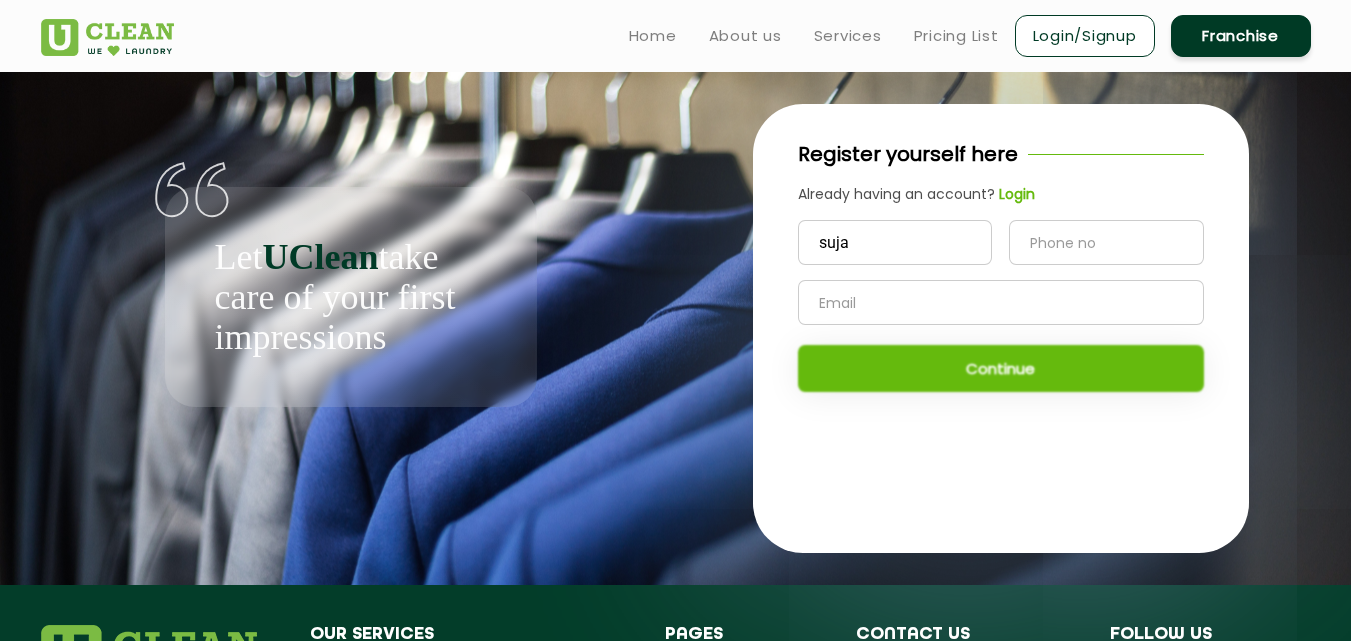 type on "suja" 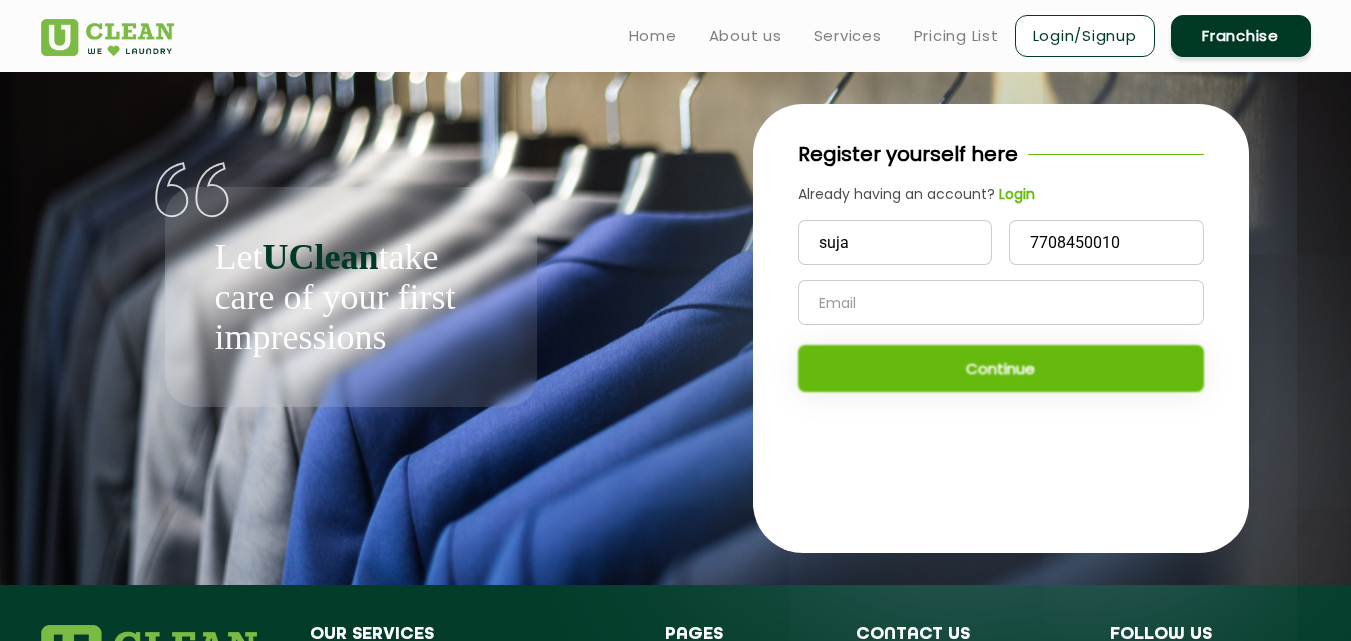 type on "7708450010" 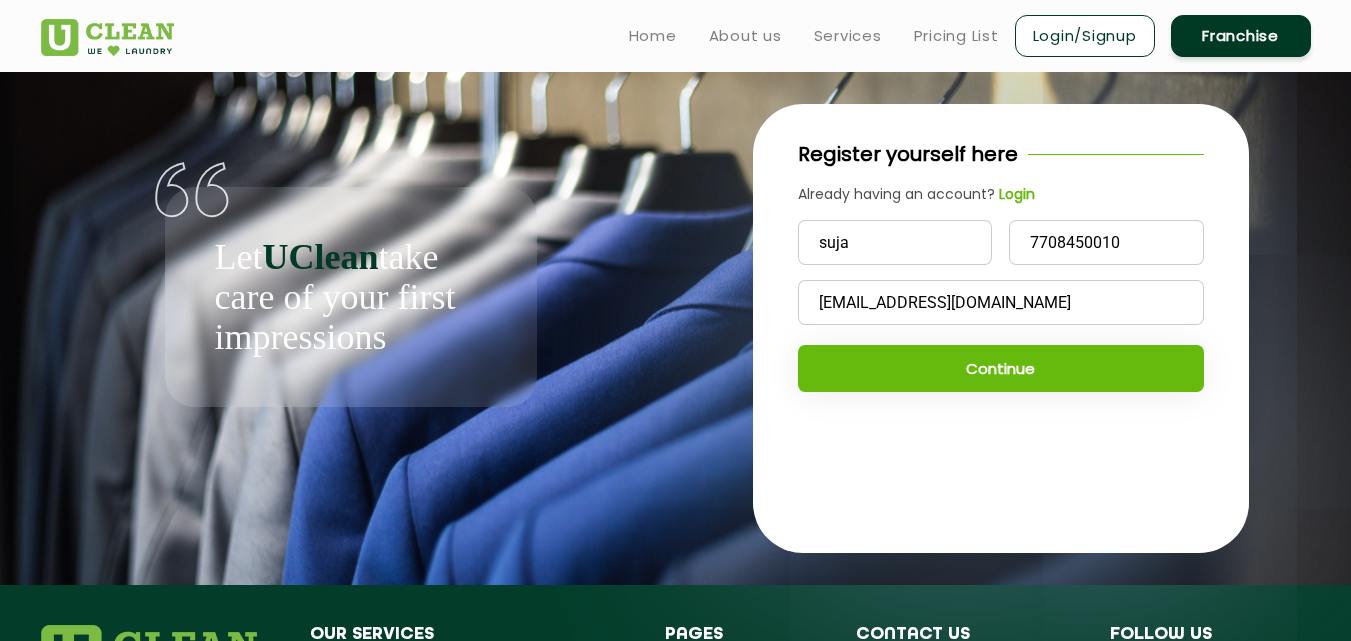 type on "sujatamil2006@gmail.com" 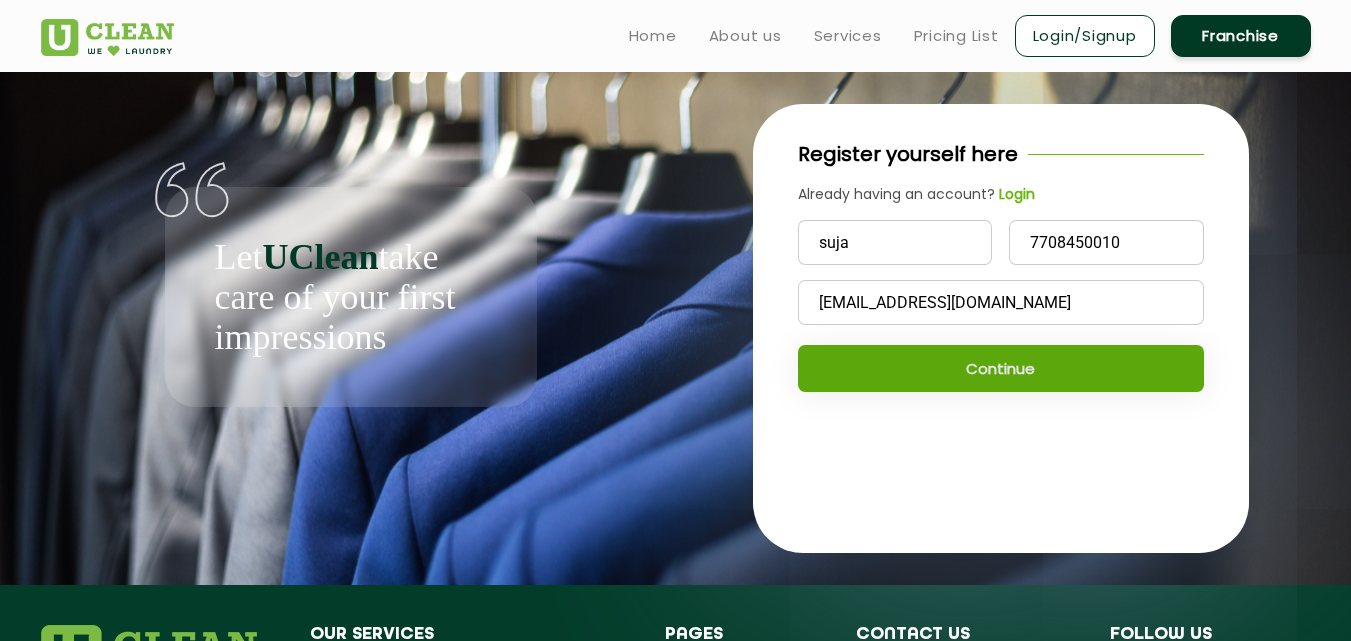 click on "Continue" 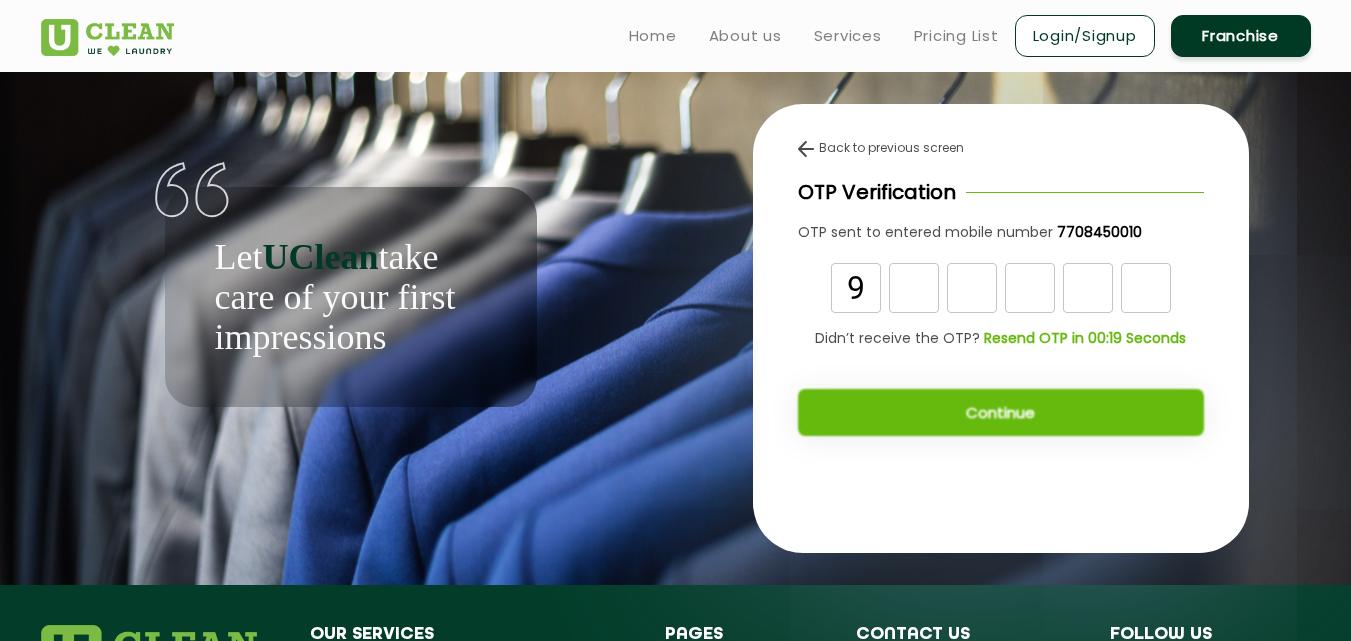 type on "9" 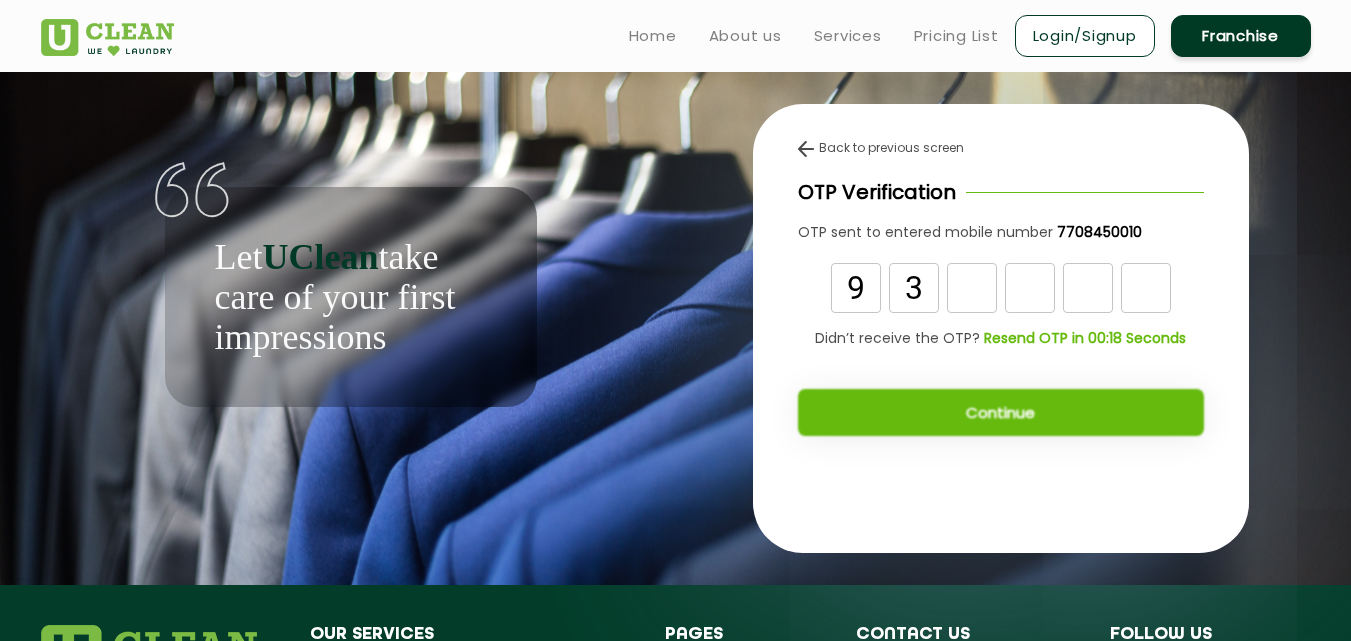 type on "3" 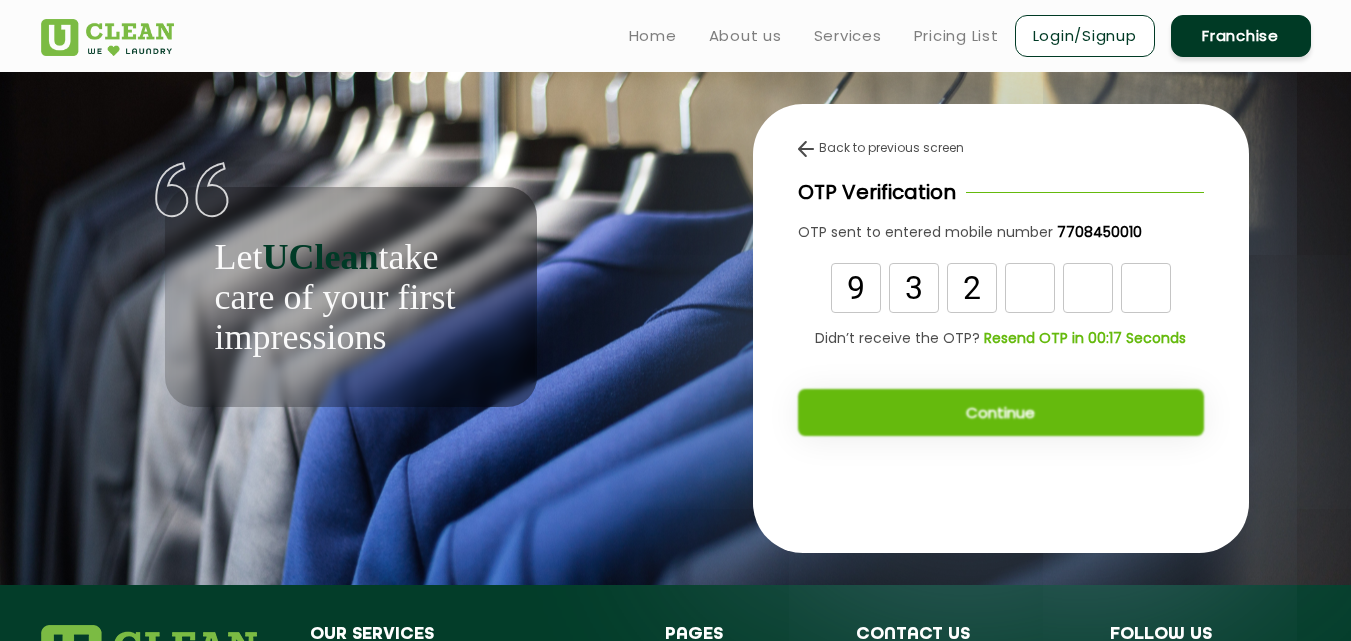 type on "2" 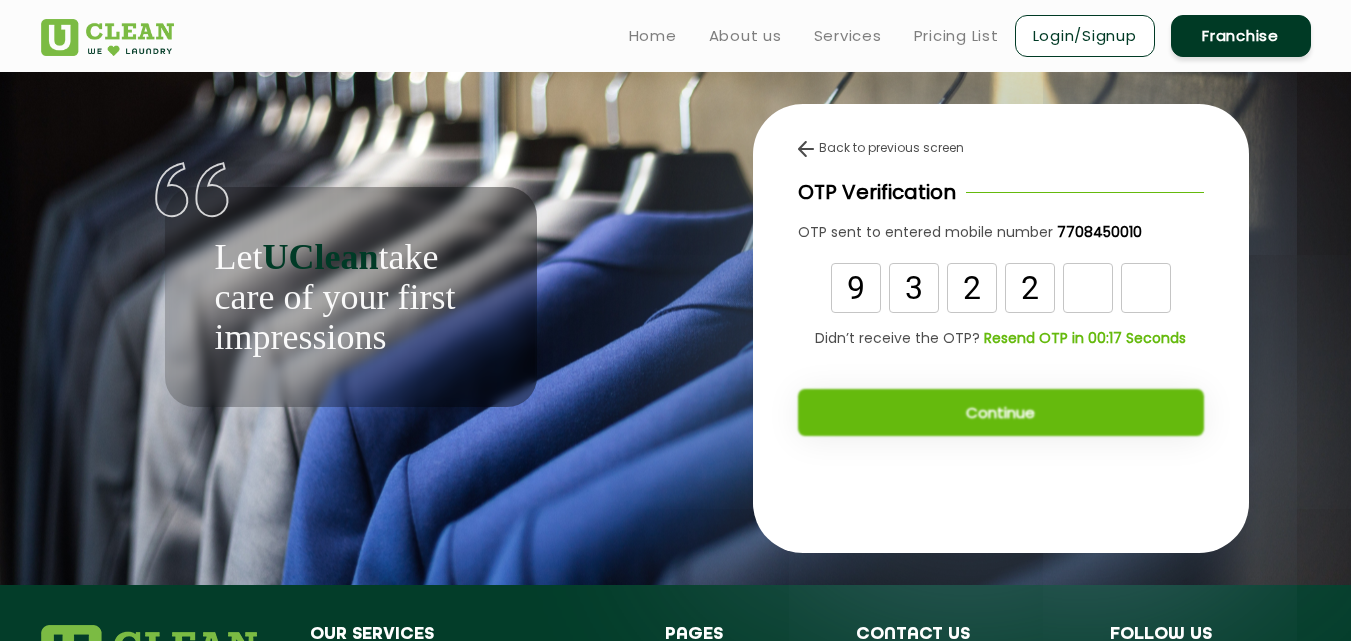 type on "2" 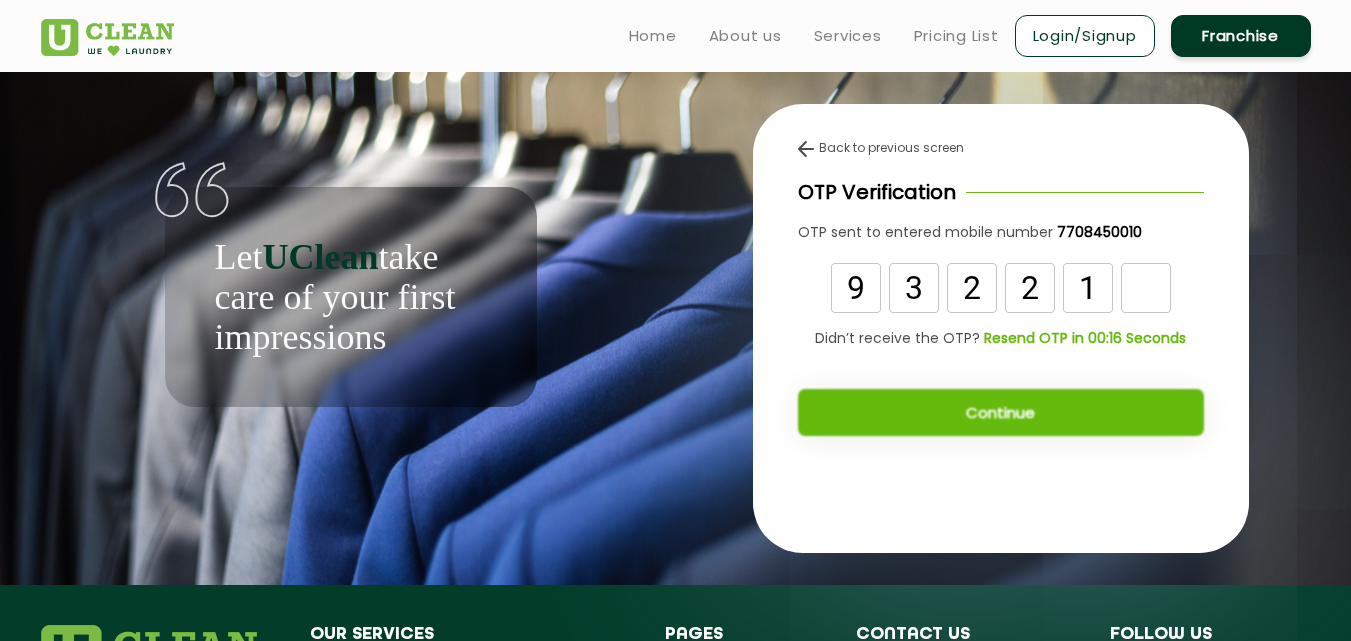 type on "1" 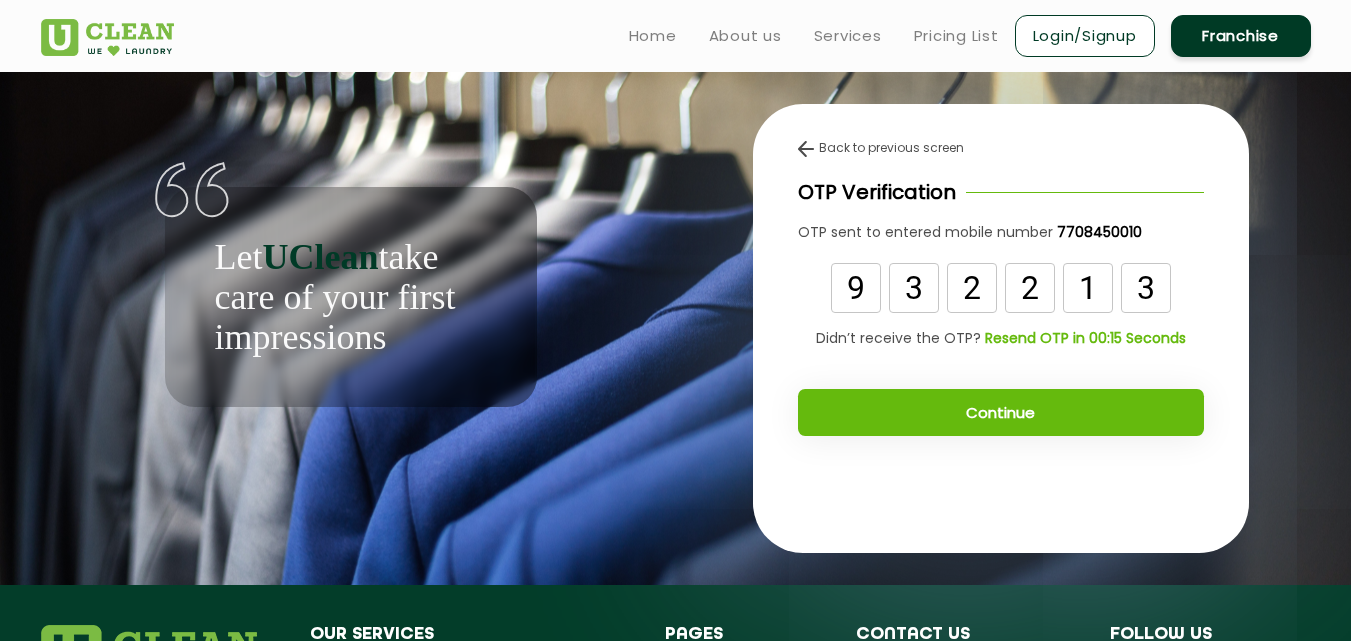 type on "3" 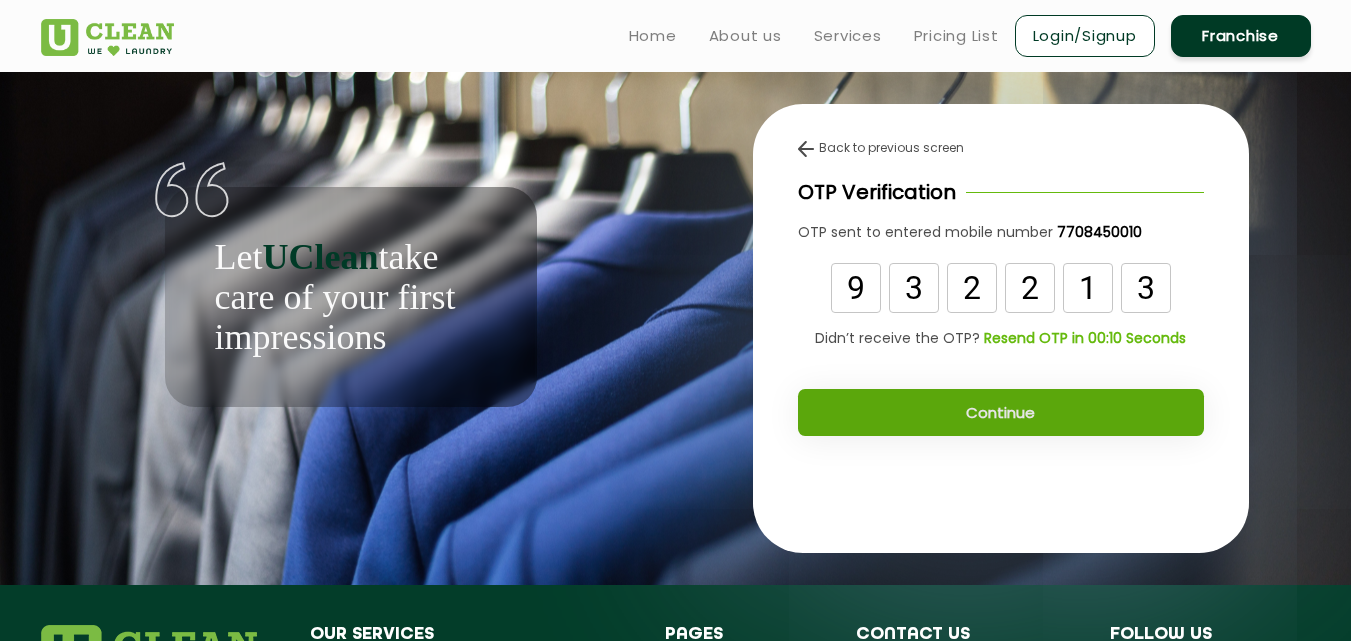 click on "Continue" 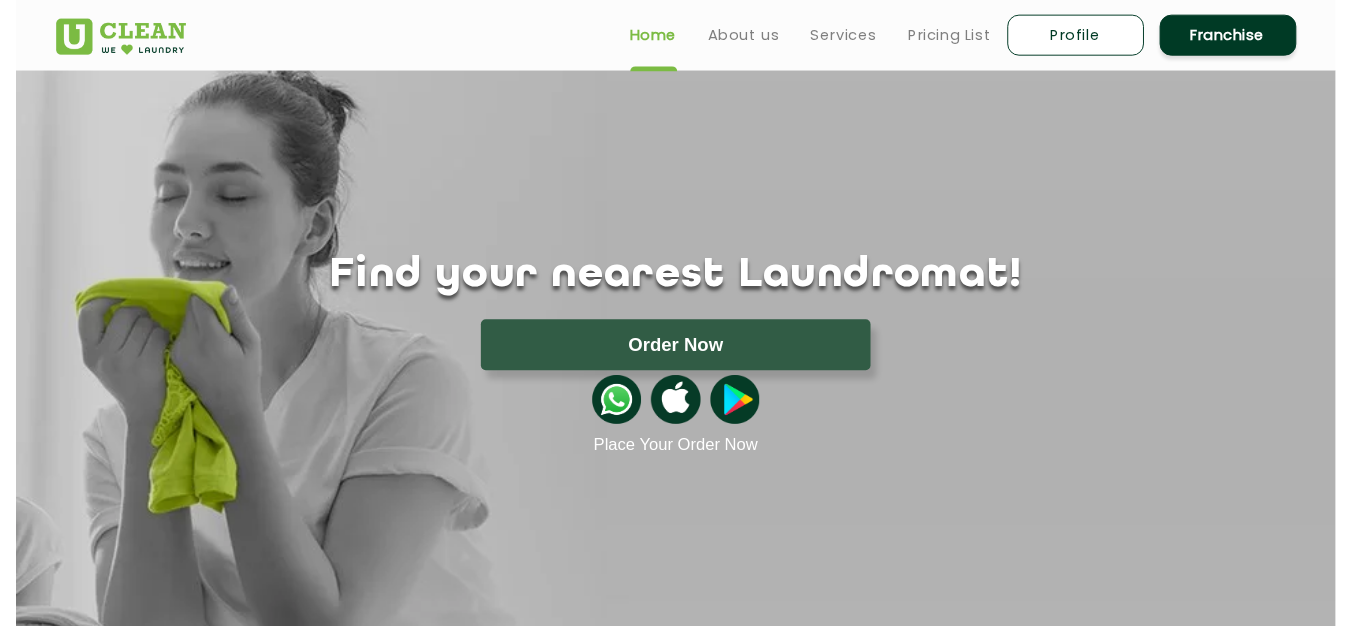 scroll, scrollTop: 0, scrollLeft: 0, axis: both 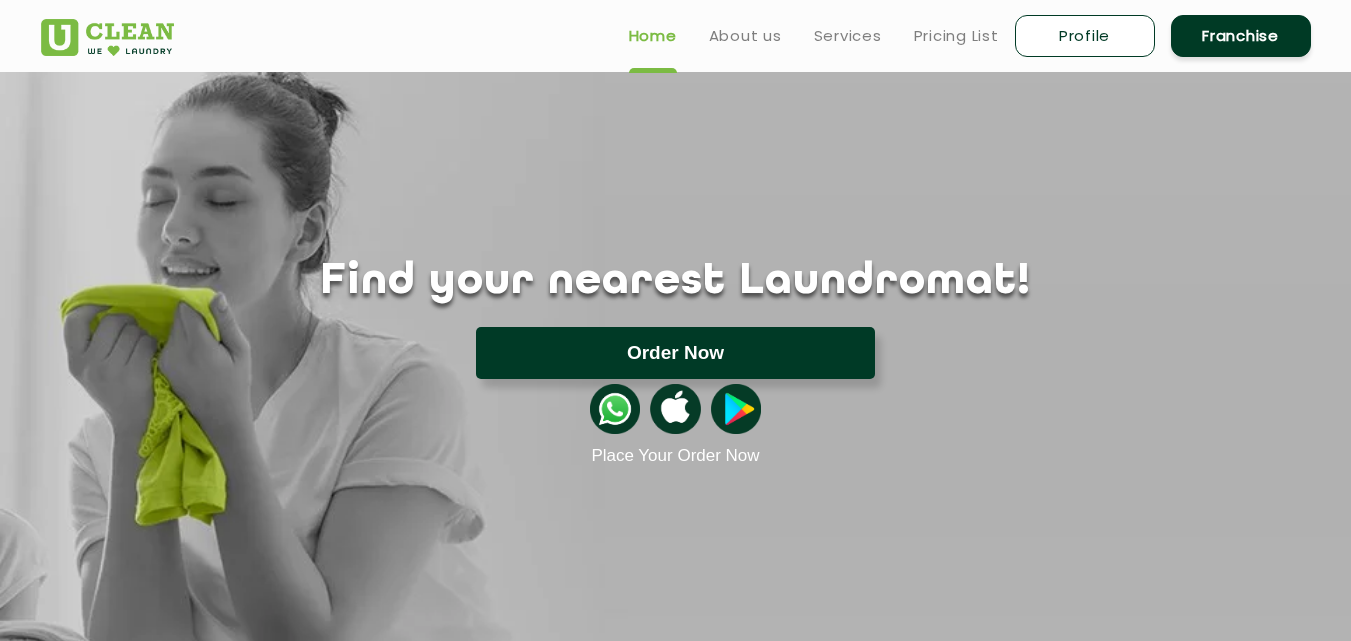 click on "Order Now" 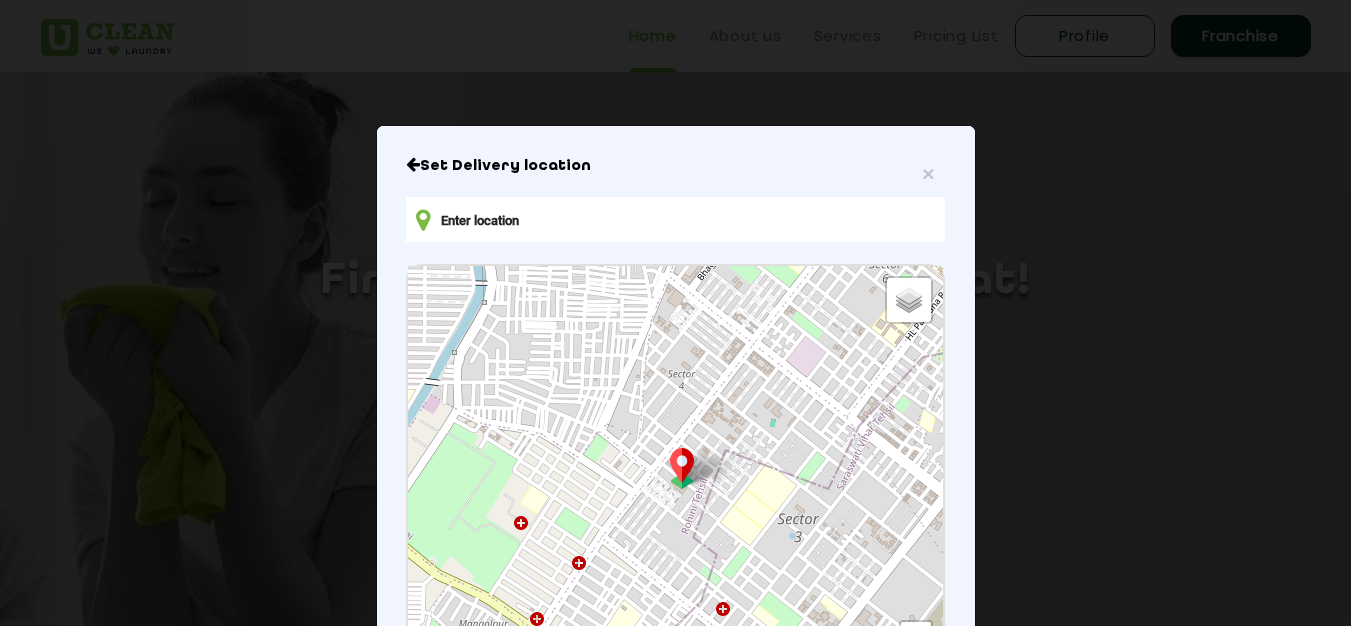 click at bounding box center [675, 219] 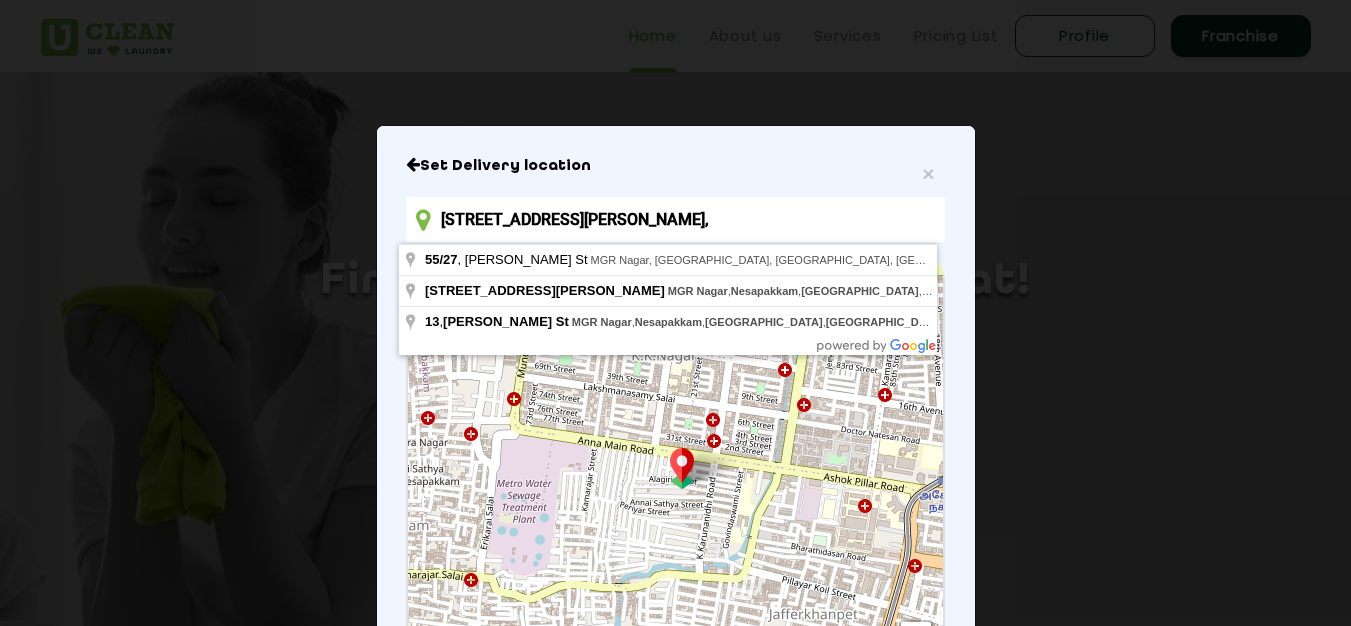 scroll, scrollTop: 0, scrollLeft: 0, axis: both 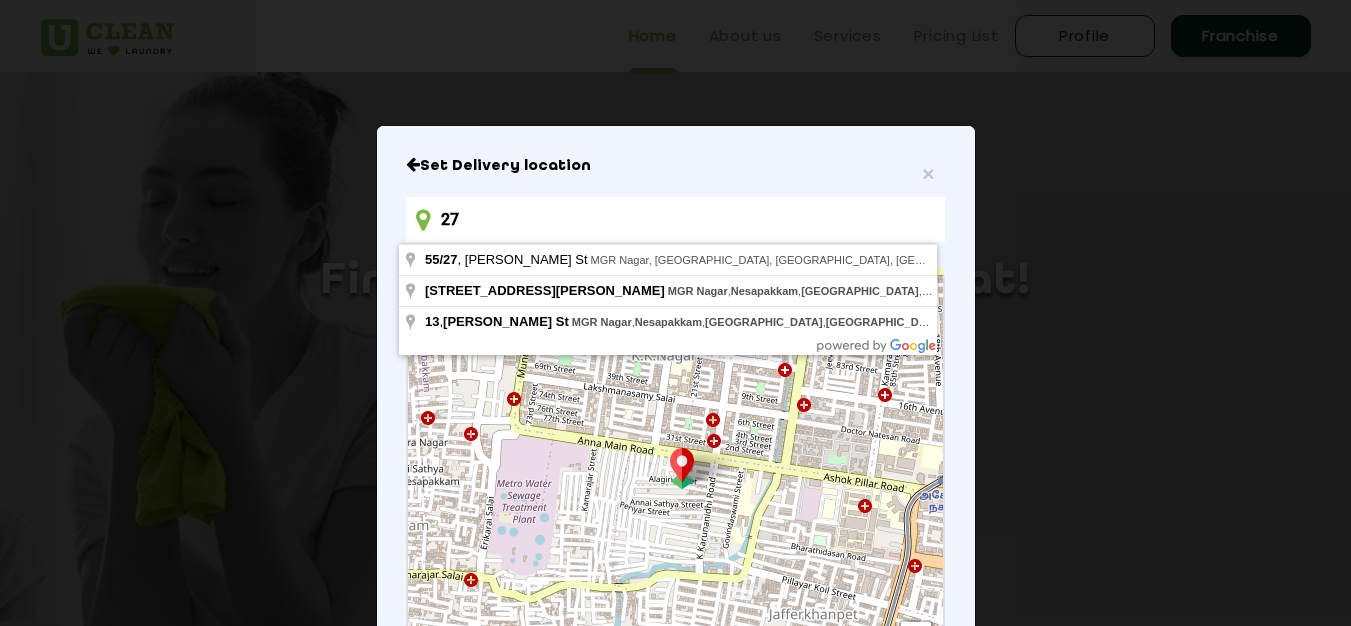 type on "2" 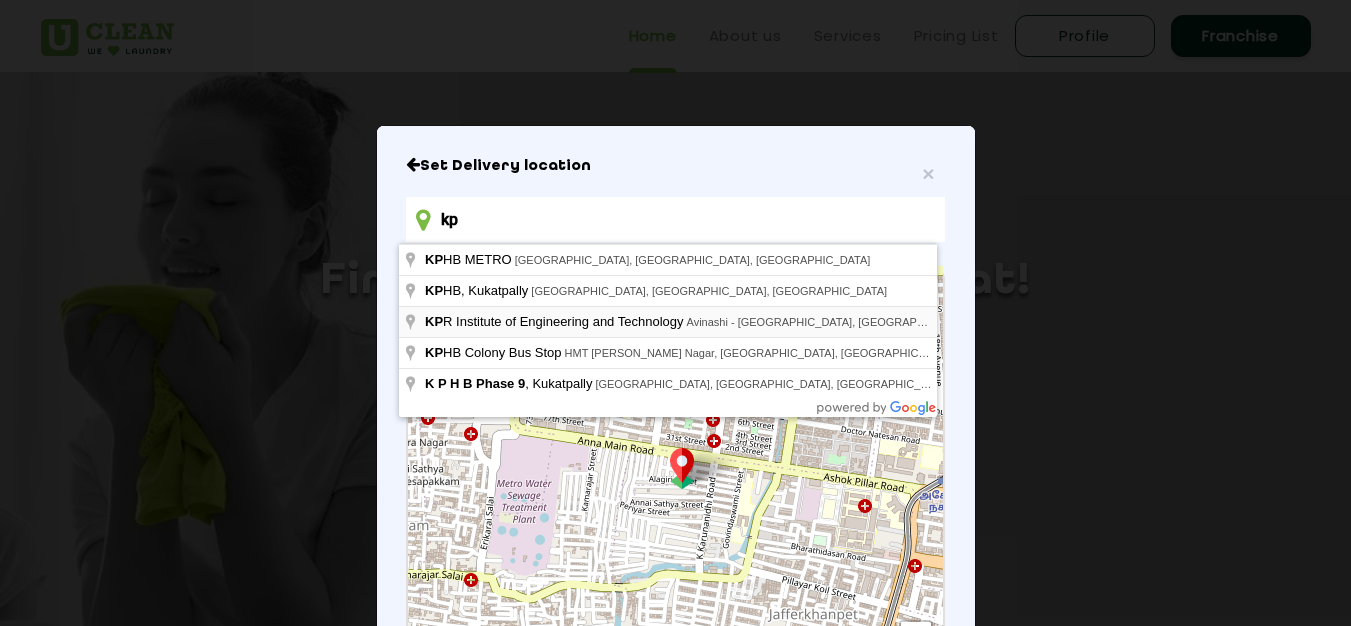 type on "KPR Institute of Engineering and Technology, [GEOGRAPHIC_DATA], [GEOGRAPHIC_DATA]" 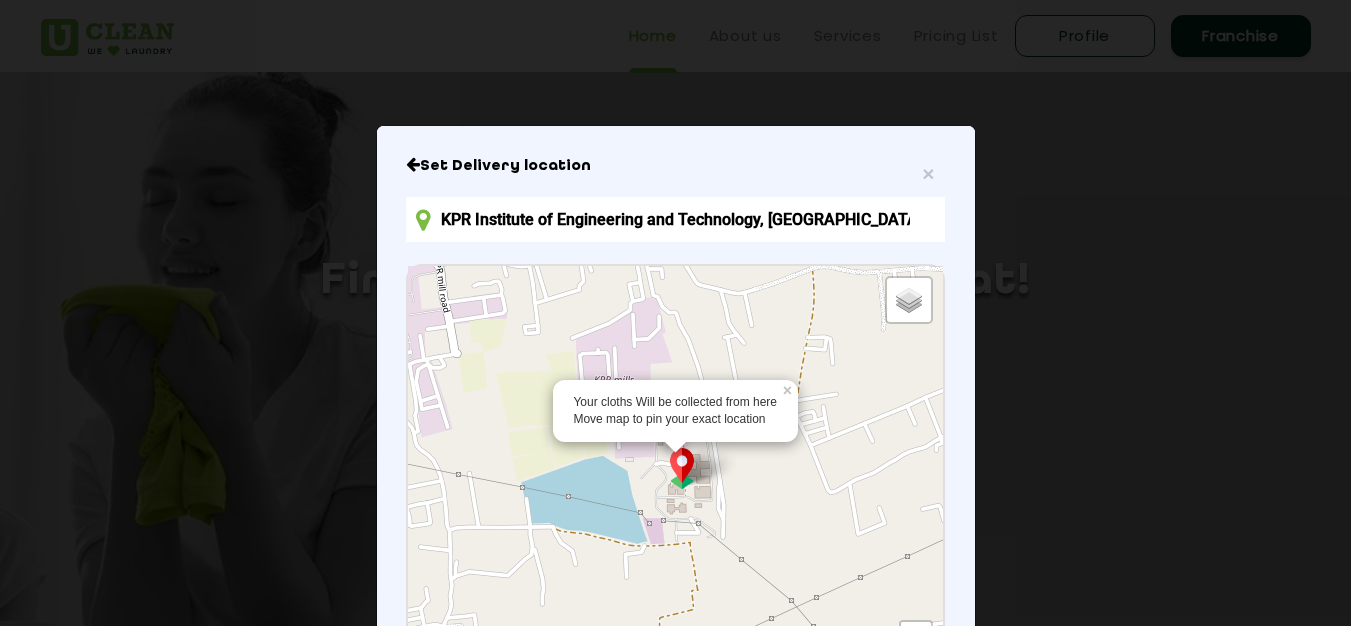 click on "Your cloths Will be collected from here  Move map to pin your exact location ×  Default   Satellite + − Leaflet  | ©  OpenStreetMap  contributors" at bounding box center [675, 488] 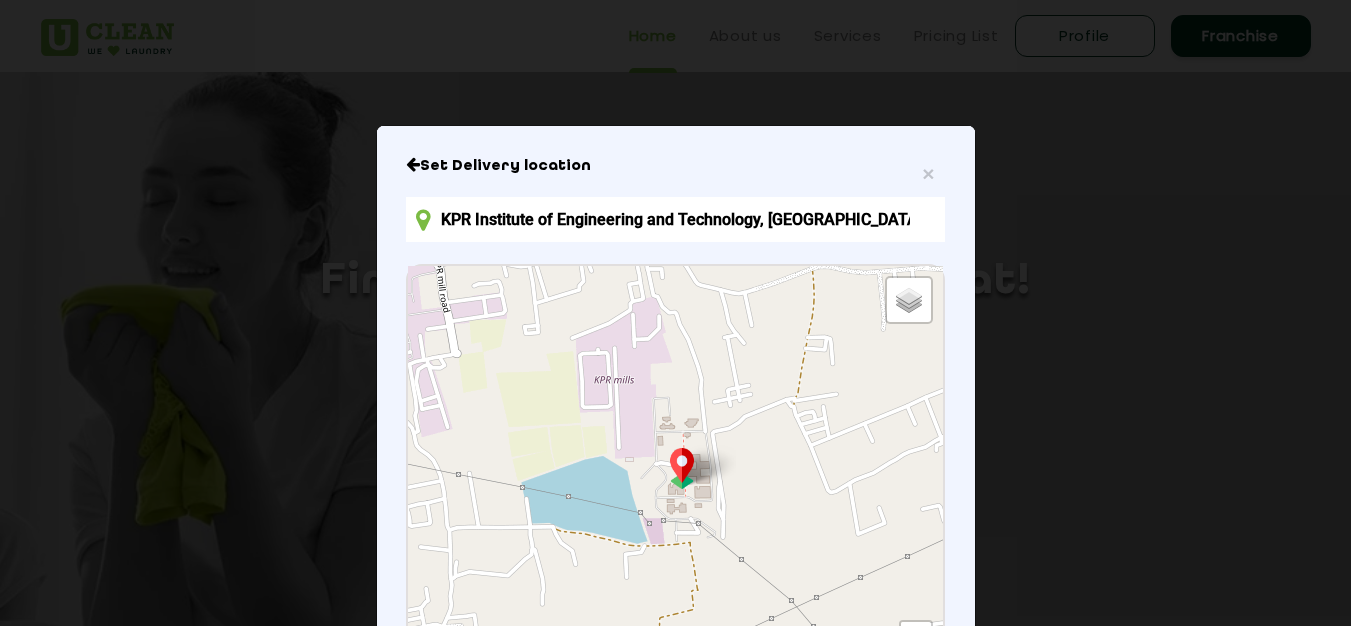 scroll, scrollTop: 86, scrollLeft: 0, axis: vertical 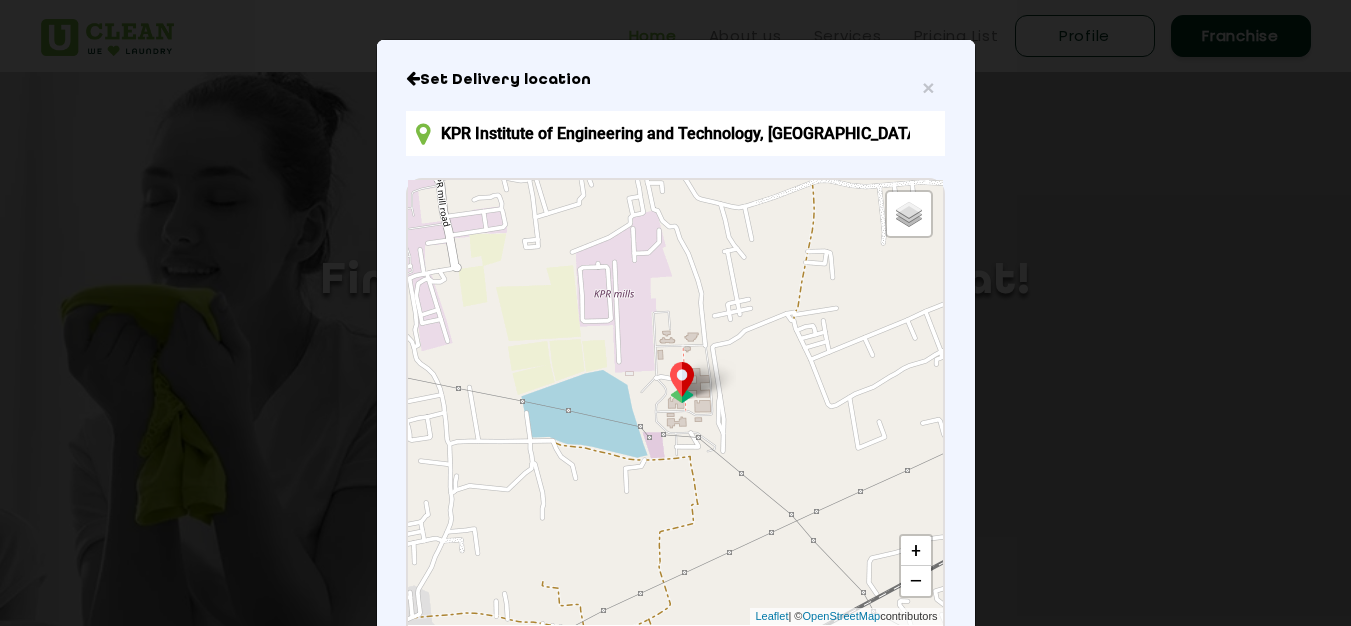 click on "Your cloths Will be collected from here  Move map to pin your exact location ×  Default   Satellite + − Leaflet  | ©  OpenStreetMap  contributors" at bounding box center (675, 402) 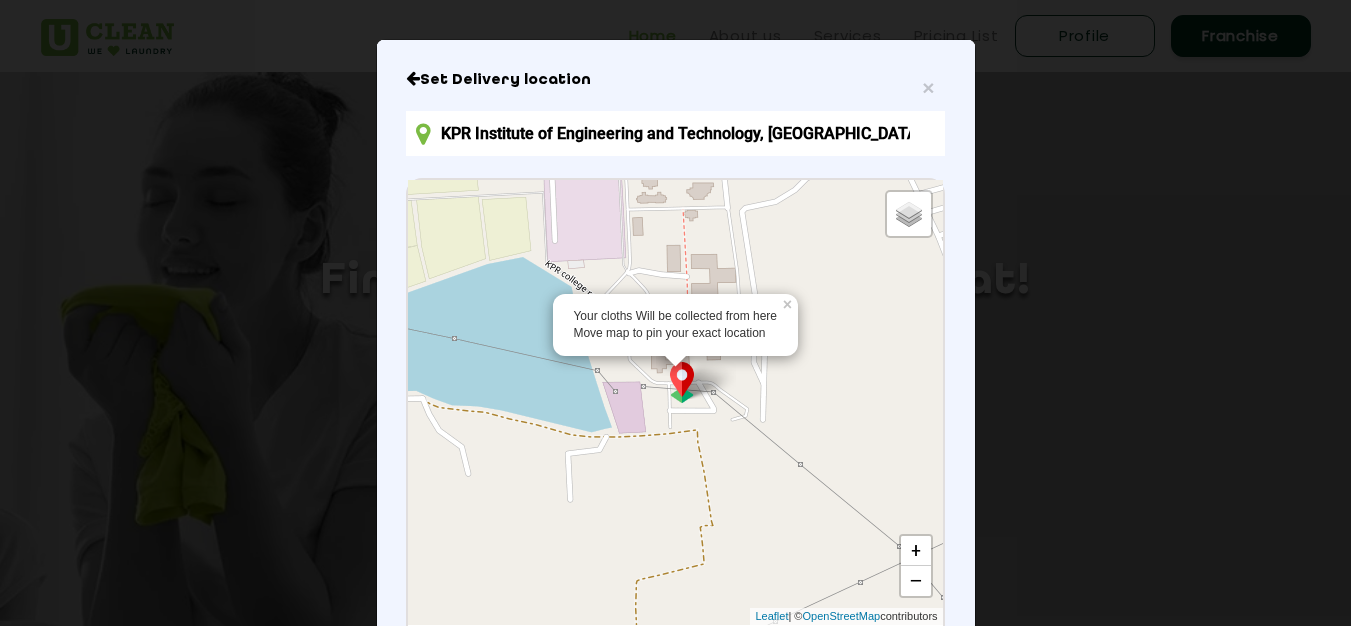 click at bounding box center [682, 382] 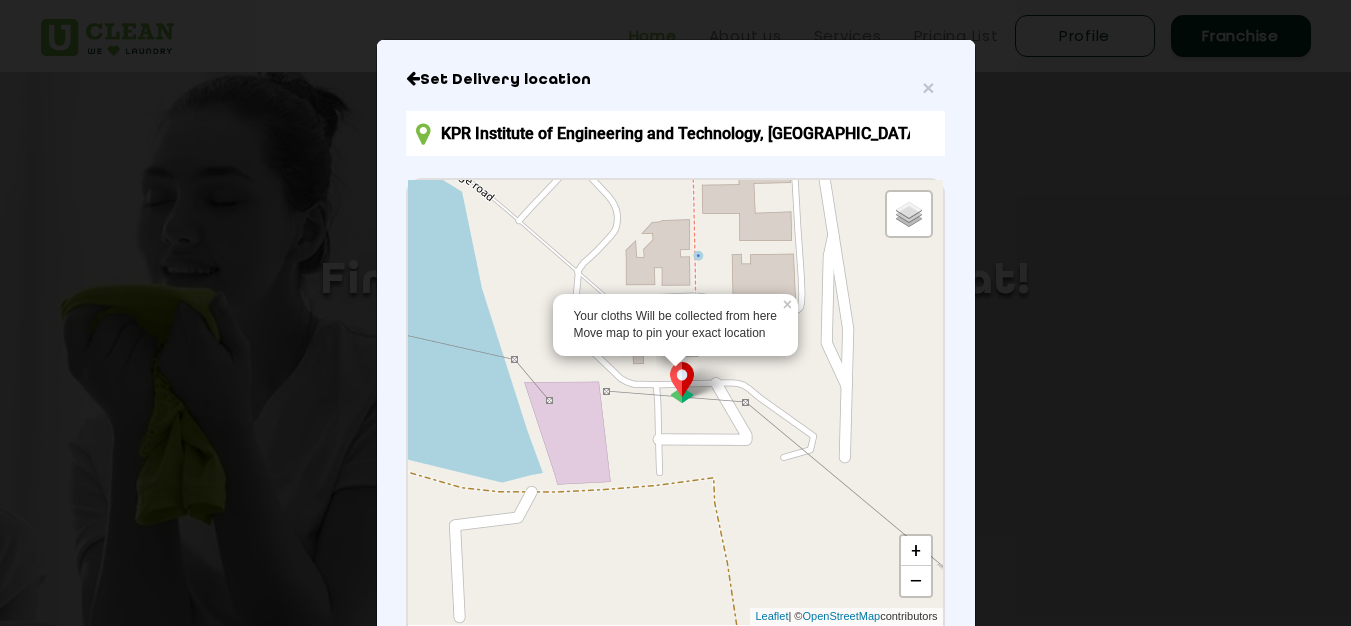 click at bounding box center (682, 382) 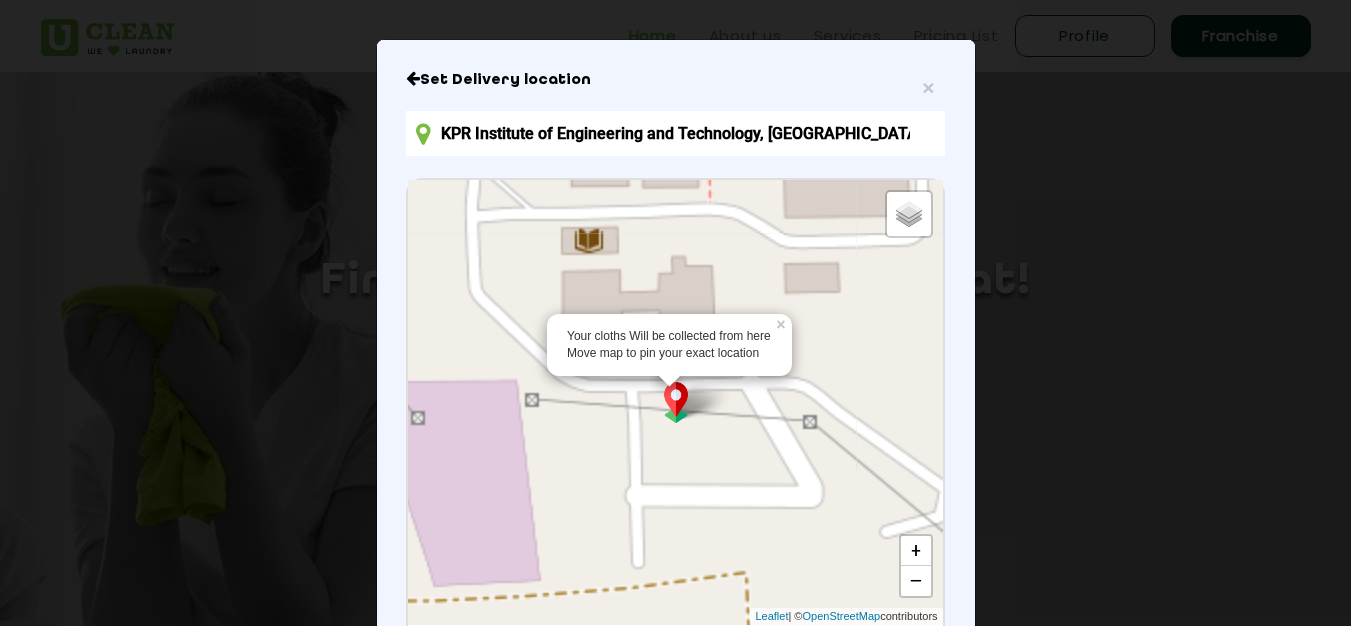 click at bounding box center (676, 402) 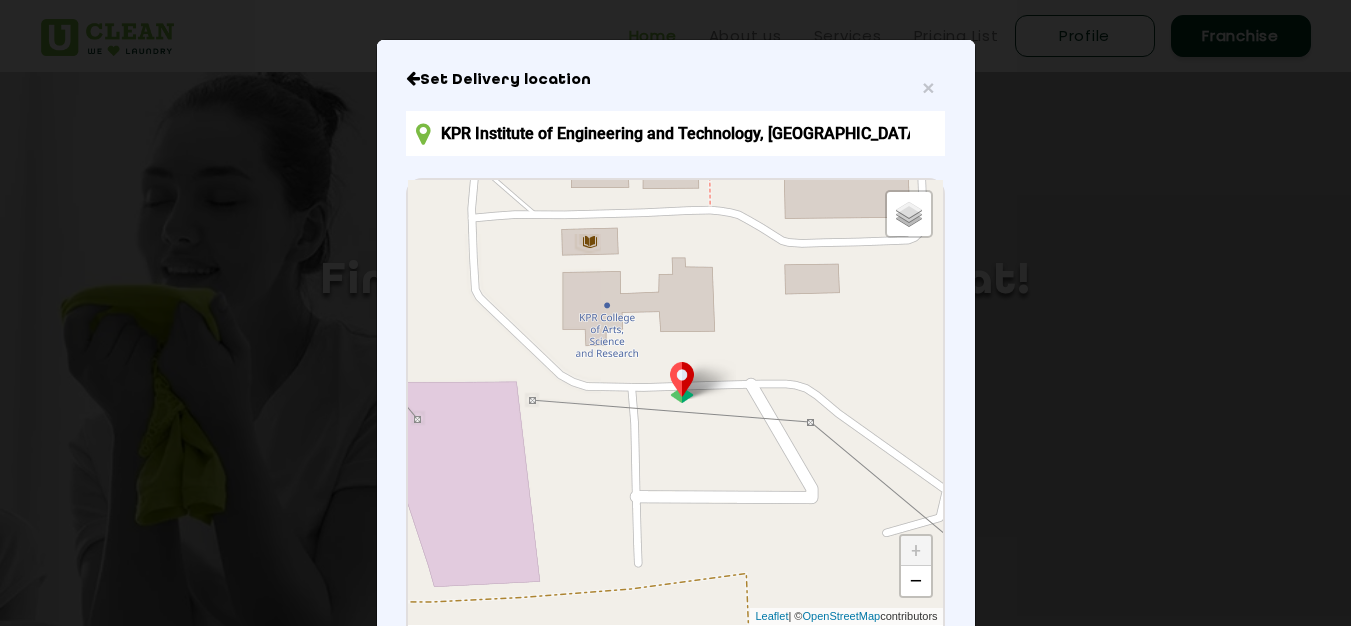 click at bounding box center [682, 382] 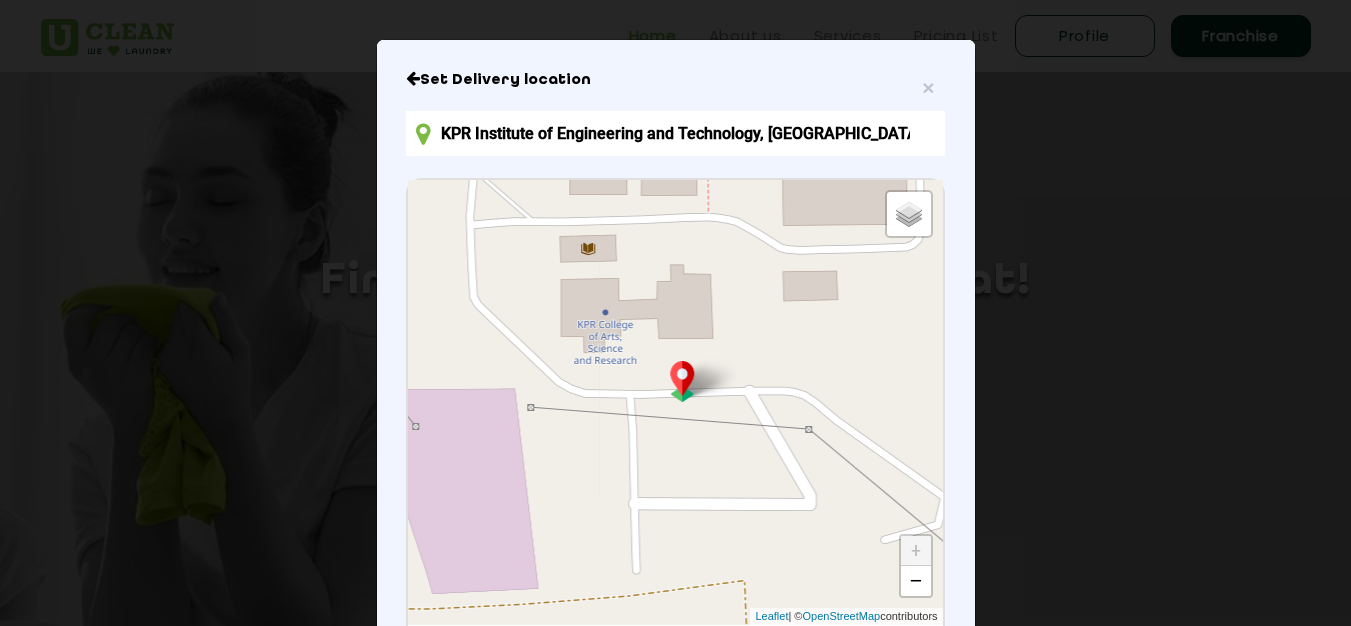 click at bounding box center [683, 381] 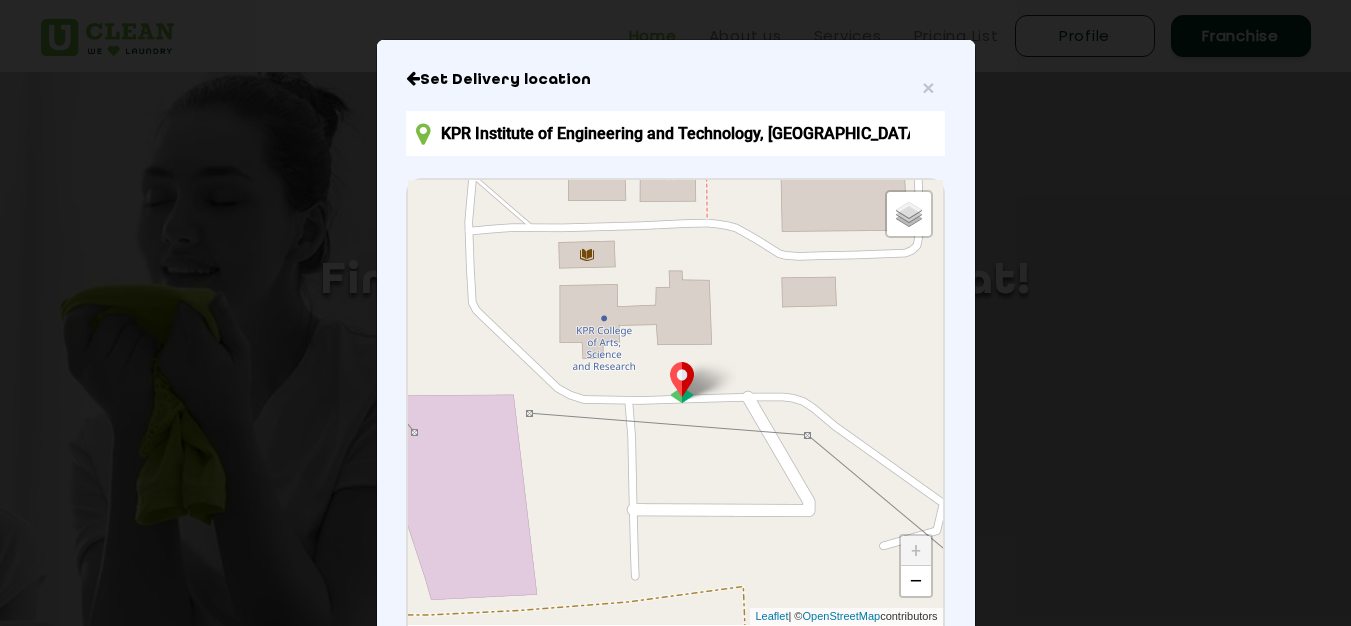 click at bounding box center [682, 382] 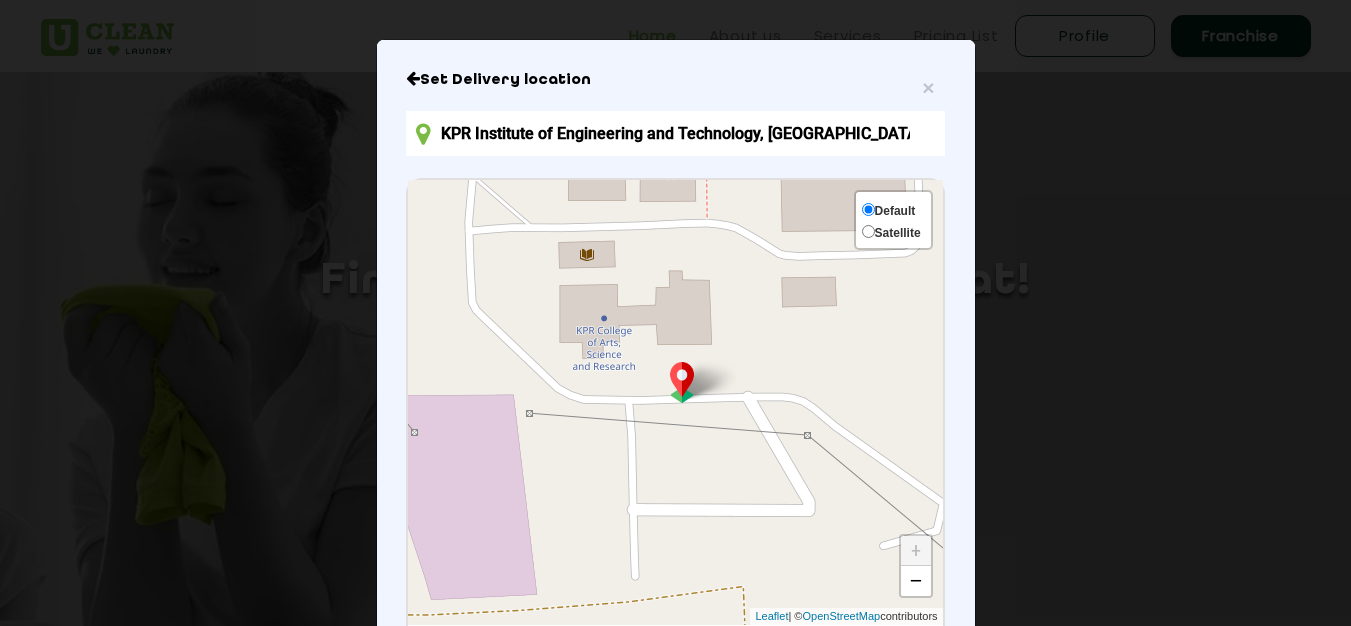 click on "Satellite" at bounding box center (898, 233) 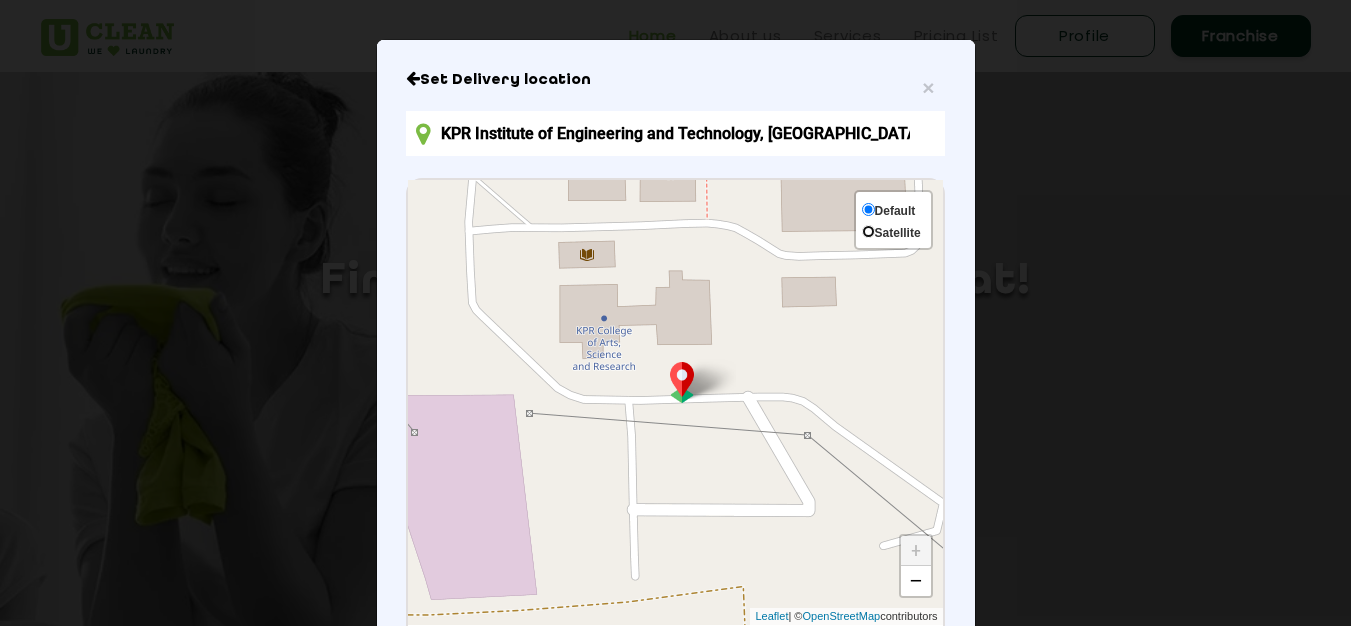 click on "Satellite" at bounding box center (868, 231) 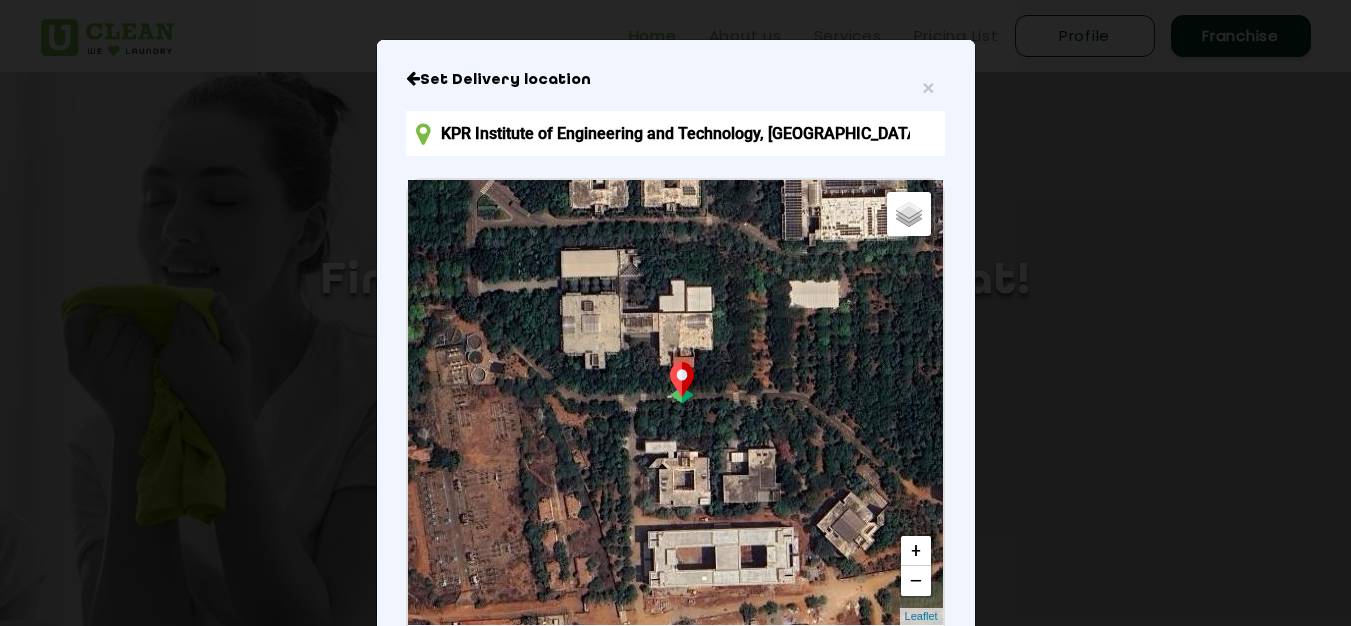 click at bounding box center [682, 382] 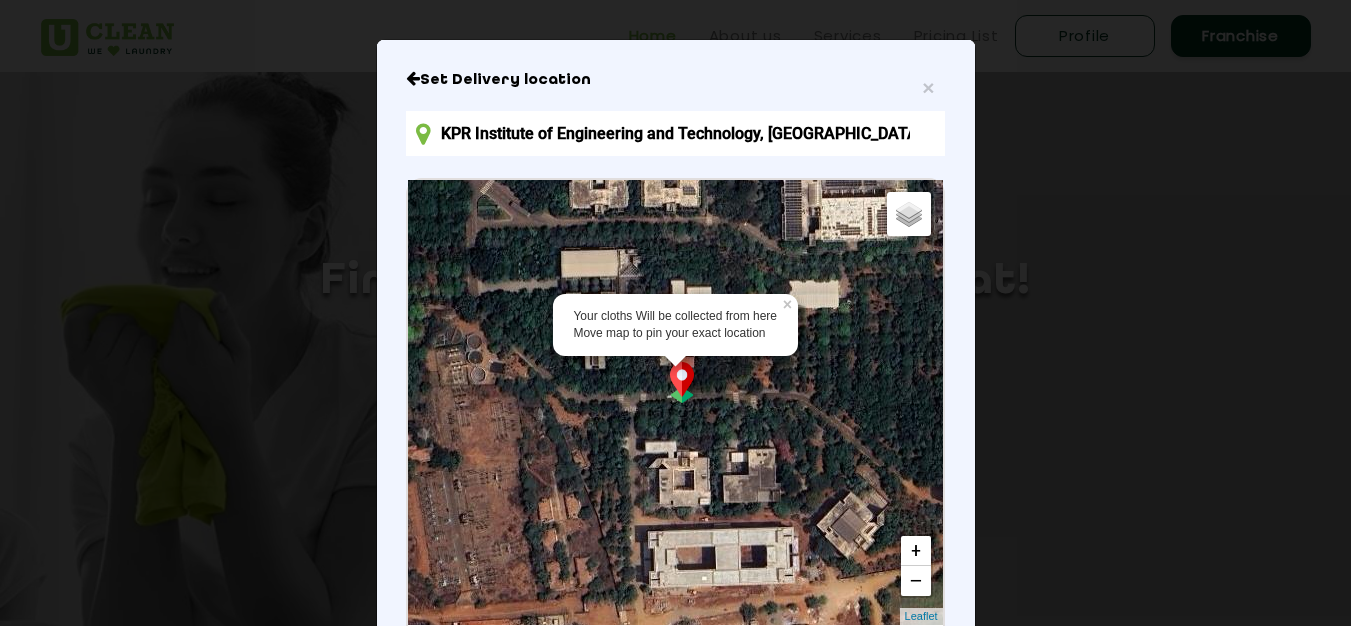 click at bounding box center [682, 382] 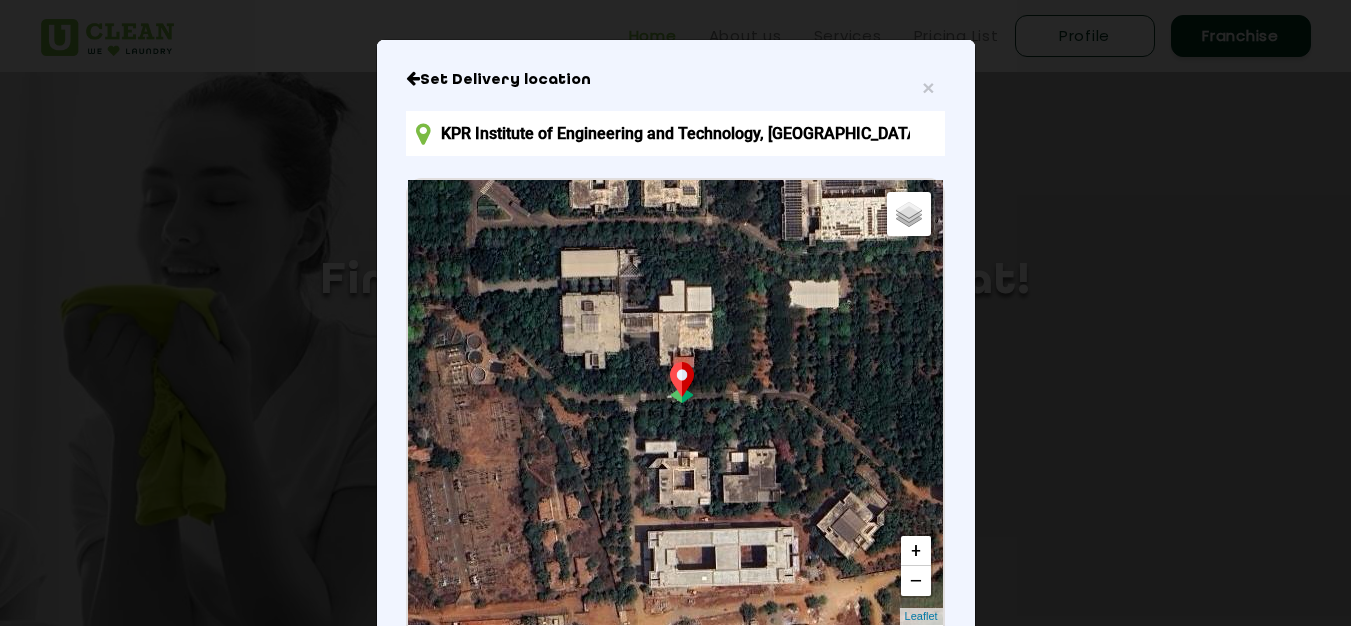 click at bounding box center [682, 382] 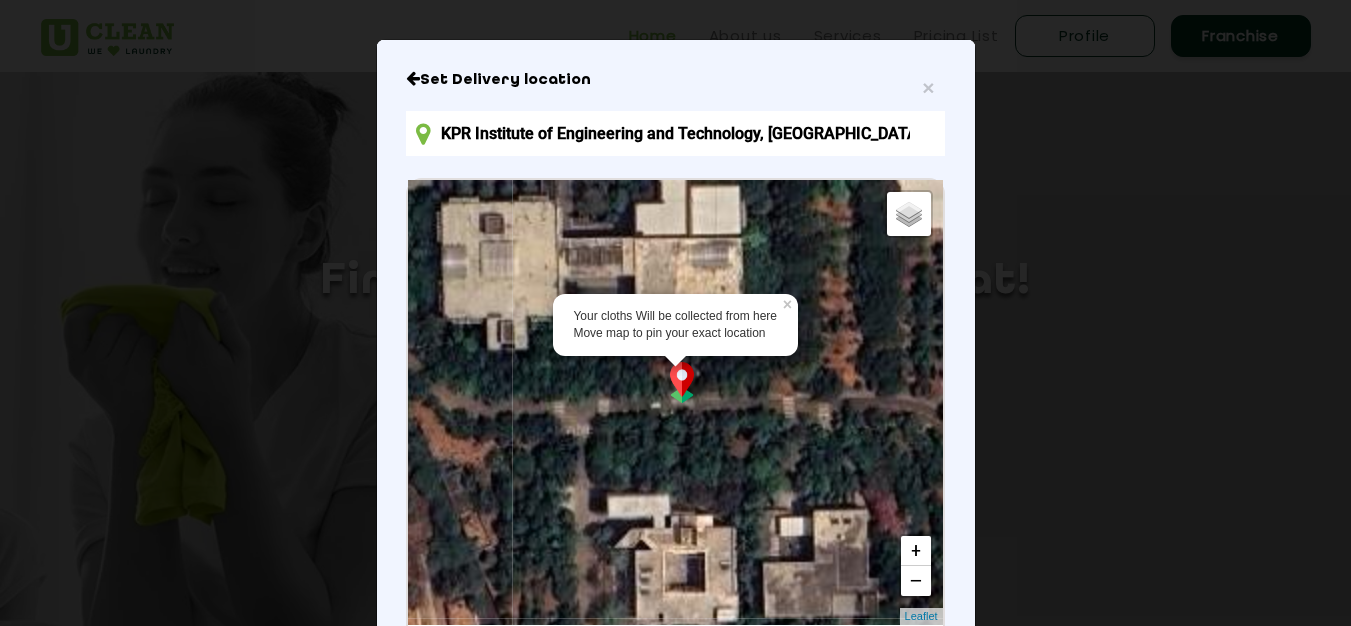 click at bounding box center (682, 382) 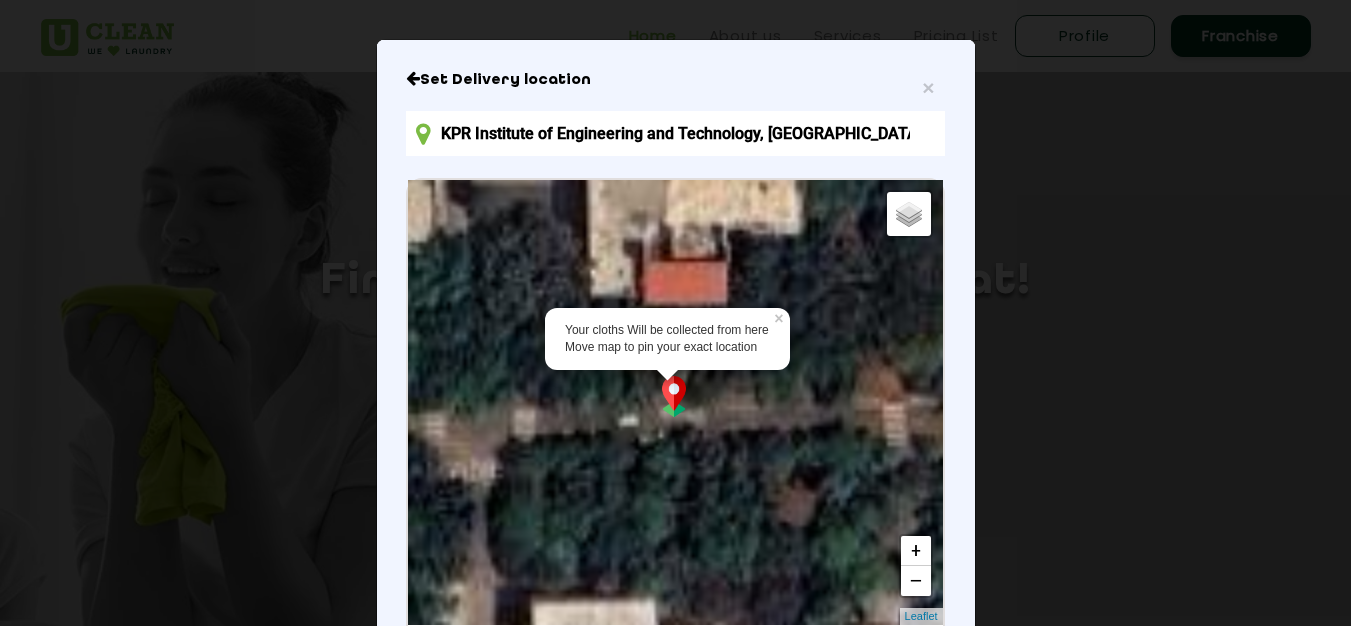 click at bounding box center (674, 396) 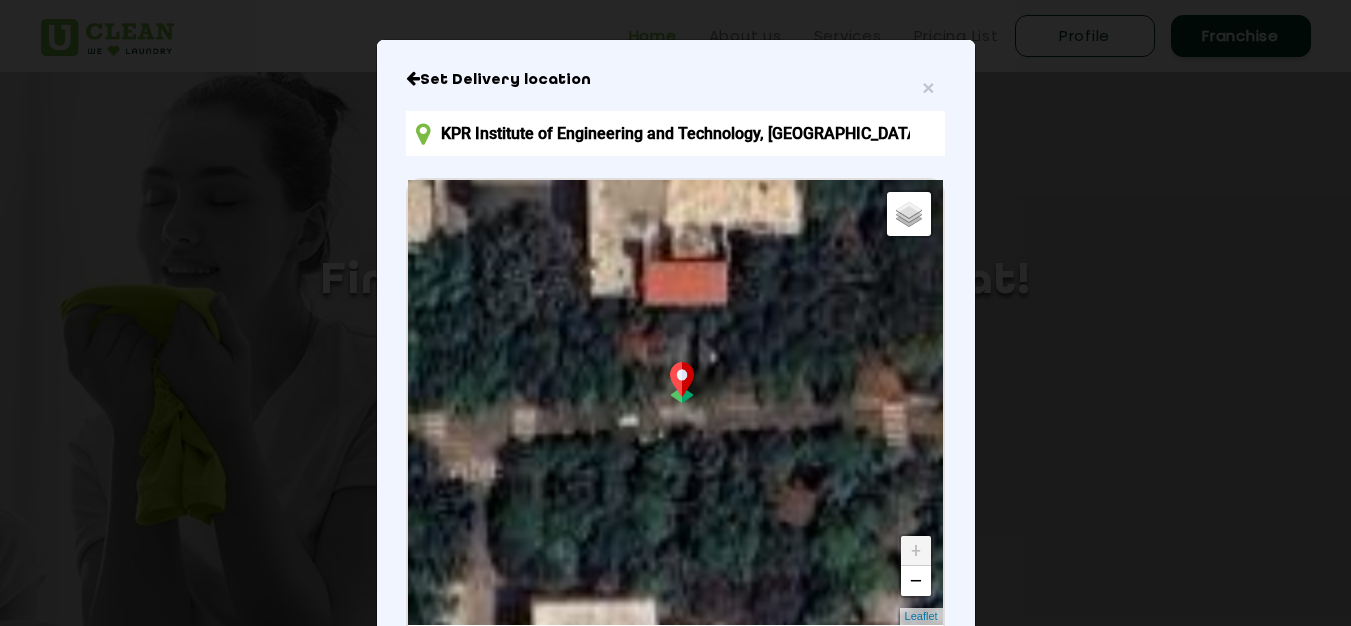 click at bounding box center [682, 382] 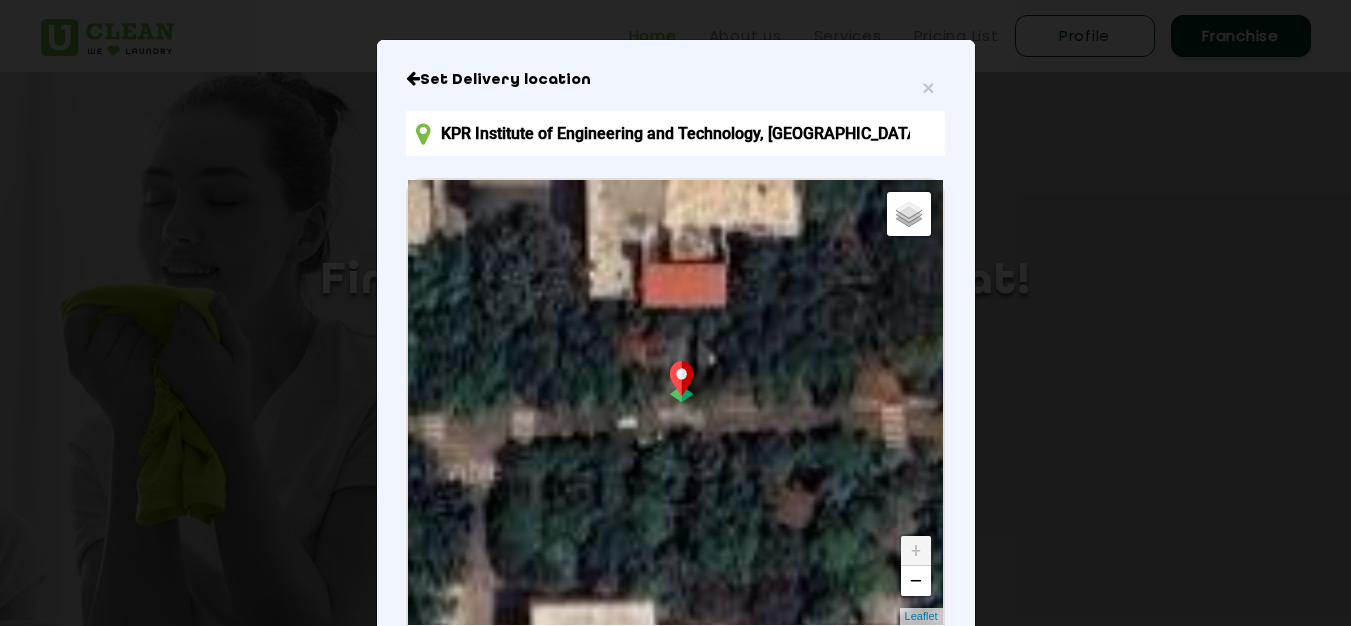 click at bounding box center (682, 381) 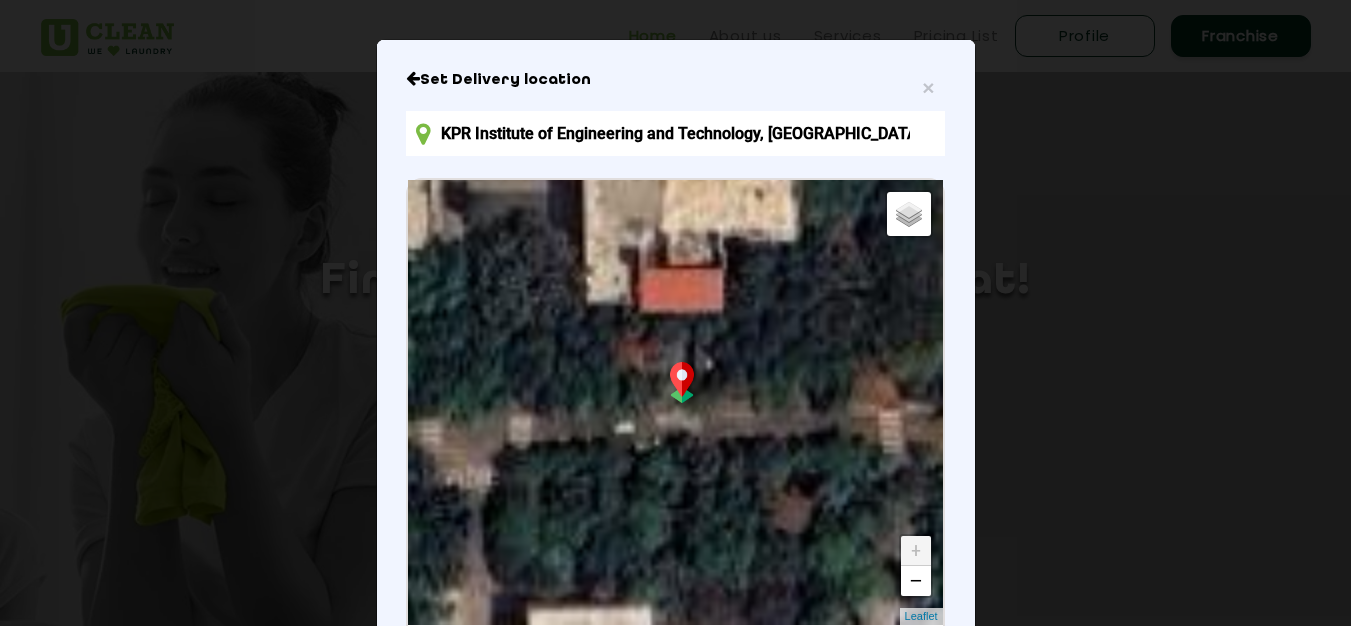 click at bounding box center (682, 382) 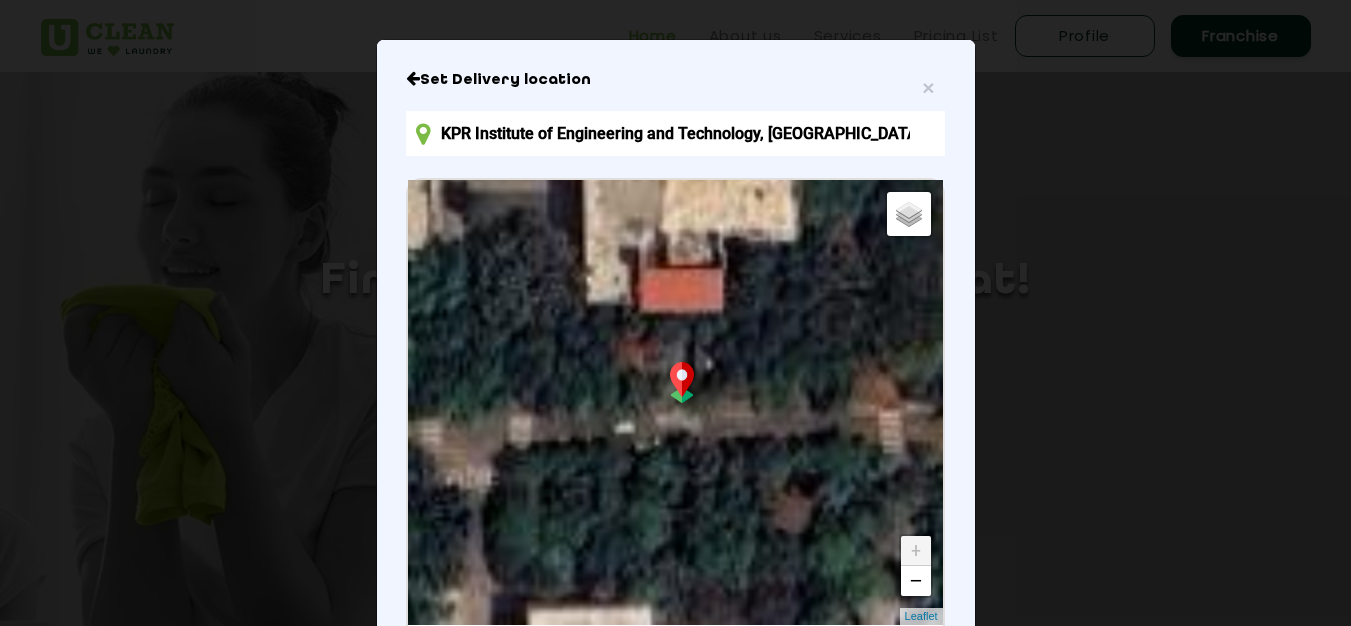 click at bounding box center (682, 382) 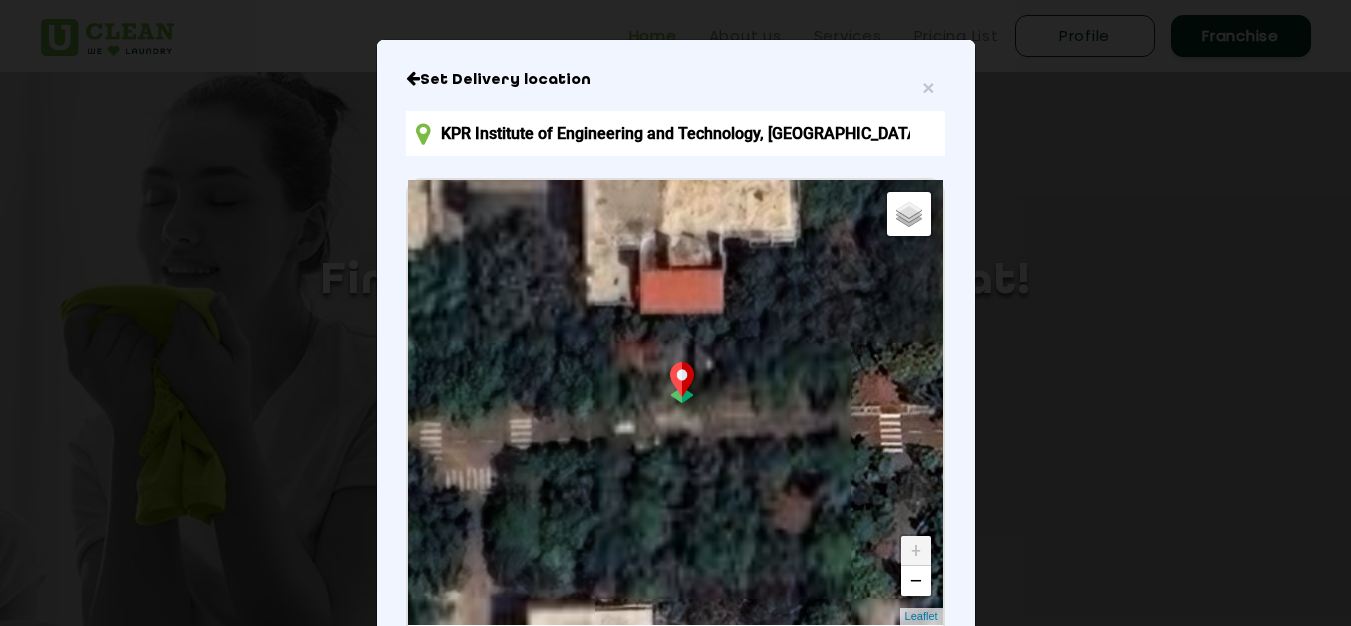 click at bounding box center [682, 382] 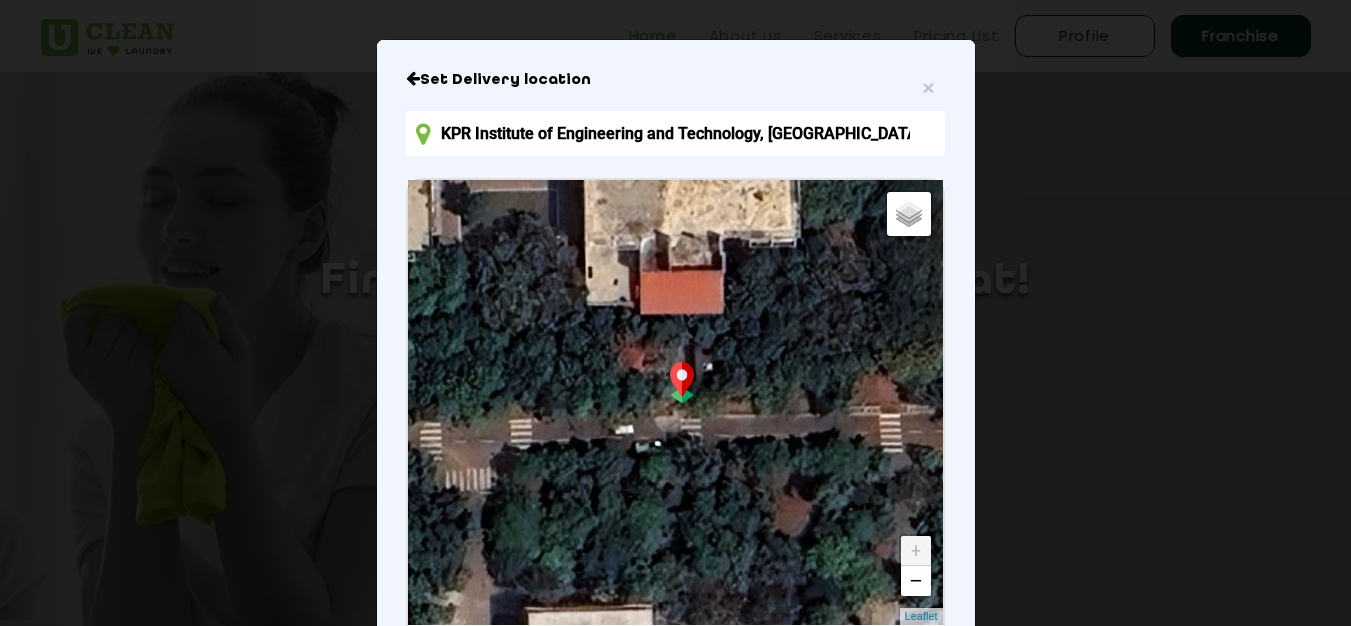 click on "Your cloths Will be collected from here  Move map to pin your exact location ×  Default   Satellite + − Leaflet" at bounding box center [675, 402] 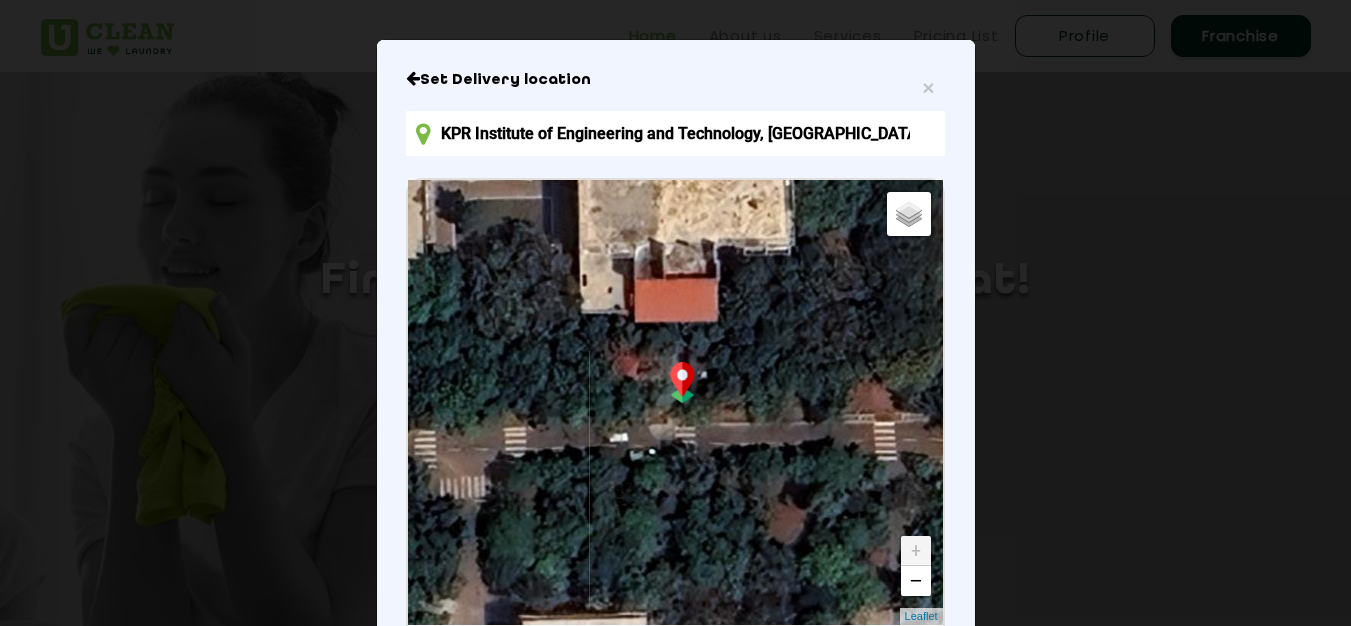 click on "Default   Satellite + − Leaflet" at bounding box center [675, 402] 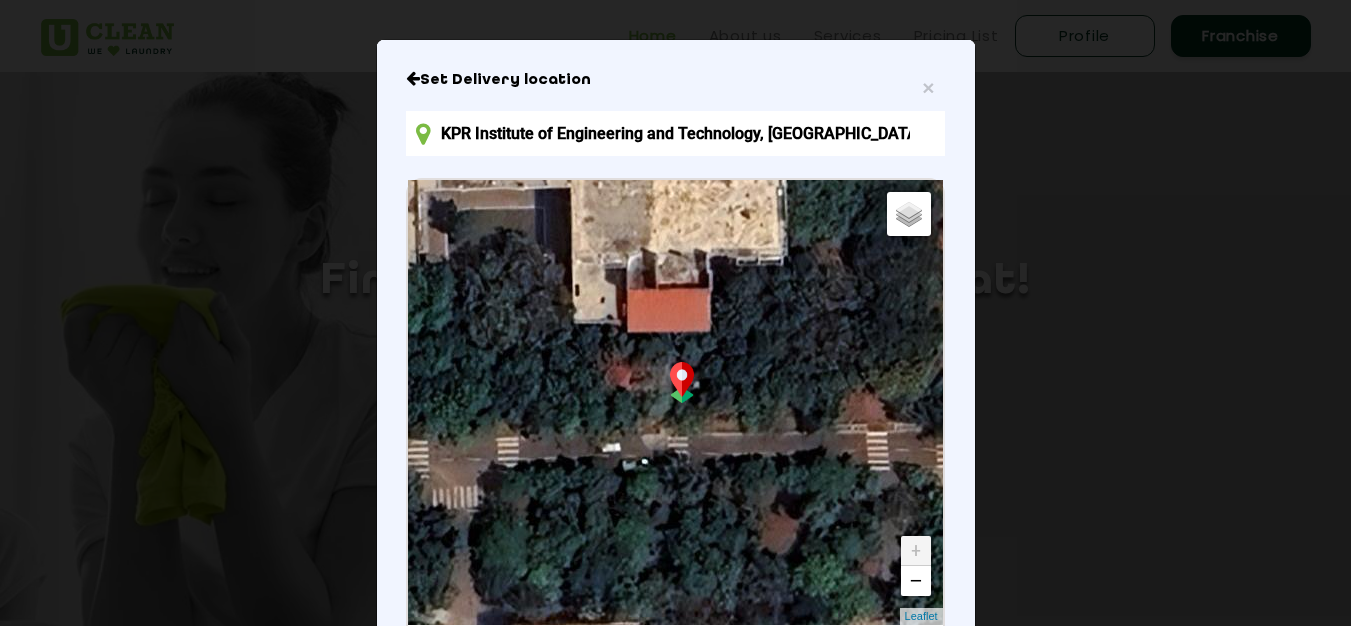 click on "Default   Satellite + − Leaflet" at bounding box center (675, 402) 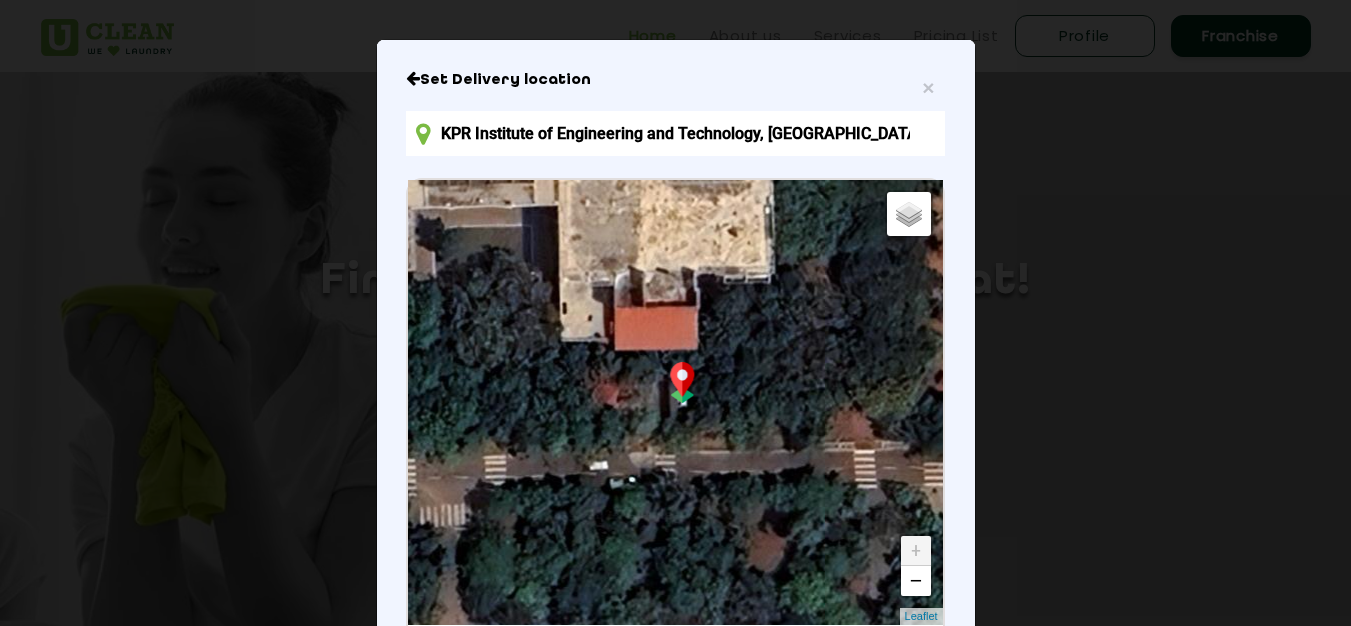 click on "Default   Satellite + − Leaflet" at bounding box center [675, 402] 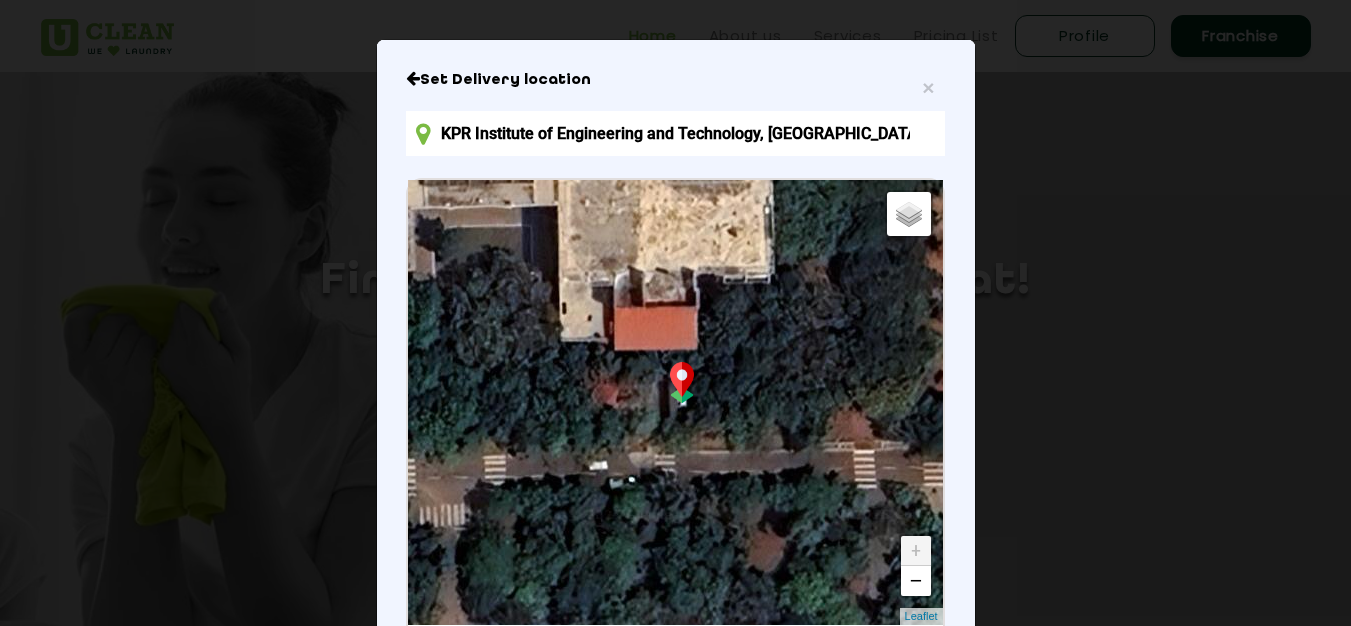 click on "Default   Satellite + − Leaflet" at bounding box center (675, 402) 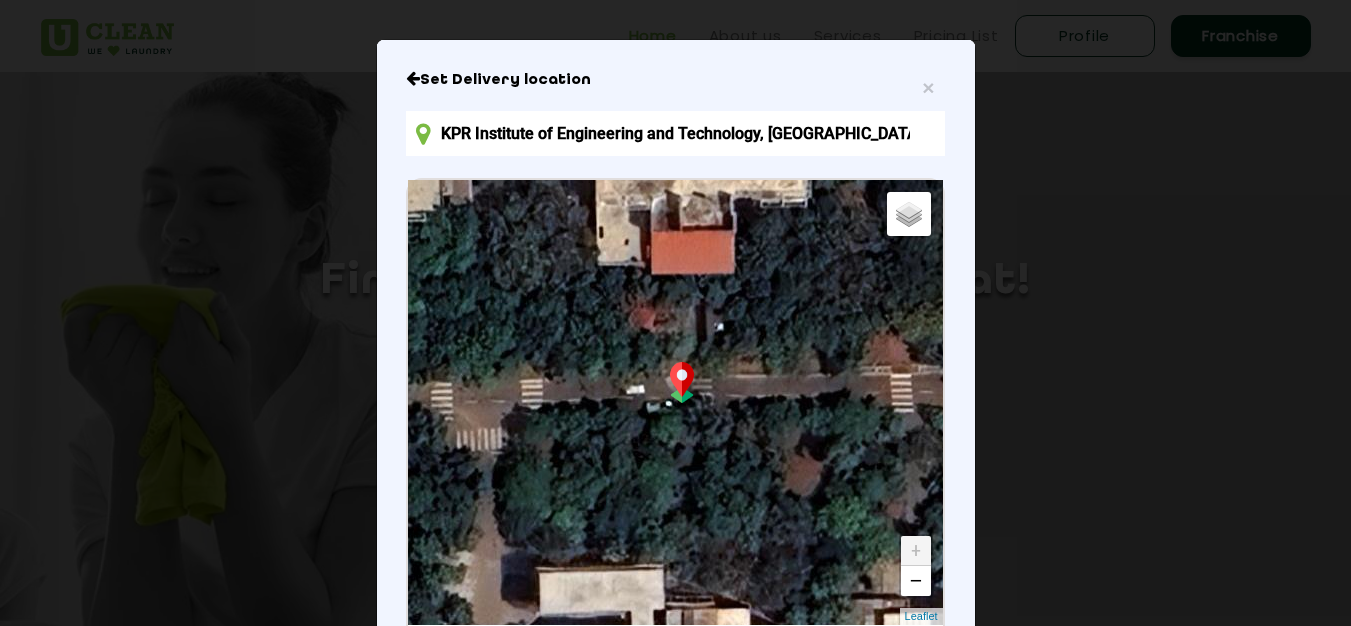 drag, startPoint x: 719, startPoint y: 350, endPoint x: 780, endPoint y: 246, distance: 120.56948 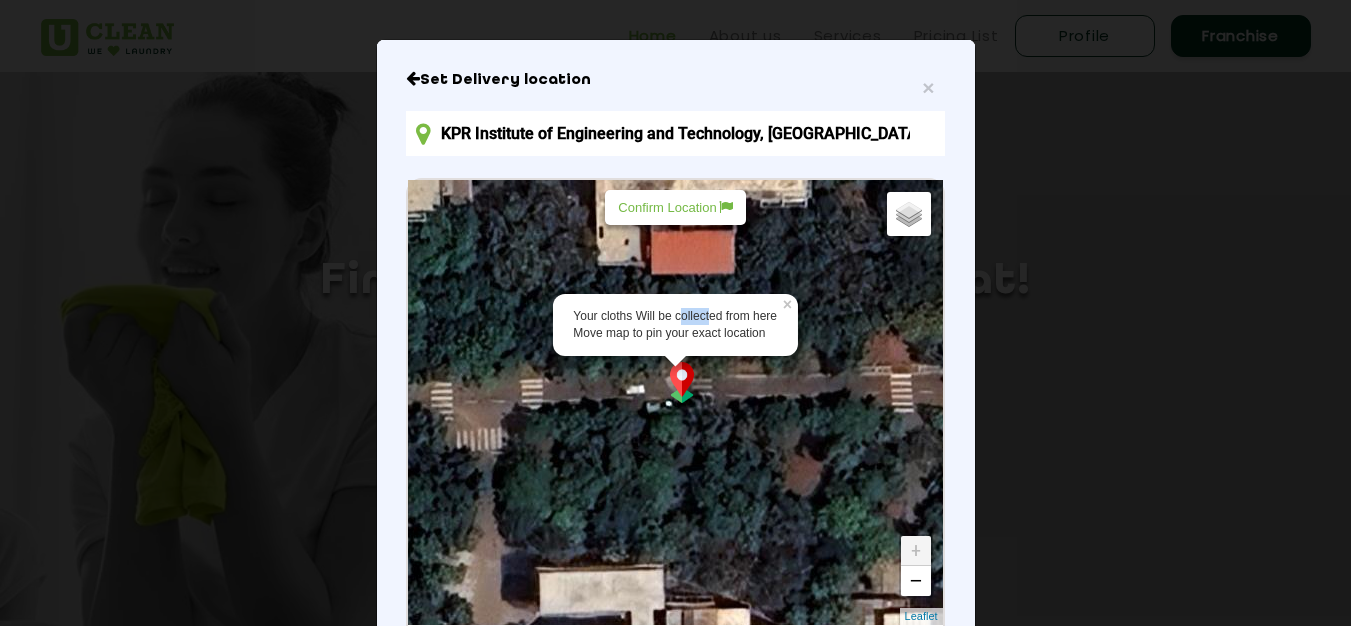 drag, startPoint x: 673, startPoint y: 323, endPoint x: 720, endPoint y: 284, distance: 61.073727 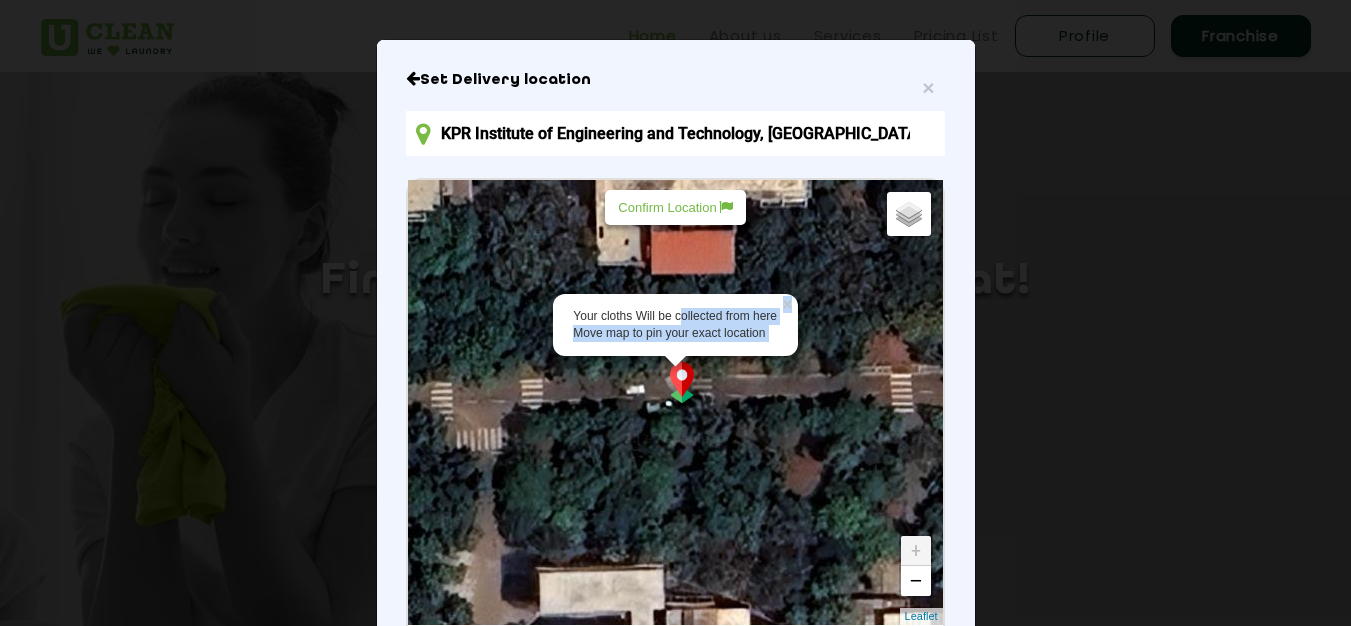 click on "Your cloths Will be collected from here  Move map to pin your exact location" at bounding box center (675, 325) 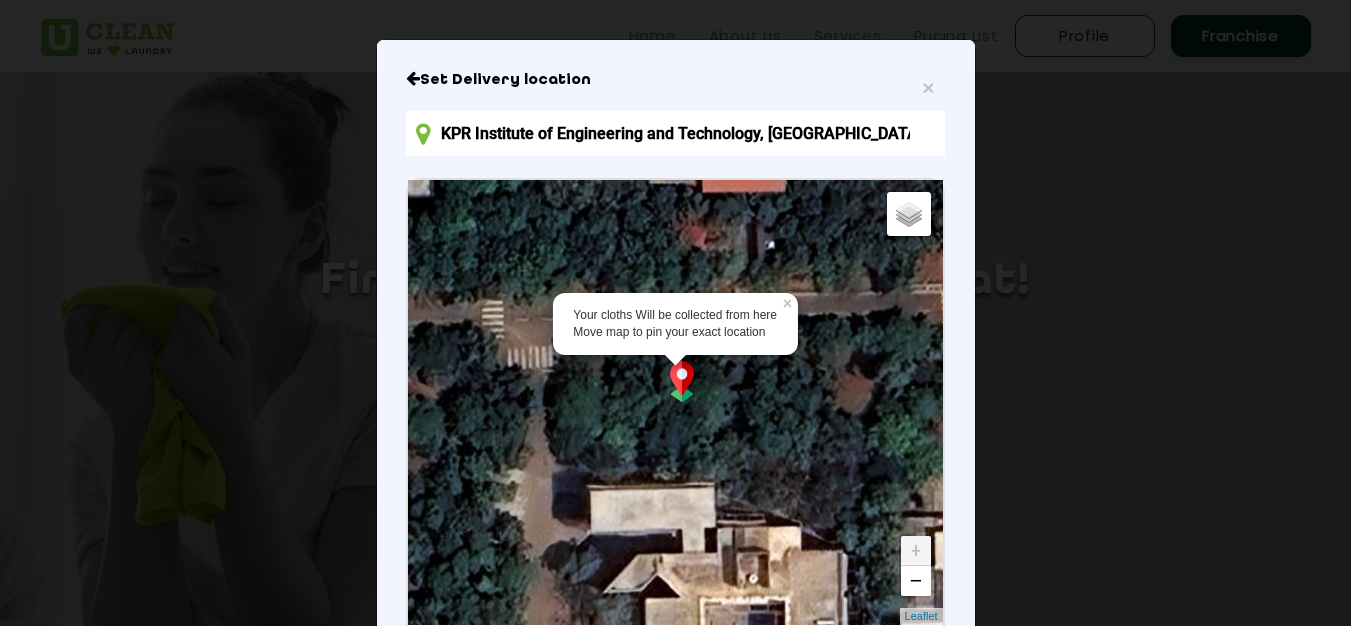 drag, startPoint x: 716, startPoint y: 435, endPoint x: 770, endPoint y: 348, distance: 102.396286 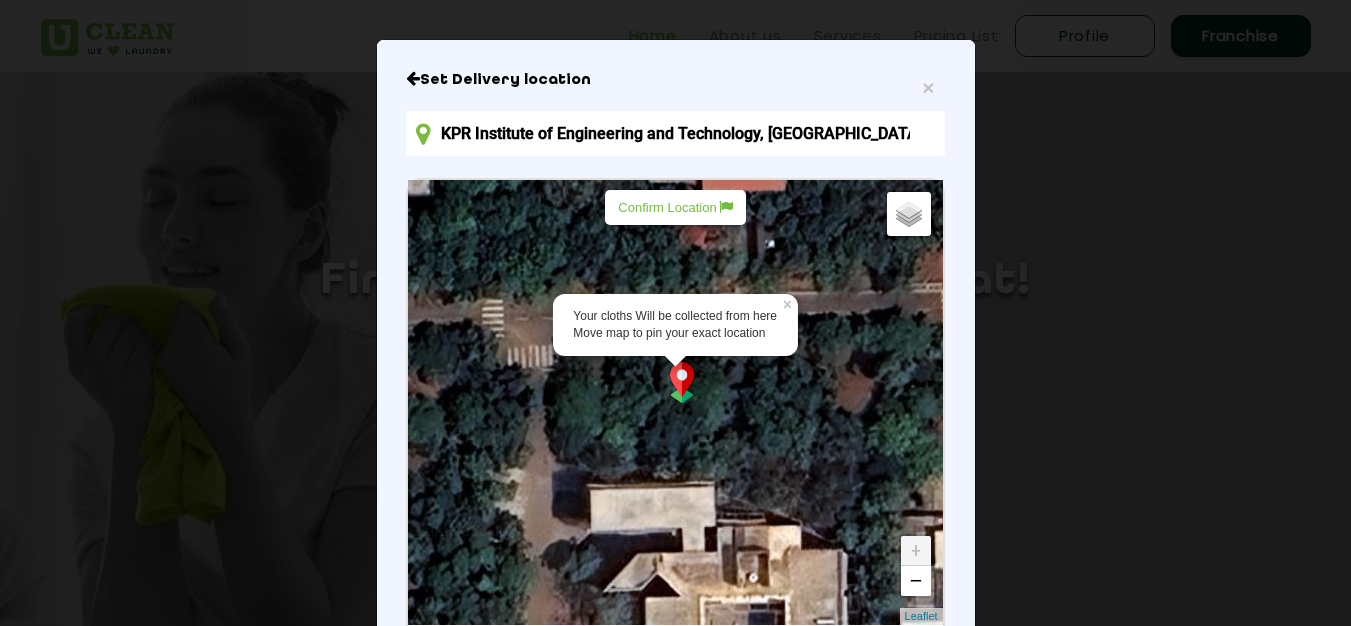 click on "Your cloths Will be collected from here  Move map to pin your exact location ×  Default   Satellite + − Leaflet" at bounding box center [675, 402] 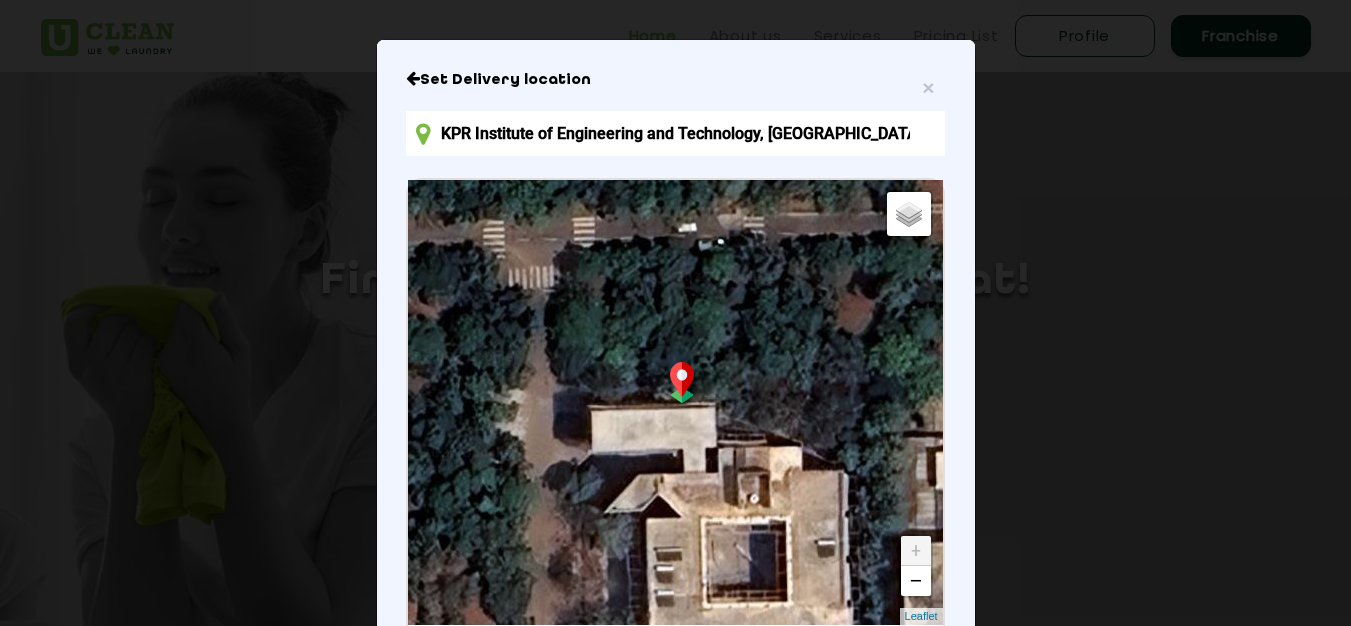 drag, startPoint x: 773, startPoint y: 454, endPoint x: 773, endPoint y: 370, distance: 84 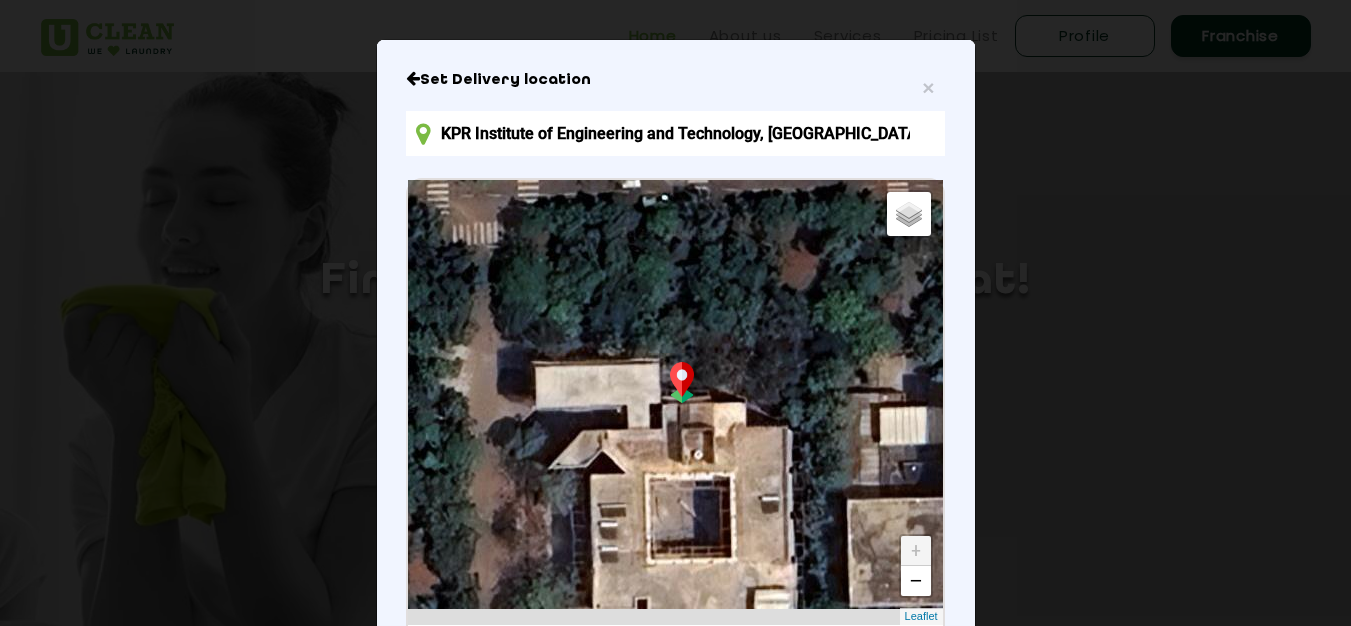 drag, startPoint x: 803, startPoint y: 480, endPoint x: 800, endPoint y: 412, distance: 68.06615 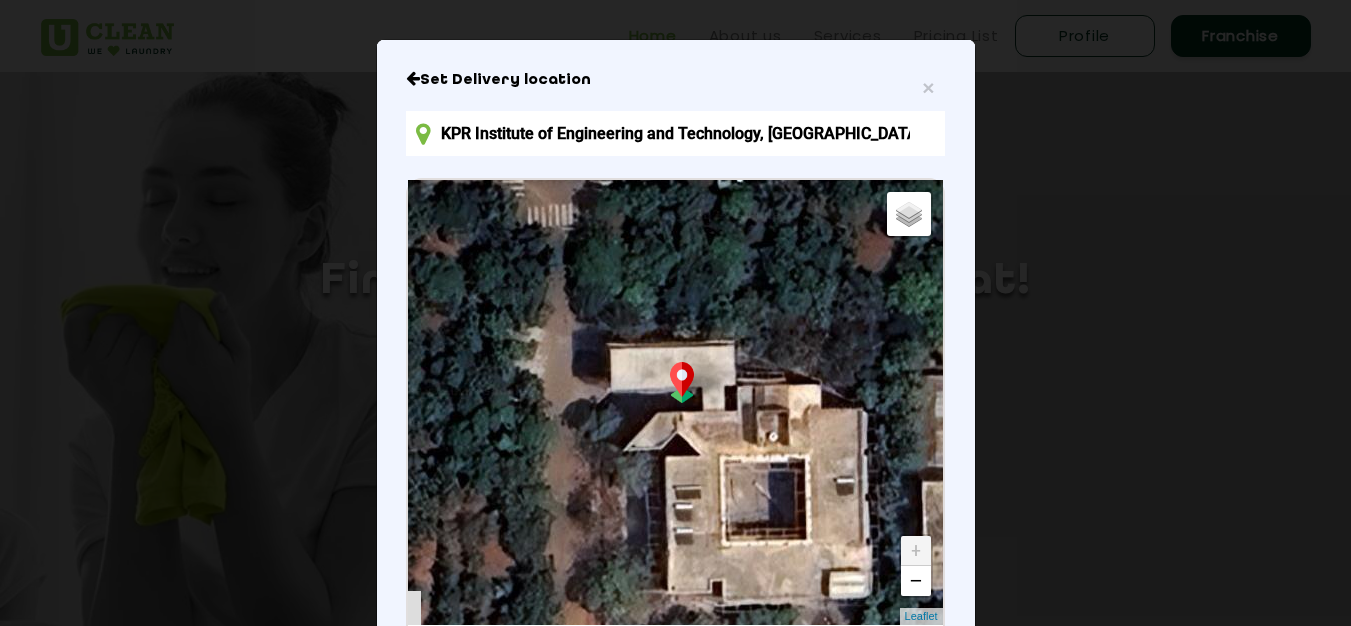 drag, startPoint x: 647, startPoint y: 456, endPoint x: 746, endPoint y: 438, distance: 100.62306 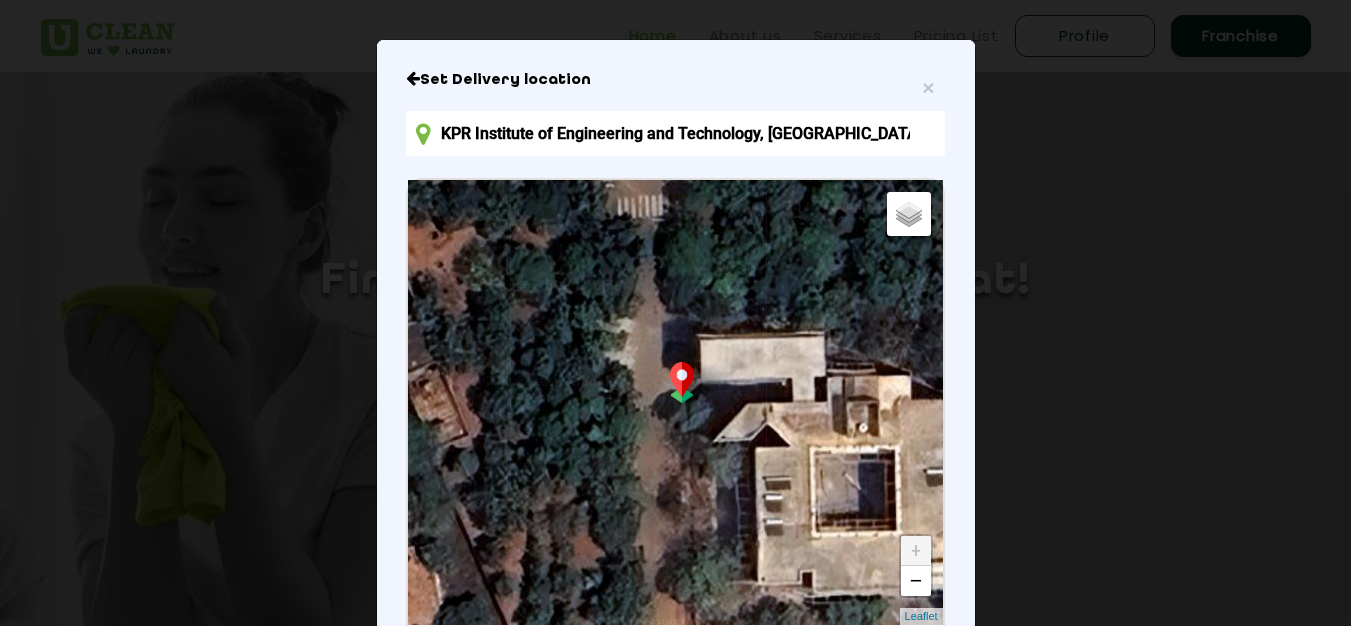 drag, startPoint x: 748, startPoint y: 467, endPoint x: 825, endPoint y: 462, distance: 77.16217 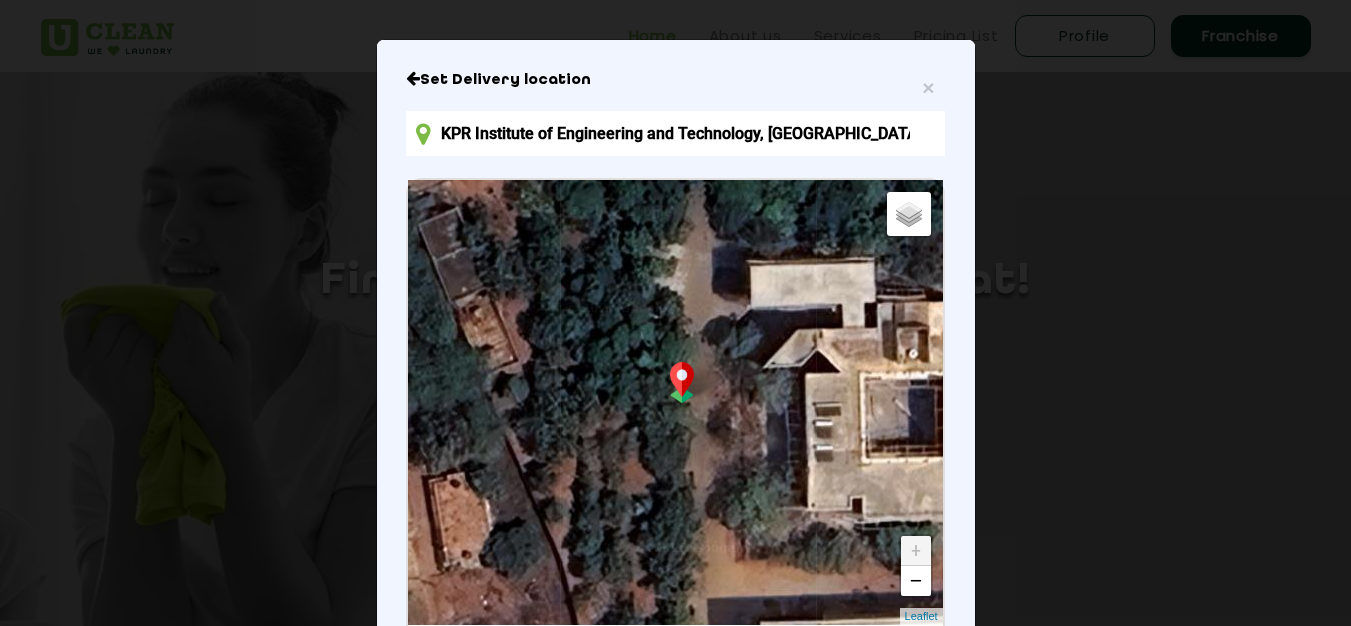 drag, startPoint x: 622, startPoint y: 540, endPoint x: 676, endPoint y: 464, distance: 93.230896 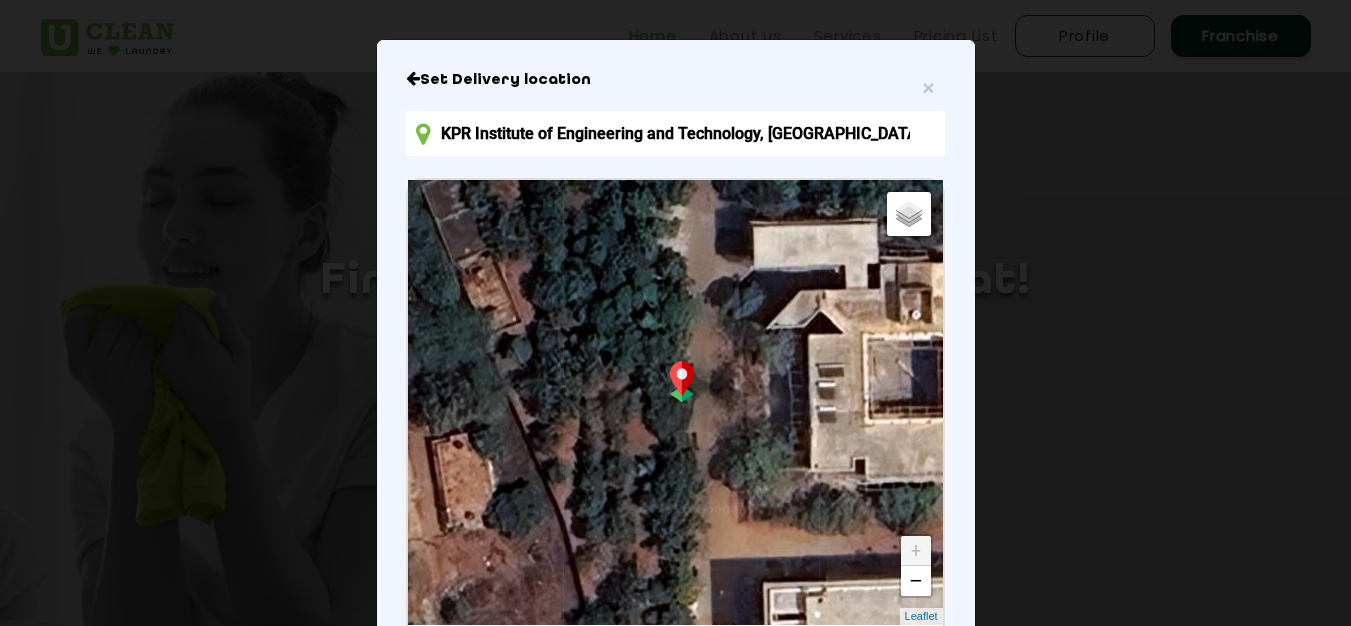 drag, startPoint x: 706, startPoint y: 394, endPoint x: 706, endPoint y: 345, distance: 49 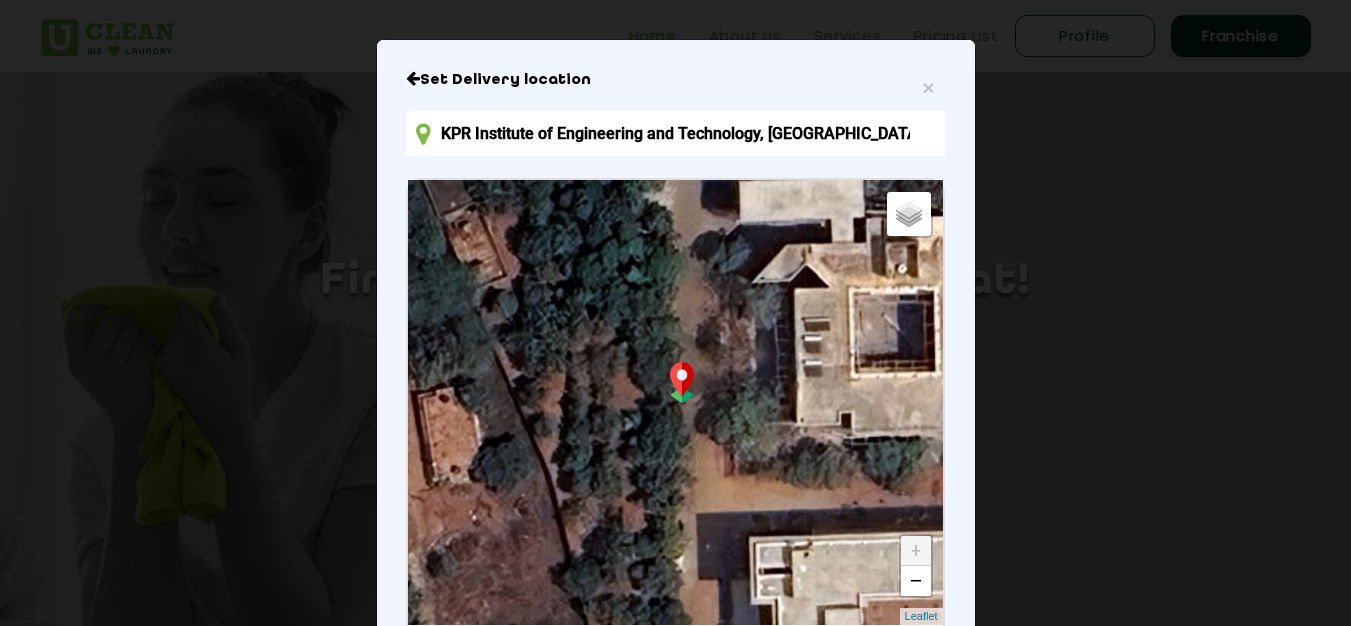 drag, startPoint x: 753, startPoint y: 436, endPoint x: 740, endPoint y: 385, distance: 52.63079 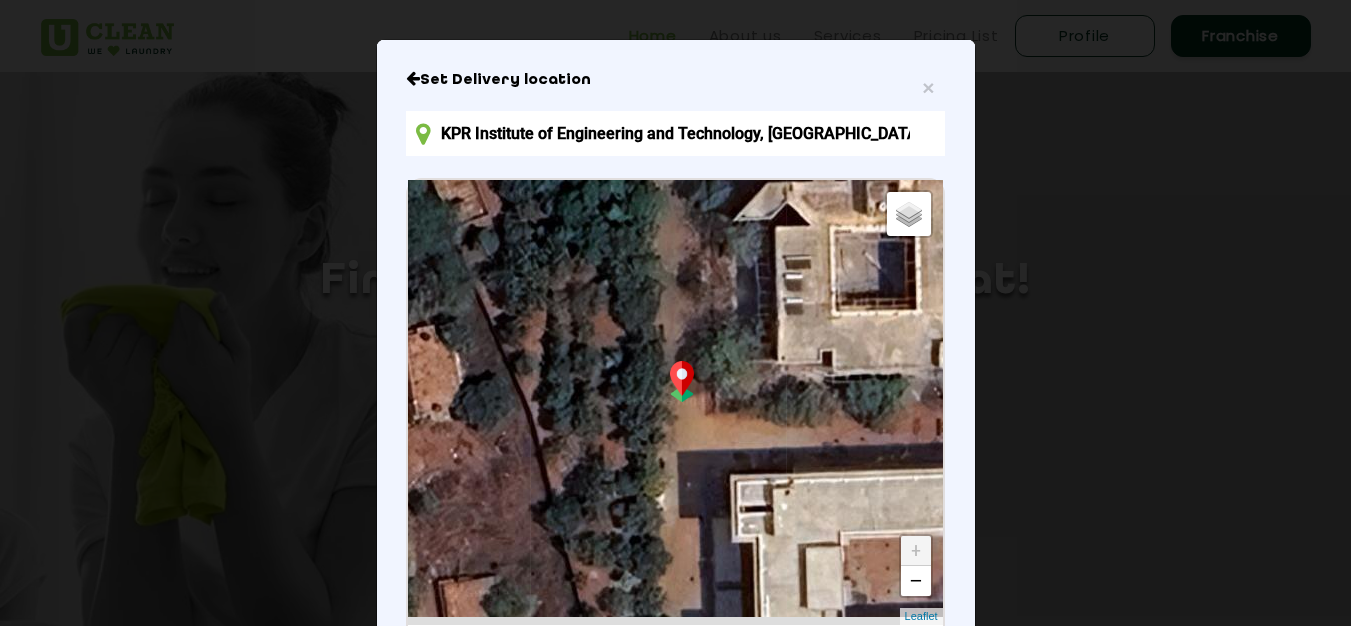 drag, startPoint x: 812, startPoint y: 483, endPoint x: 791, endPoint y: 418, distance: 68.30813 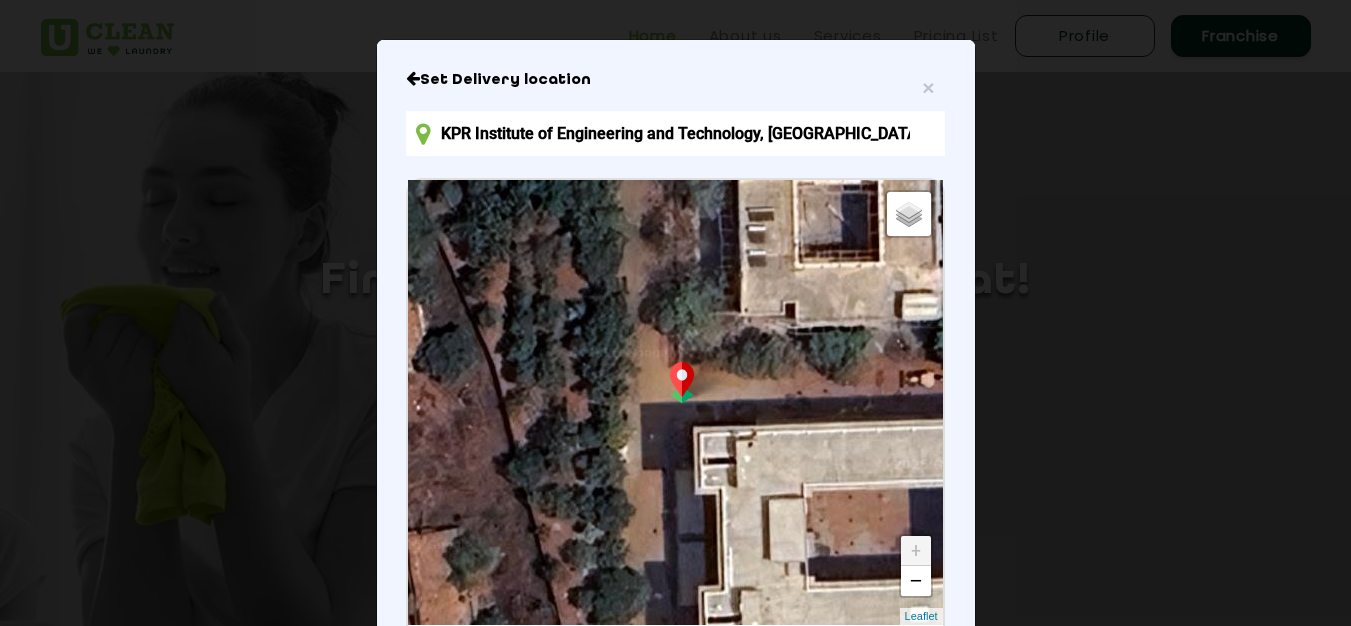 drag, startPoint x: 818, startPoint y: 474, endPoint x: 780, endPoint y: 424, distance: 62.801273 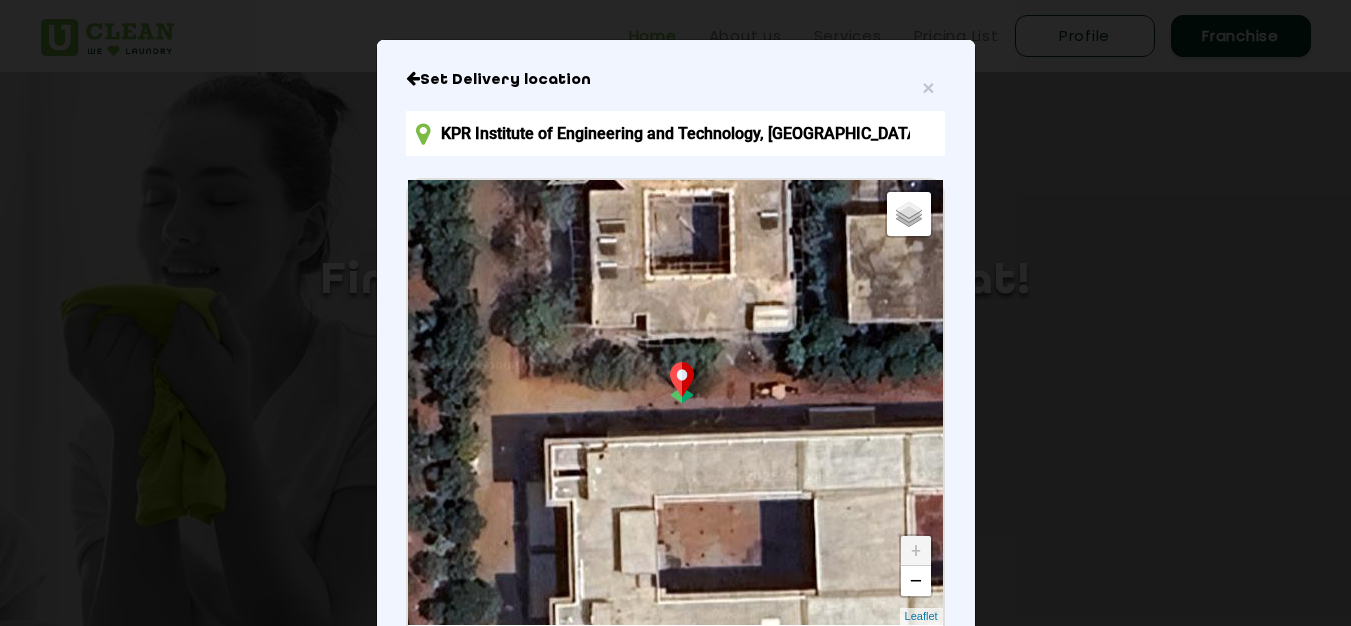 drag, startPoint x: 802, startPoint y: 416, endPoint x: 644, endPoint y: 427, distance: 158.38245 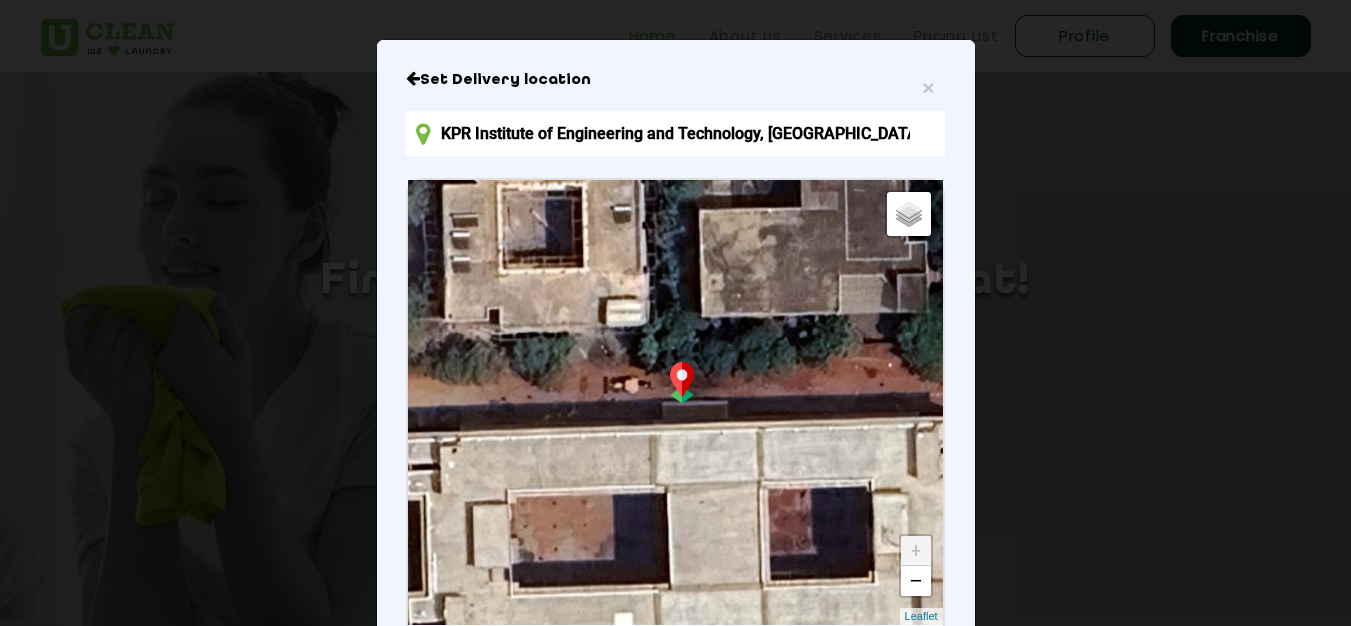 drag, startPoint x: 740, startPoint y: 480, endPoint x: 593, endPoint y: 474, distance: 147.12239 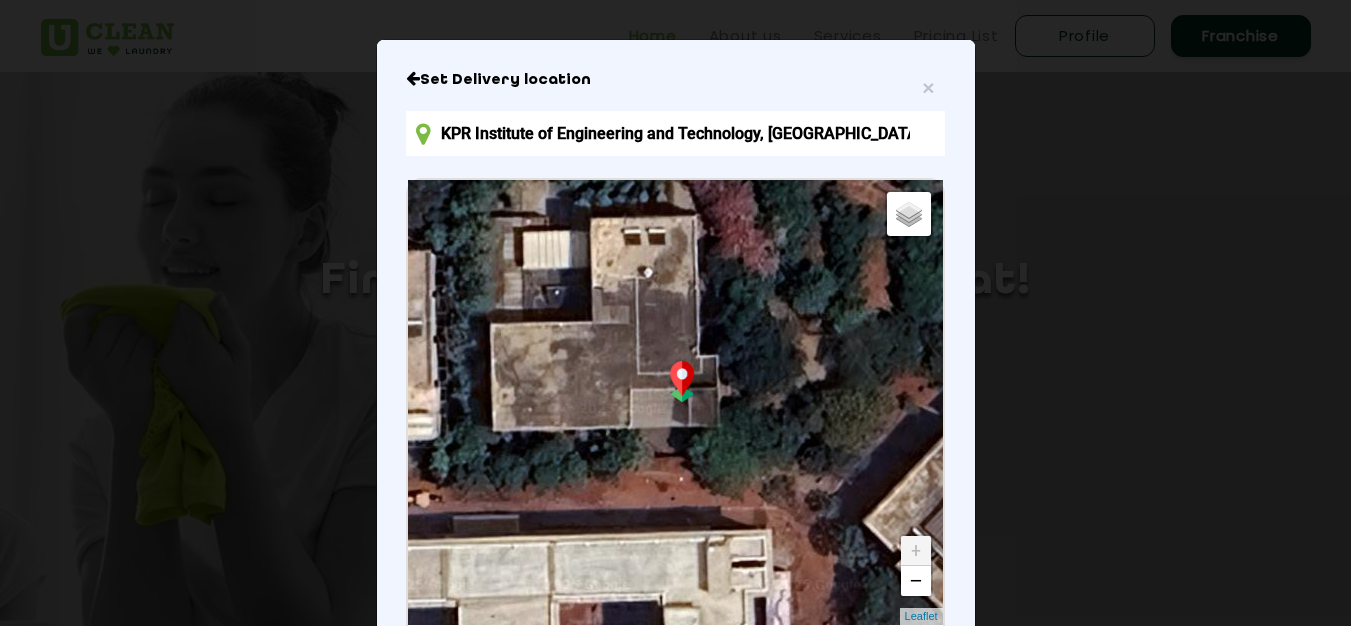 drag, startPoint x: 626, startPoint y: 508, endPoint x: 362, endPoint y: 609, distance: 282.66058 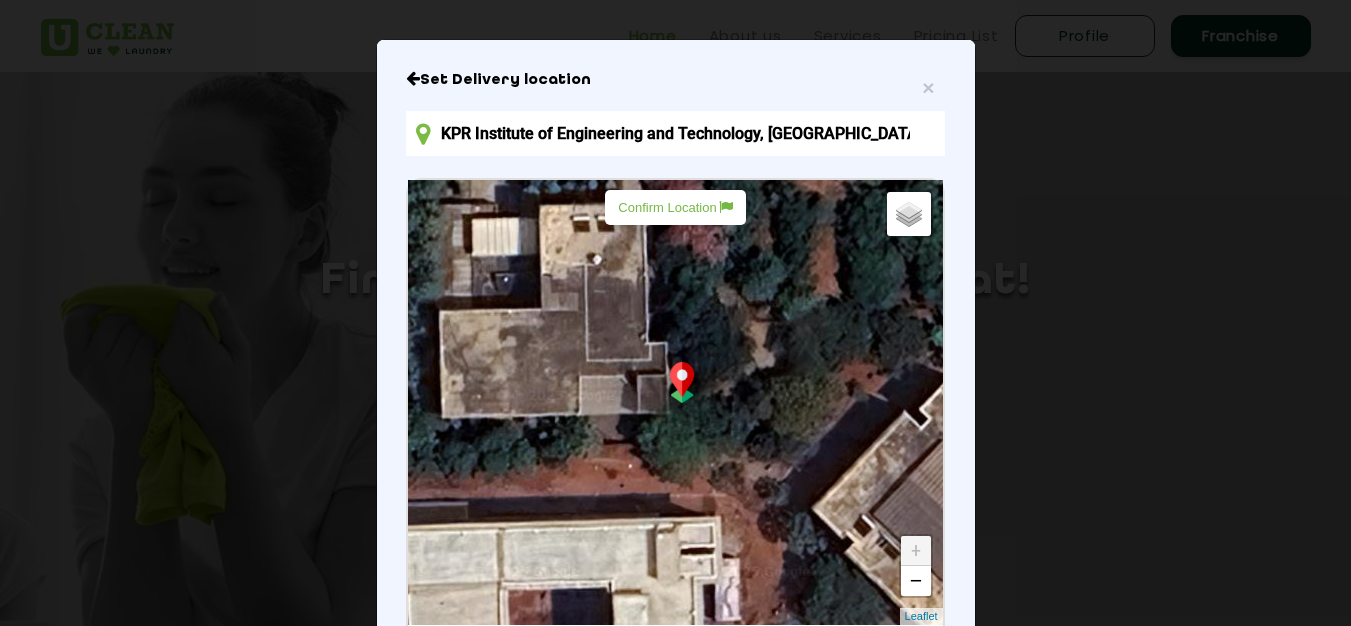 click on "Confirm Location" at bounding box center (675, 207) 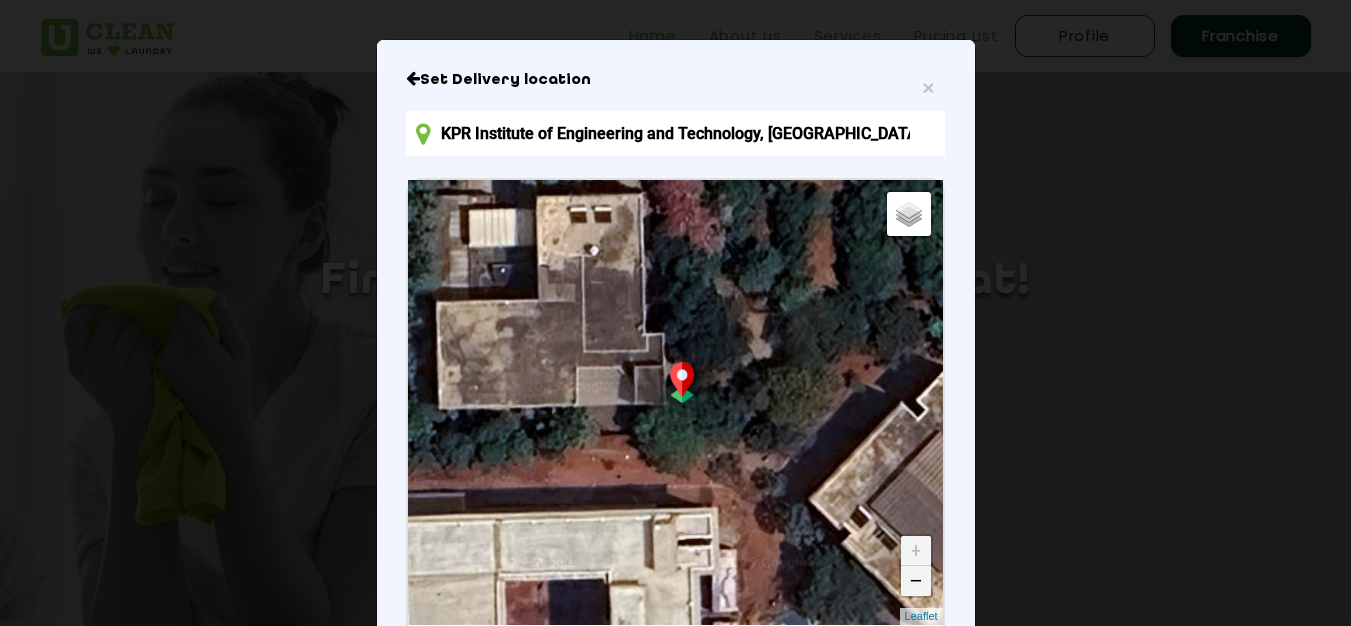 drag, startPoint x: 911, startPoint y: 598, endPoint x: 906, endPoint y: 587, distance: 12.083046 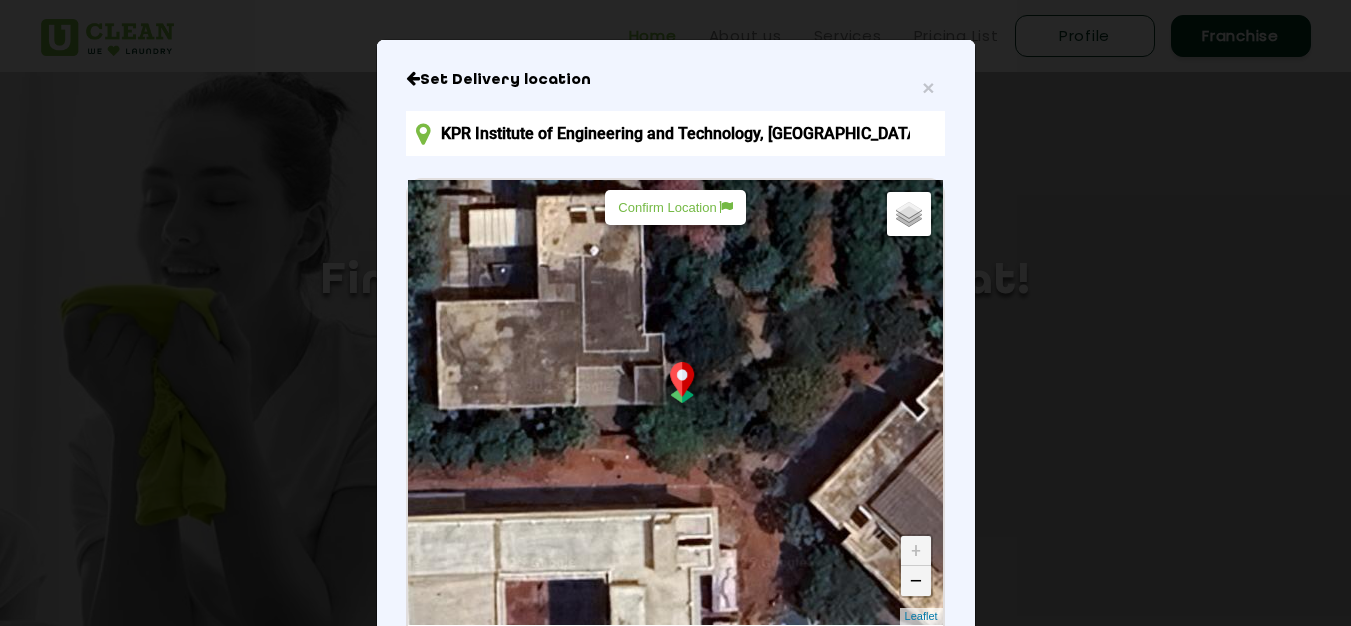click on "−" at bounding box center [916, 581] 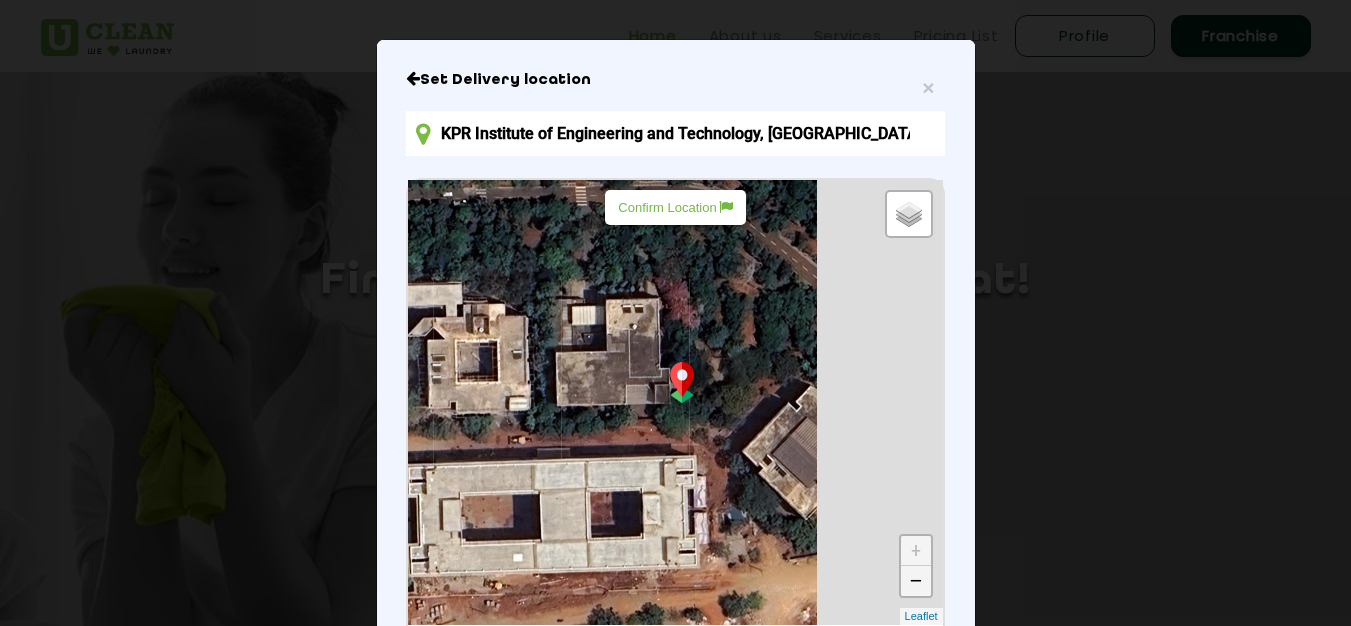 click on "−" at bounding box center [916, 581] 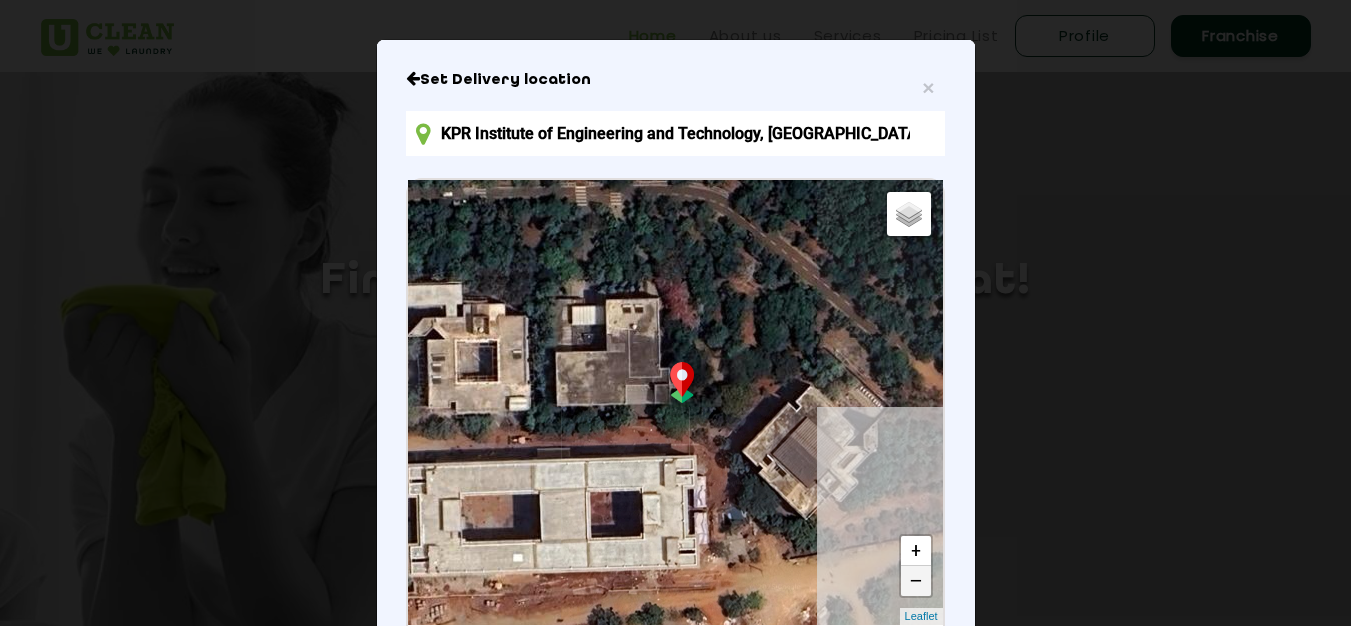 click on "−" at bounding box center (916, 581) 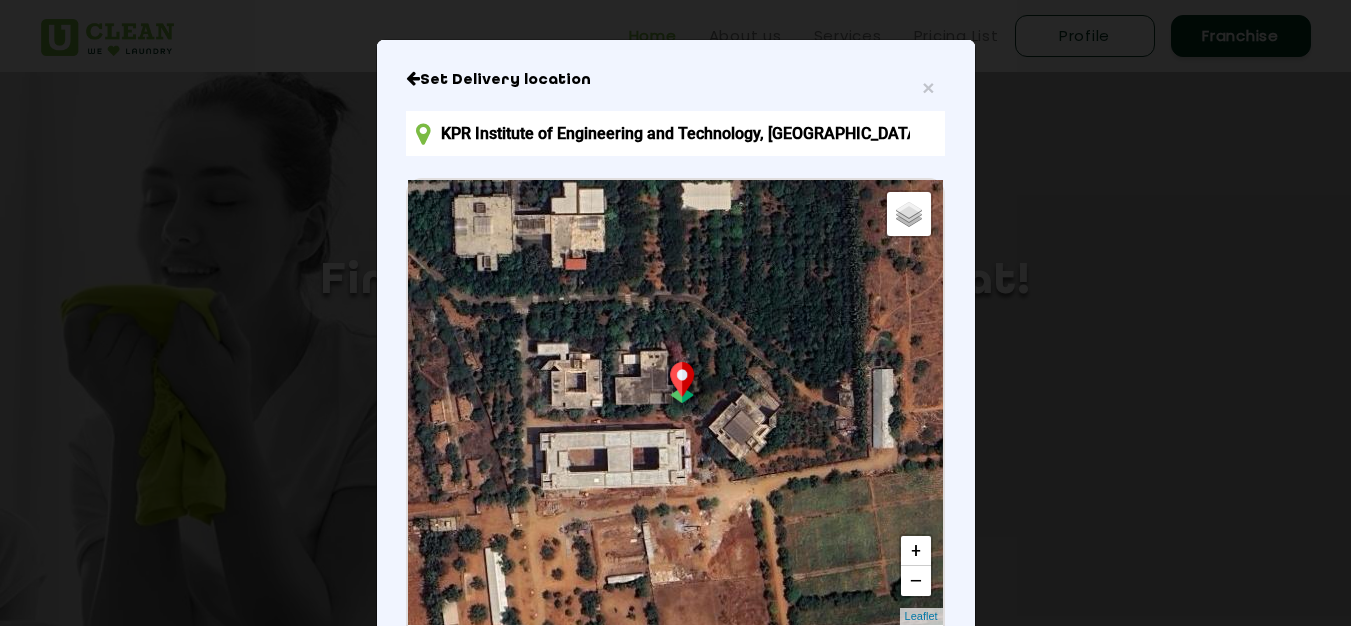 click on "Default   Satellite + − Leaflet" at bounding box center [675, 402] 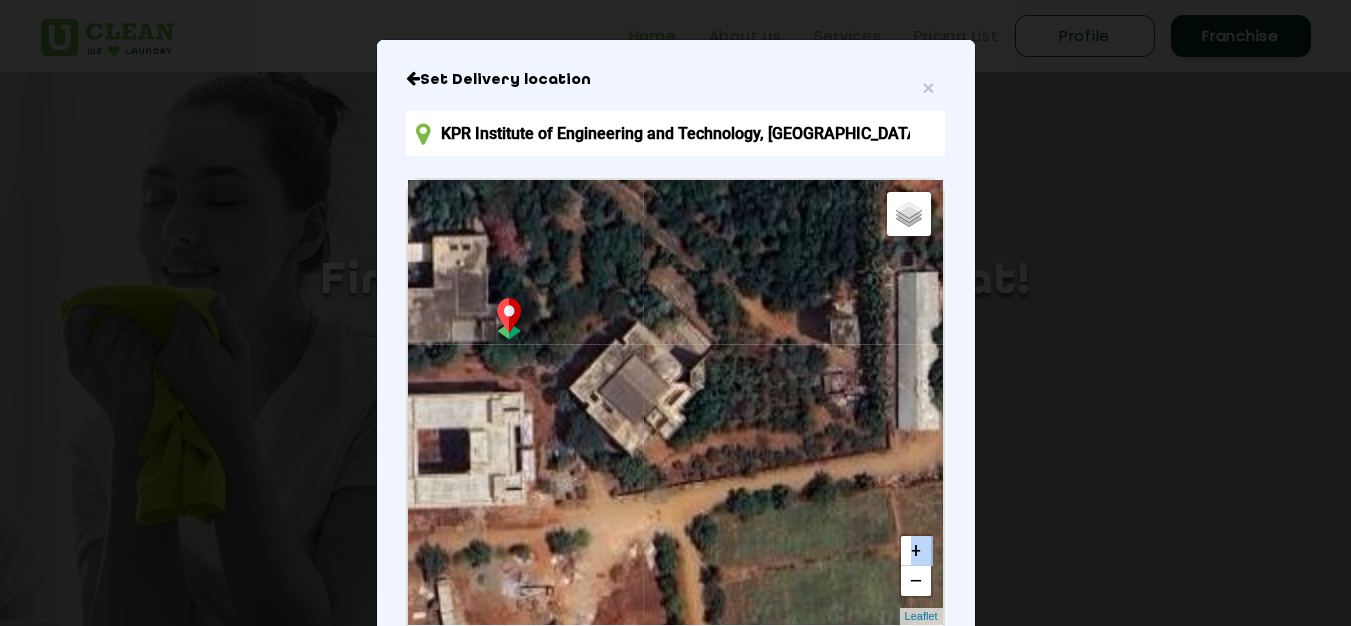 click on "Default   Satellite + − Leaflet" at bounding box center [675, 402] 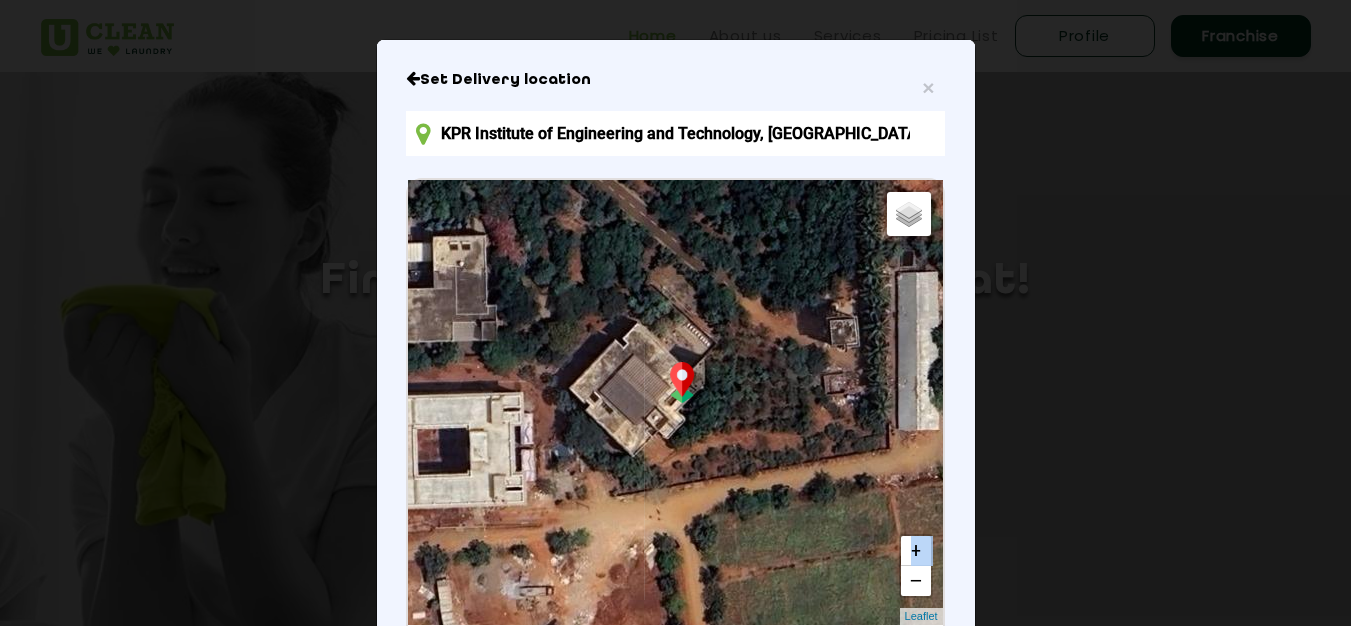 click on "Default   Satellite + − Leaflet" at bounding box center (675, 402) 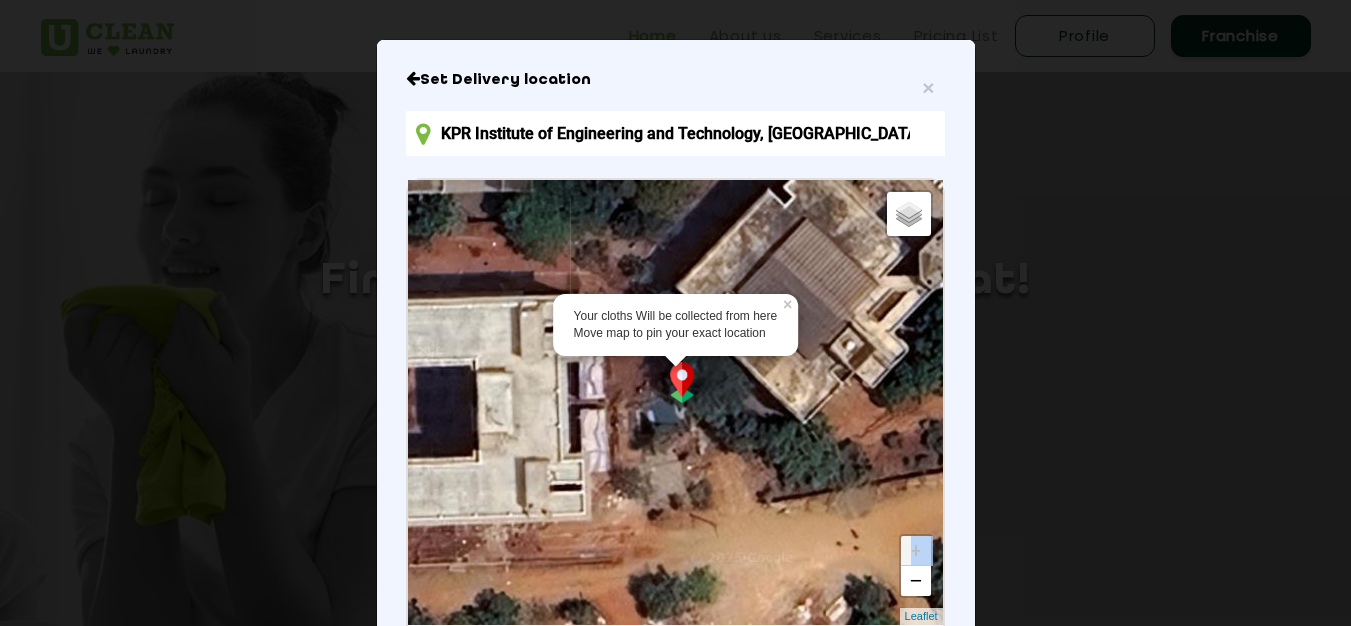 click on "Your cloths Will be collected from here  Move map to pin your exact location ×  Default   Satellite + − Leaflet" at bounding box center [675, 402] 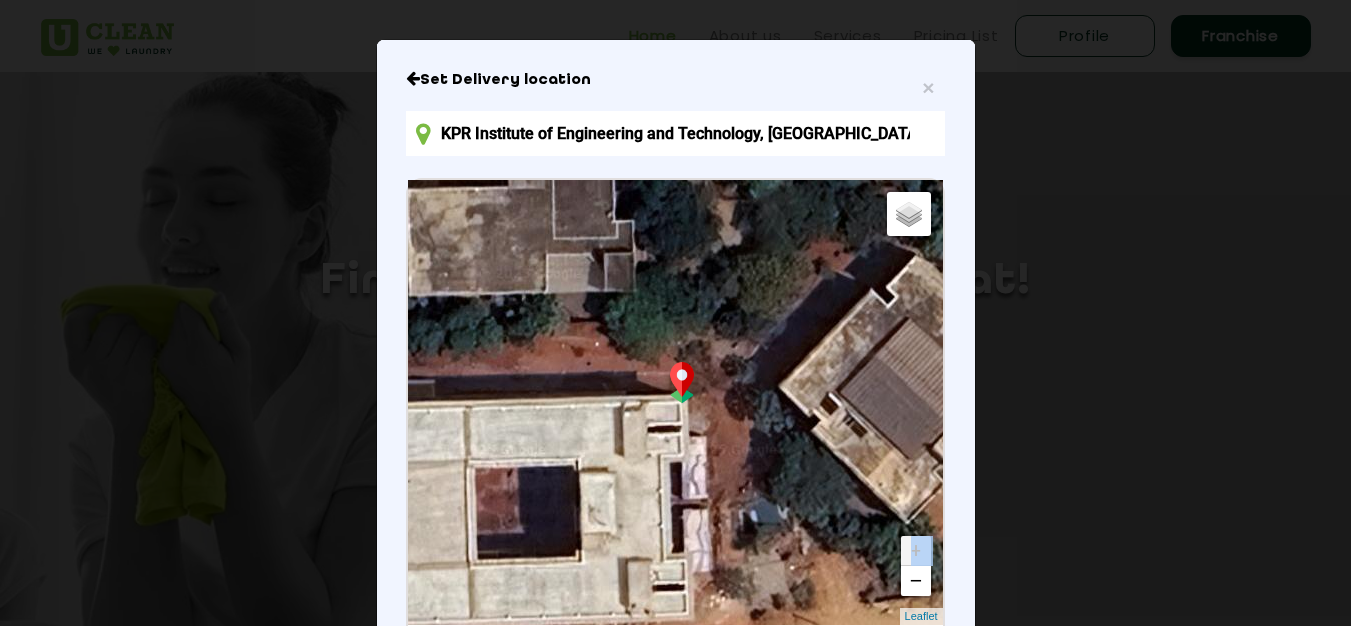 drag, startPoint x: 571, startPoint y: 325, endPoint x: 559, endPoint y: 405, distance: 80.895 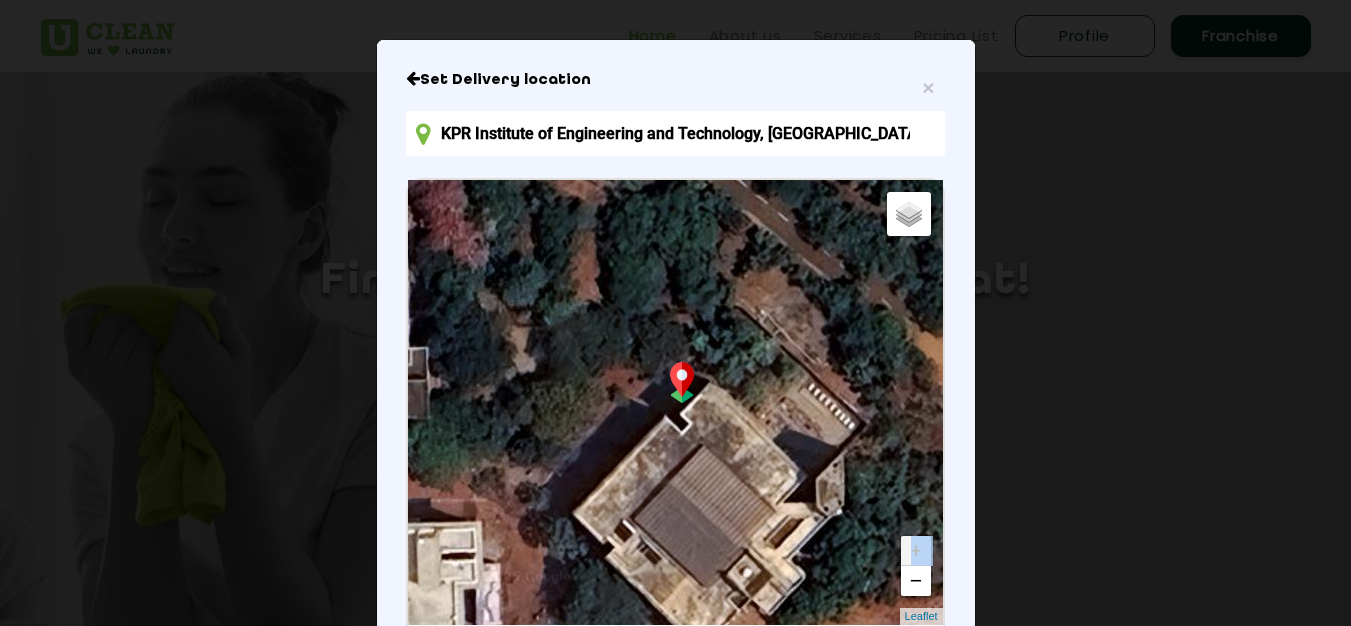 click on "Default   Satellite + − Leaflet" at bounding box center (675, 402) 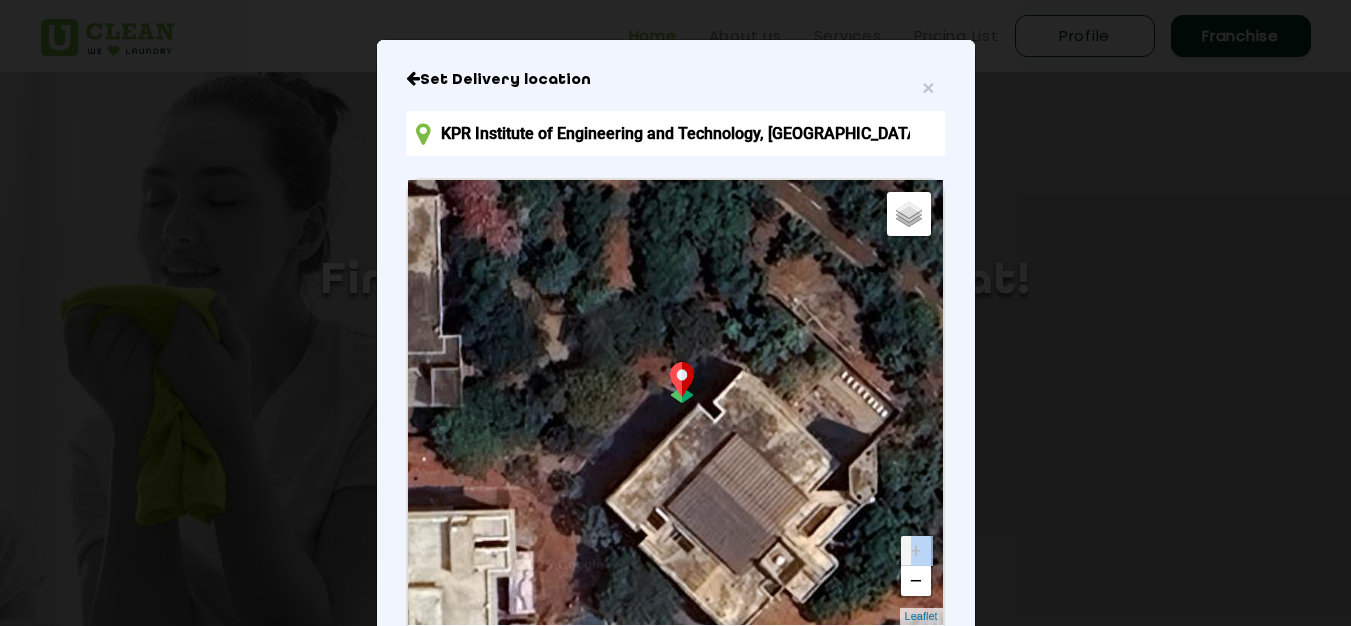 drag, startPoint x: 666, startPoint y: 515, endPoint x: 730, endPoint y: 484, distance: 71.11259 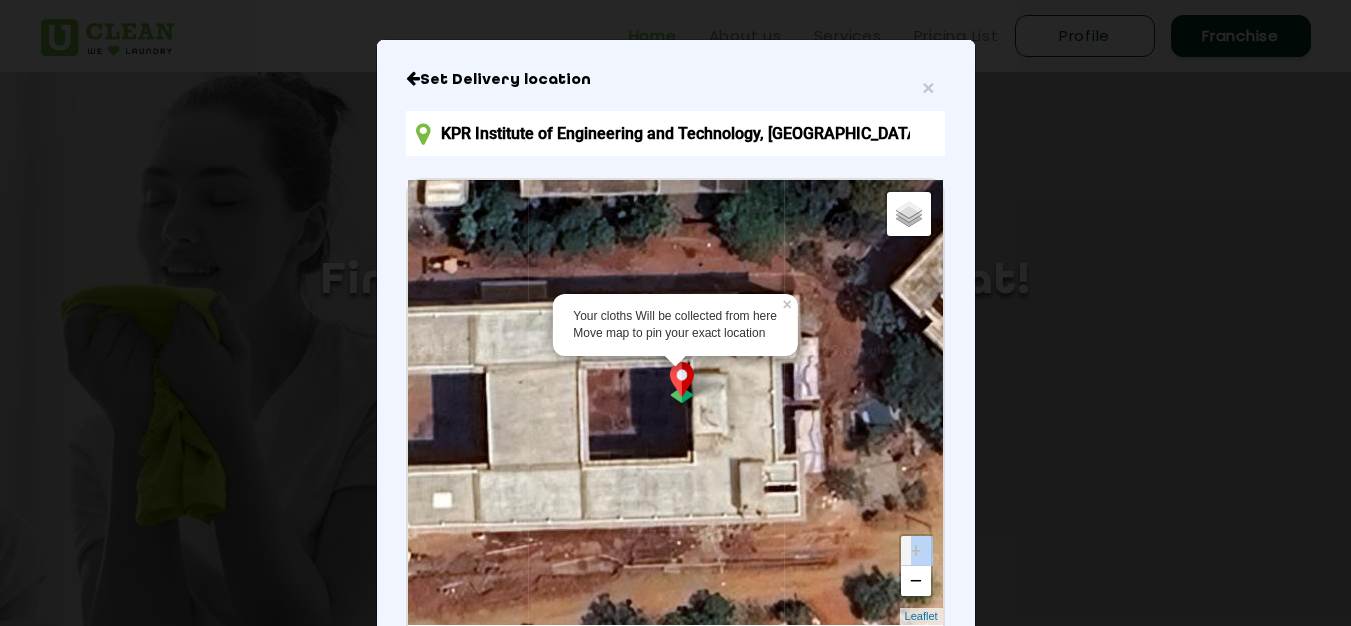 drag, startPoint x: 648, startPoint y: 461, endPoint x: 905, endPoint y: 267, distance: 322.00156 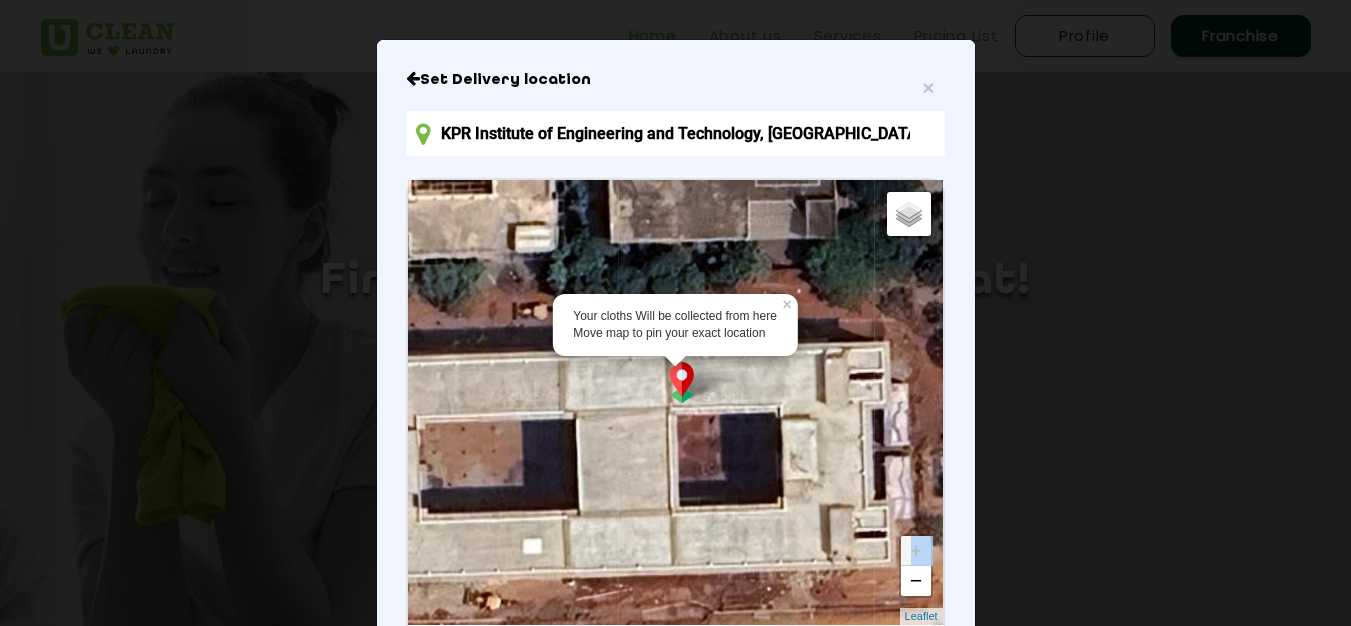 drag, startPoint x: 695, startPoint y: 423, endPoint x: 794, endPoint y: 464, distance: 107.15409 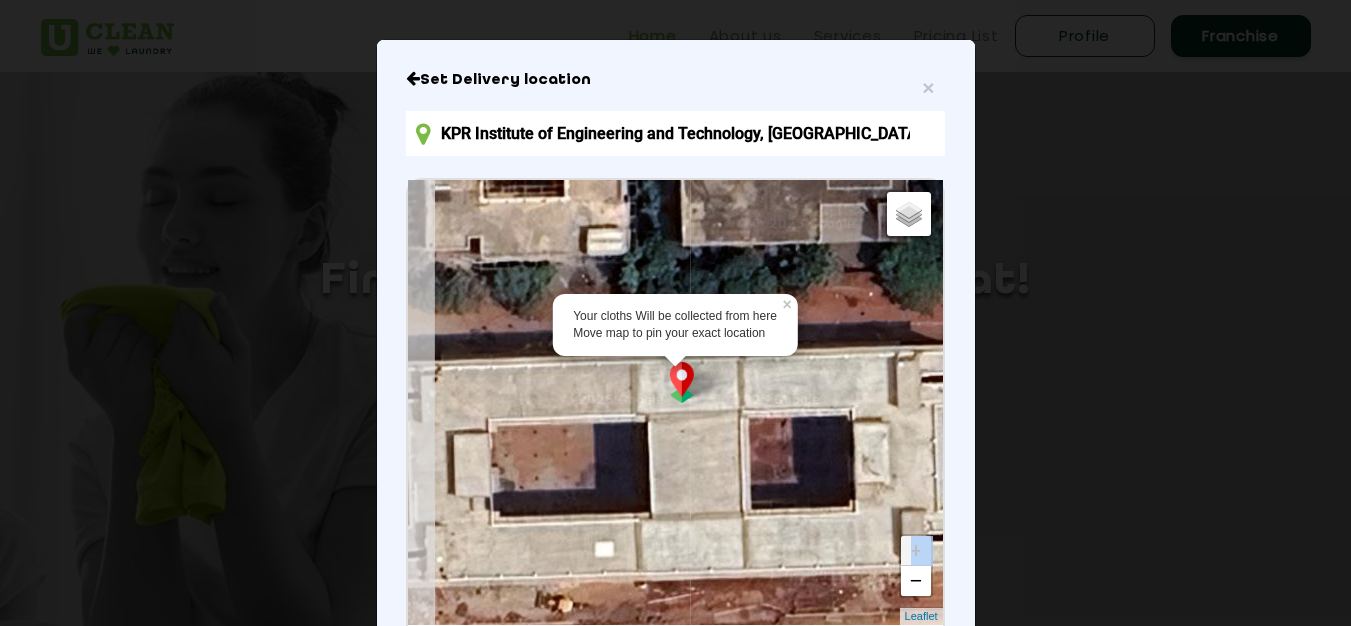 drag, startPoint x: 645, startPoint y: 493, endPoint x: 741, endPoint y: 507, distance: 97.015465 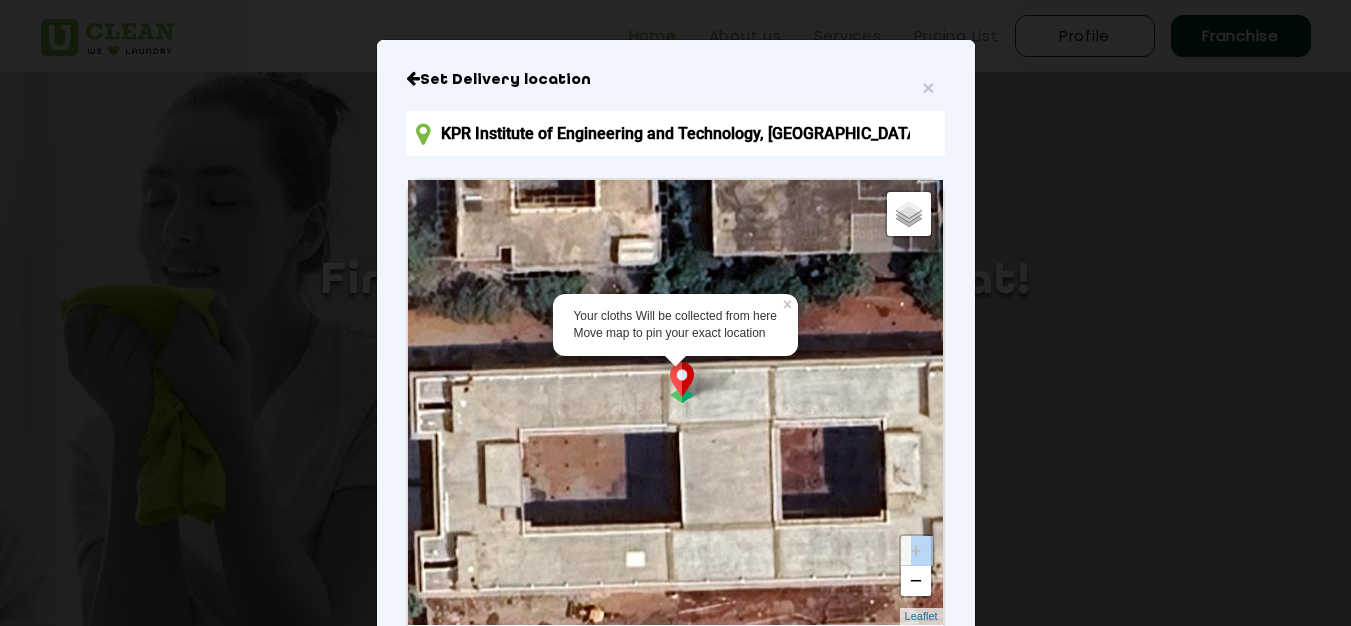 drag, startPoint x: 630, startPoint y: 518, endPoint x: 502, endPoint y: 397, distance: 176.13914 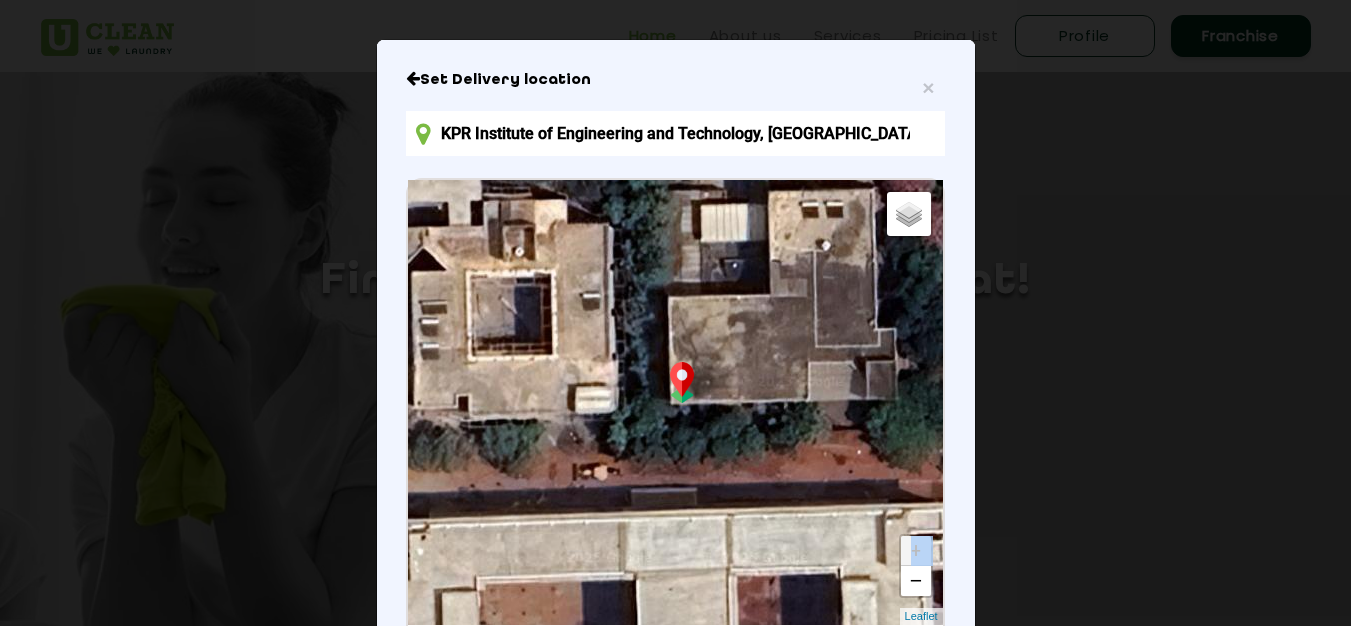 drag, startPoint x: 669, startPoint y: 283, endPoint x: 620, endPoint y: 427, distance: 152.10852 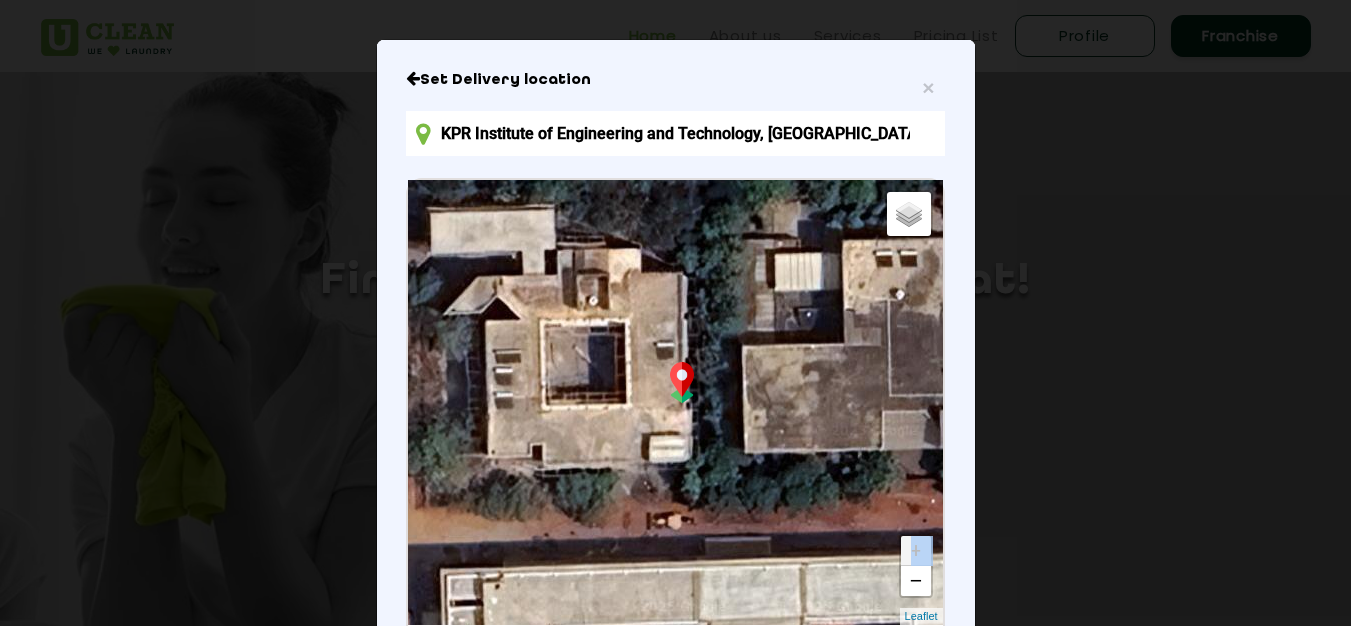 drag, startPoint x: 583, startPoint y: 381, endPoint x: 667, endPoint y: 430, distance: 97.24711 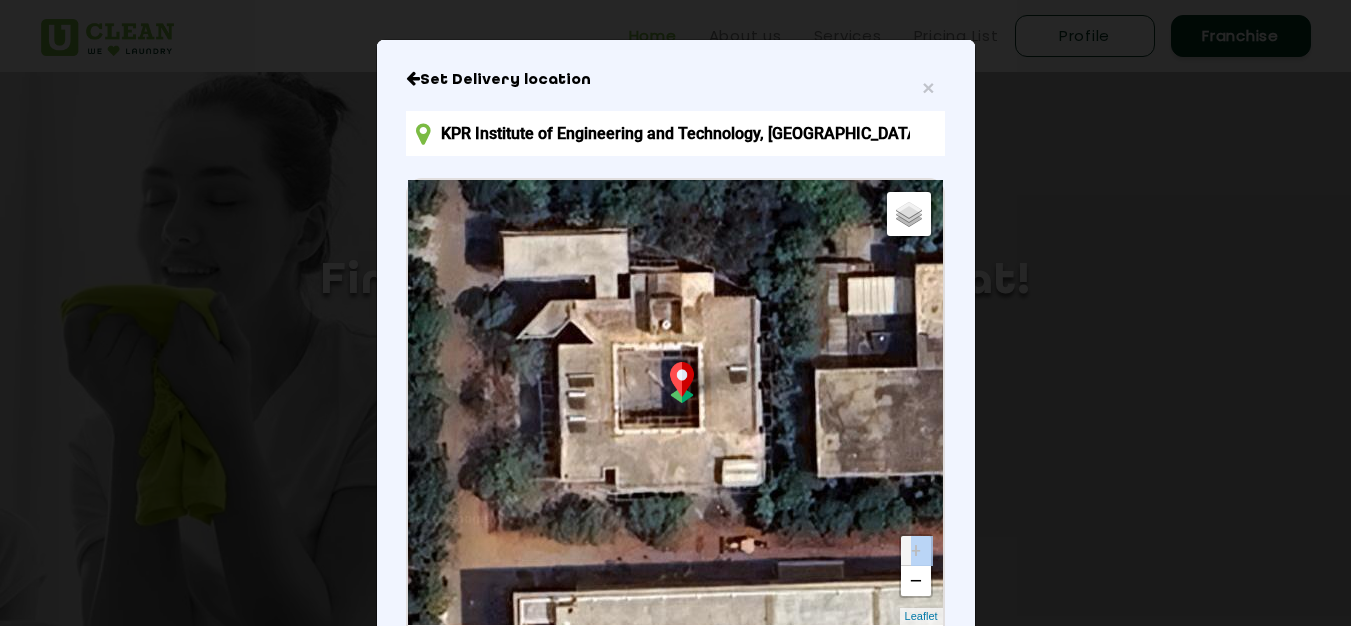 drag, startPoint x: 536, startPoint y: 457, endPoint x: 633, endPoint y: 505, distance: 108.226616 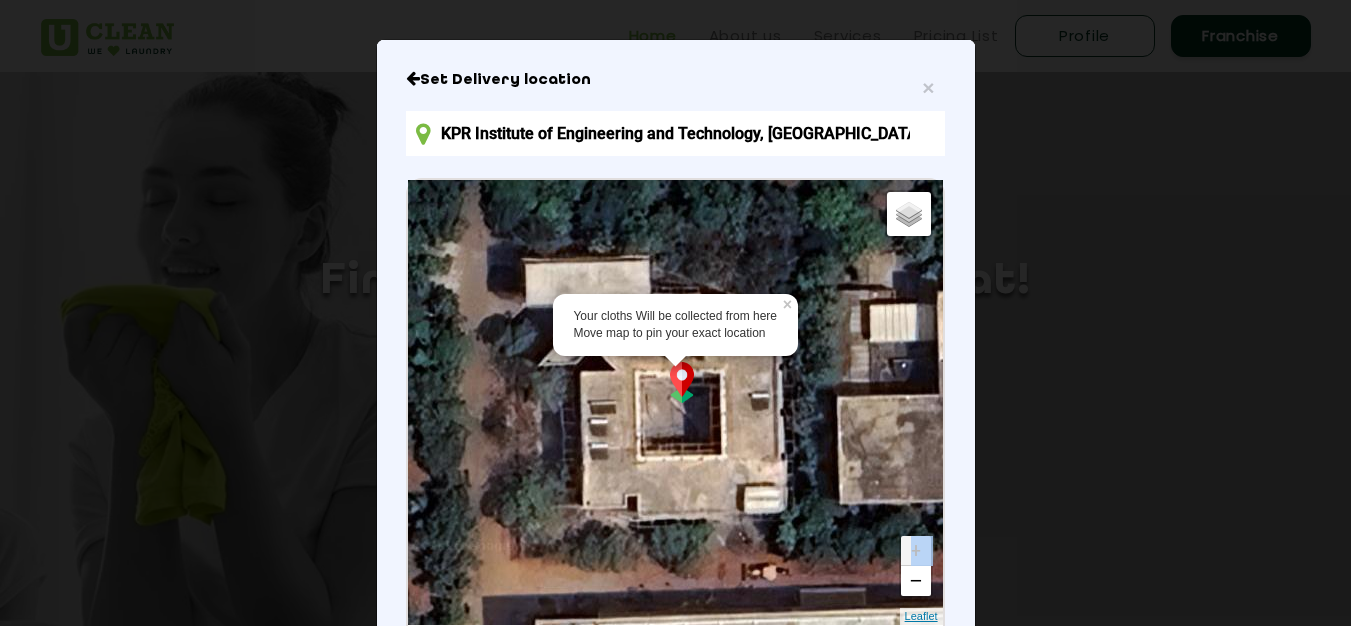 click on "Leaflet" at bounding box center (921, 616) 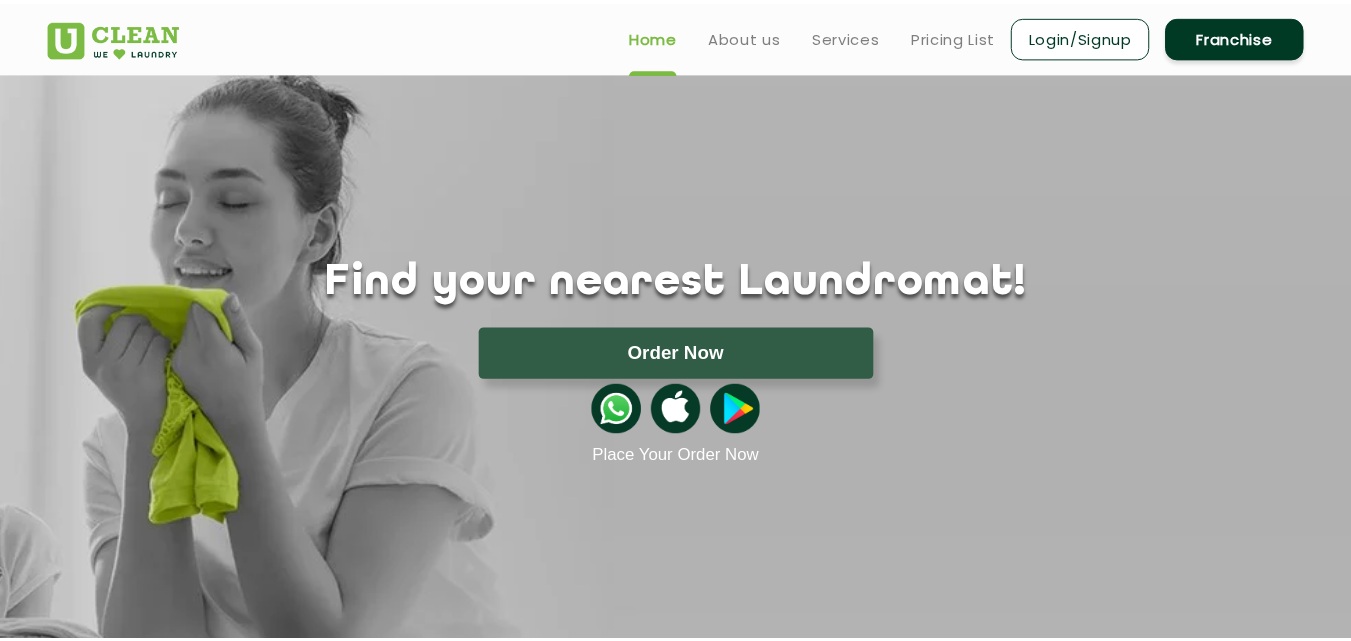 scroll, scrollTop: 0, scrollLeft: 0, axis: both 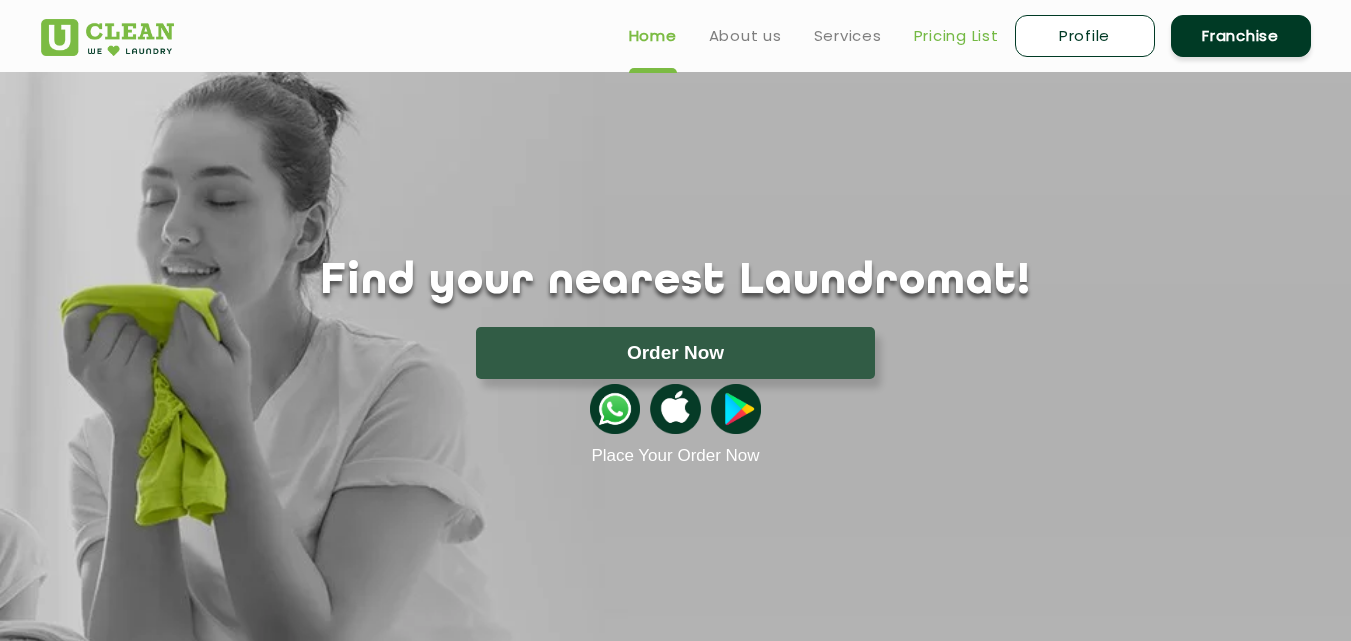 click on "Pricing List" at bounding box center [956, 36] 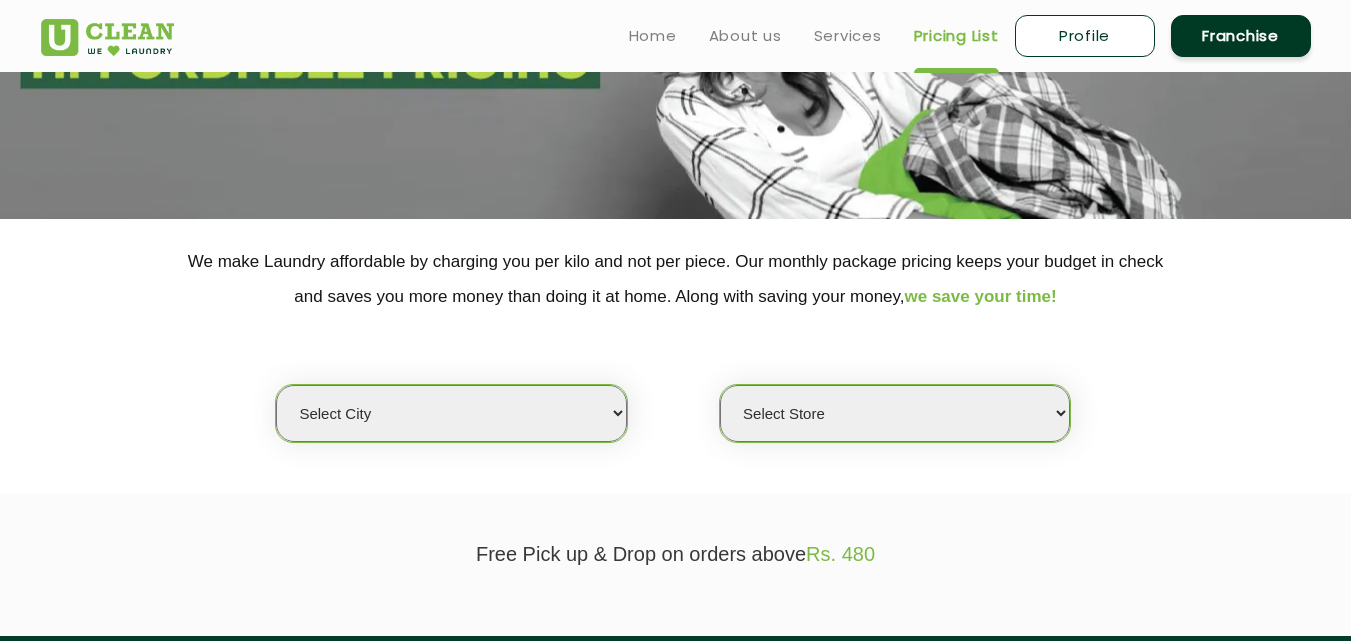 scroll, scrollTop: 240, scrollLeft: 0, axis: vertical 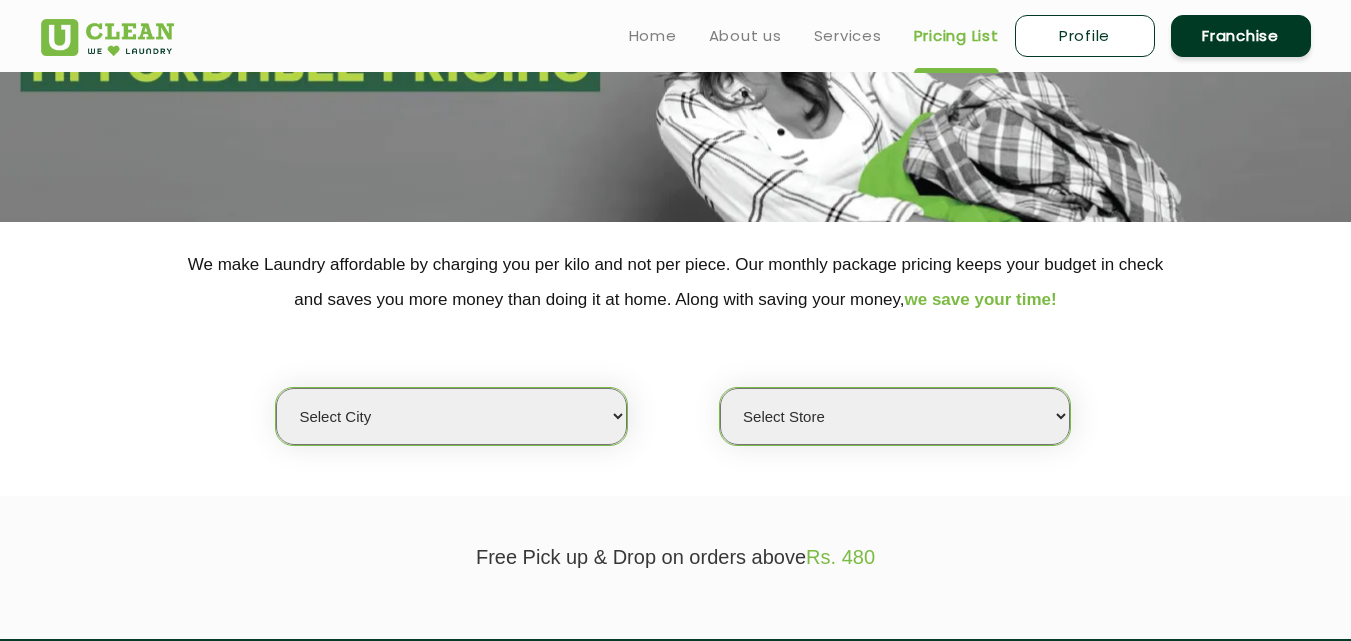 click on "Select city Aalo Agartala Agra Ahmedabad Akola Aligarh Alwar - UClean Select Amravati Aurangabad Ayodhya Bahadurgarh Bahraich Baleswar Baramulla Bareilly Barmer Barpeta Bathinda Belgaum Bengaluru Berhampur Bettiah Bhagalpur Bhilwara Bhiwadi Bhopal Bhubaneshwar Bidar Bikaner Bilaspur Bokaro Bongaigaon Chandigarh Chennai Chitrakoot Cochin Coimbatore Cooch Behar Coonoor Daman Danapur Darrang Daudnagar Dehradun Delhi Deoghar Dhanbad Dharwad Dhule Dibrugarh Digboi Dimapur Dindigul Duliajan Ellenabad Erode Faridabad Gandhidham Gandhinagar Garia Ghaziabad Goa Gohana Golaghat Gonda Gorakhpur Gurugram Guwahati Gwalior Haldwani Hamirpur Hanumangarh Haridwar Hingoli Hojai Howrah Hubli Hyderabad Imphal Indore Itanagar Jagdalpur Jagraon Jaipur Jaipur - Select Jammu Jamshedpur Jehanabad Jhansi Jodhpur Jorhat Kaithal Kakinada Kanpur Kargil Karimganj Kathmandu Kharupetia Khopoli Kochi Kohima Kokapet Kokrajhar Kolhapur Kolkata Kota Kotdwar Krishnanagar Kundli Kurnool Latur Leh Longding Lower Subansiri Lucknow Ludhiana Madurai" at bounding box center [451, 416] 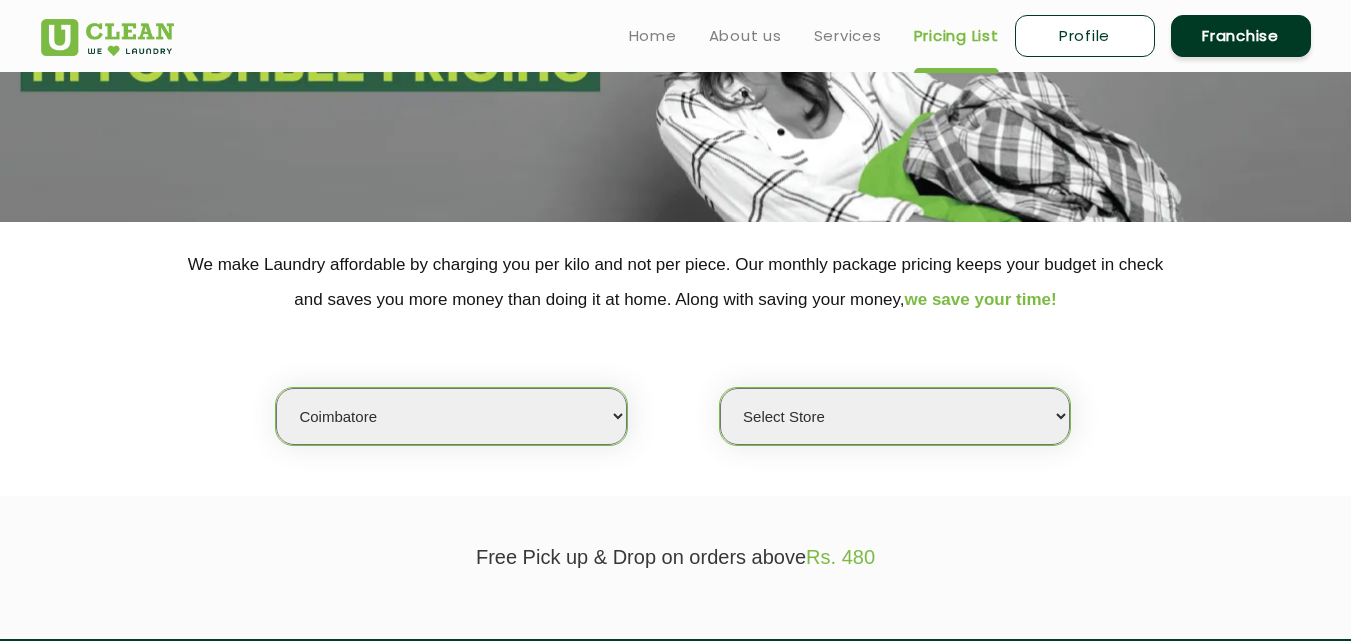 click on "Select city Aalo Agartala Agra Ahmedabad Akola Aligarh Alwar - UClean Select Amravati Aurangabad Ayodhya Bahadurgarh Bahraich Baleswar Baramulla Bareilly Barmer Barpeta Bathinda Belgaum Bengaluru Berhampur Bettiah Bhagalpur Bhilwara Bhiwadi Bhopal Bhubaneshwar Bidar Bikaner Bilaspur Bokaro Bongaigaon Chandigarh Chennai Chitrakoot Cochin Coimbatore Cooch Behar Coonoor Daman Danapur Darrang Daudnagar Dehradun Delhi Deoghar Dhanbad Dharwad Dhule Dibrugarh Digboi Dimapur Dindigul Duliajan Ellenabad Erode Faridabad Gandhidham Gandhinagar Garia Ghaziabad Goa Gohana Golaghat Gonda Gorakhpur Gurugram Guwahati Gwalior Haldwani Hamirpur Hanumangarh Haridwar Hingoli Hojai Howrah Hubli Hyderabad Imphal Indore Itanagar Jagdalpur Jagraon Jaipur Jaipur - Select Jammu Jamshedpur Jehanabad Jhansi Jodhpur Jorhat Kaithal Kakinada Kanpur Kargil Karimganj Kathmandu Kharupetia Khopoli Kochi Kohima Kokapet Kokrajhar Kolhapur Kolkata Kota Kotdwar Krishnanagar Kundli Kurnool Latur Leh Longding Lower Subansiri Lucknow Ludhiana Madurai" at bounding box center [451, 416] 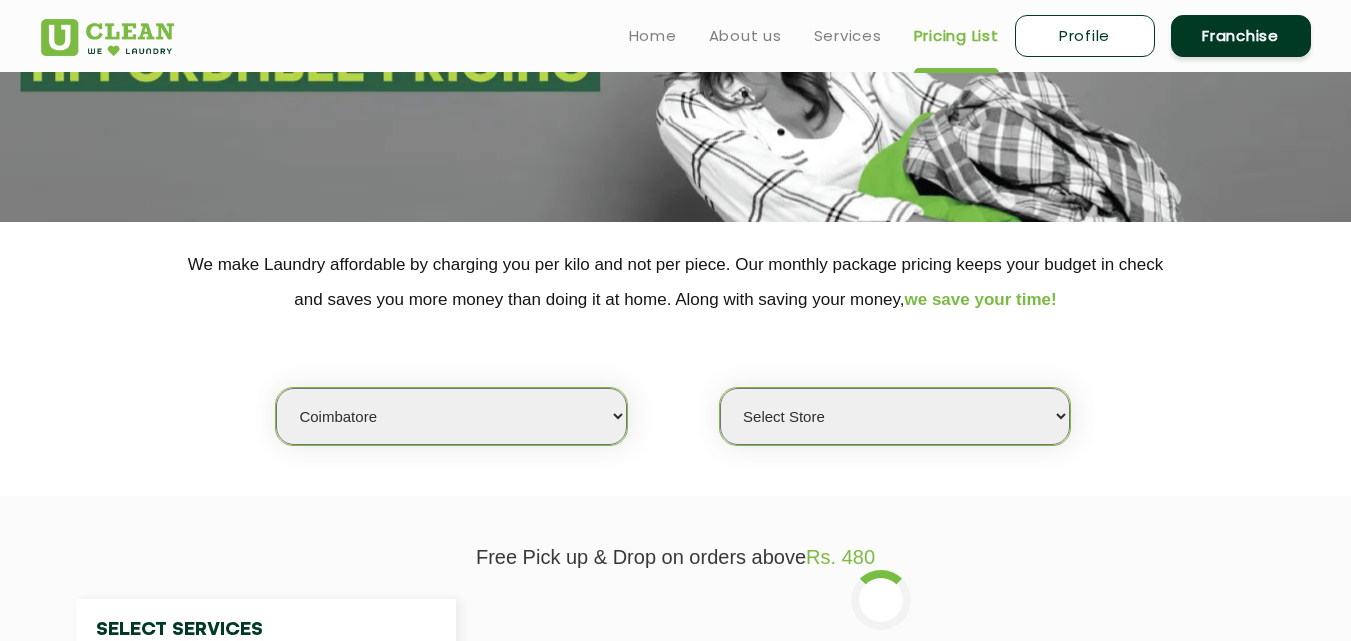 click on "We make Laundry affordable by charging you per kilo and not per piece. Our monthly package pricing keeps your budget in check   and saves you more money than doing it at home. Along with saving your money,  we save your time!" 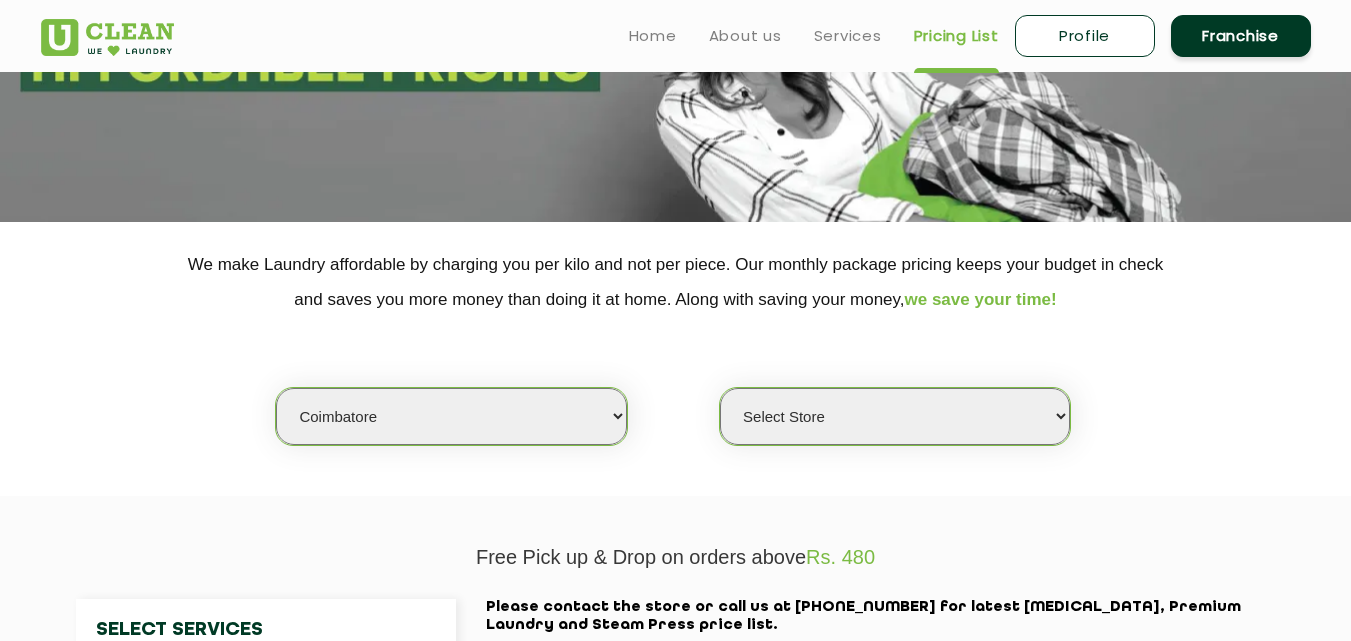 click on "Select Store UClean Marudhamalai Main Road UClean Coimbatore" at bounding box center [895, 416] 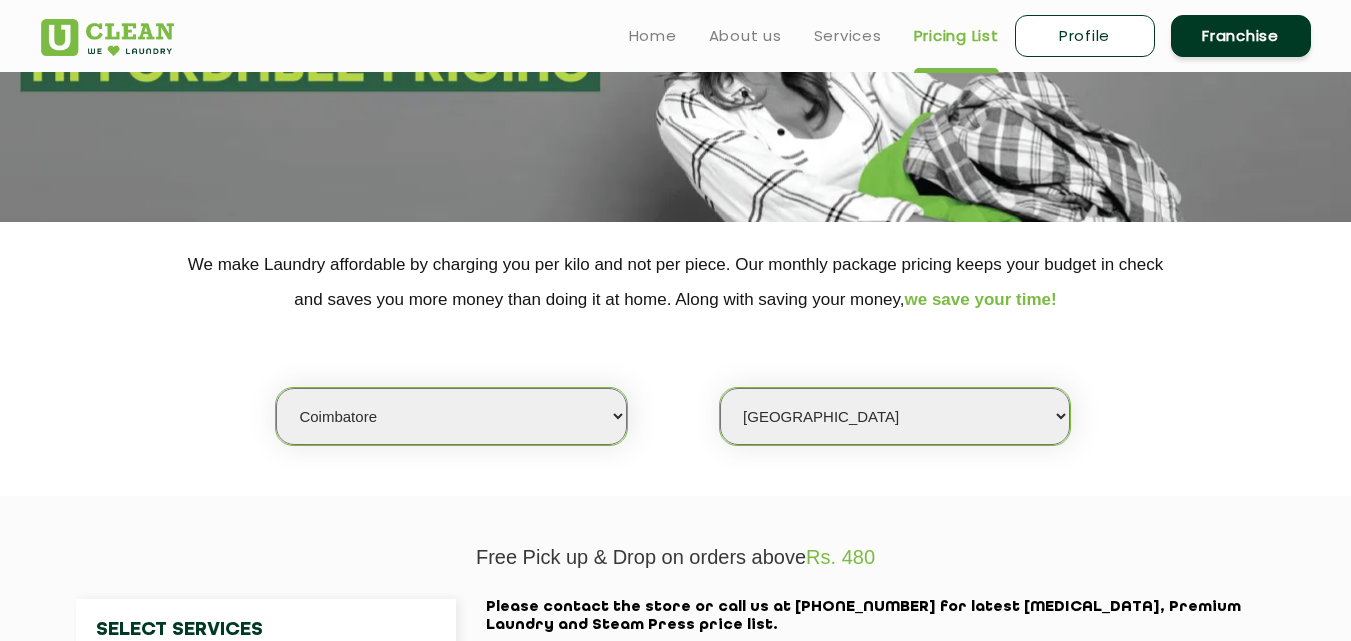 click on "Select Store UClean Marudhamalai Main Road UClean Coimbatore" at bounding box center (895, 416) 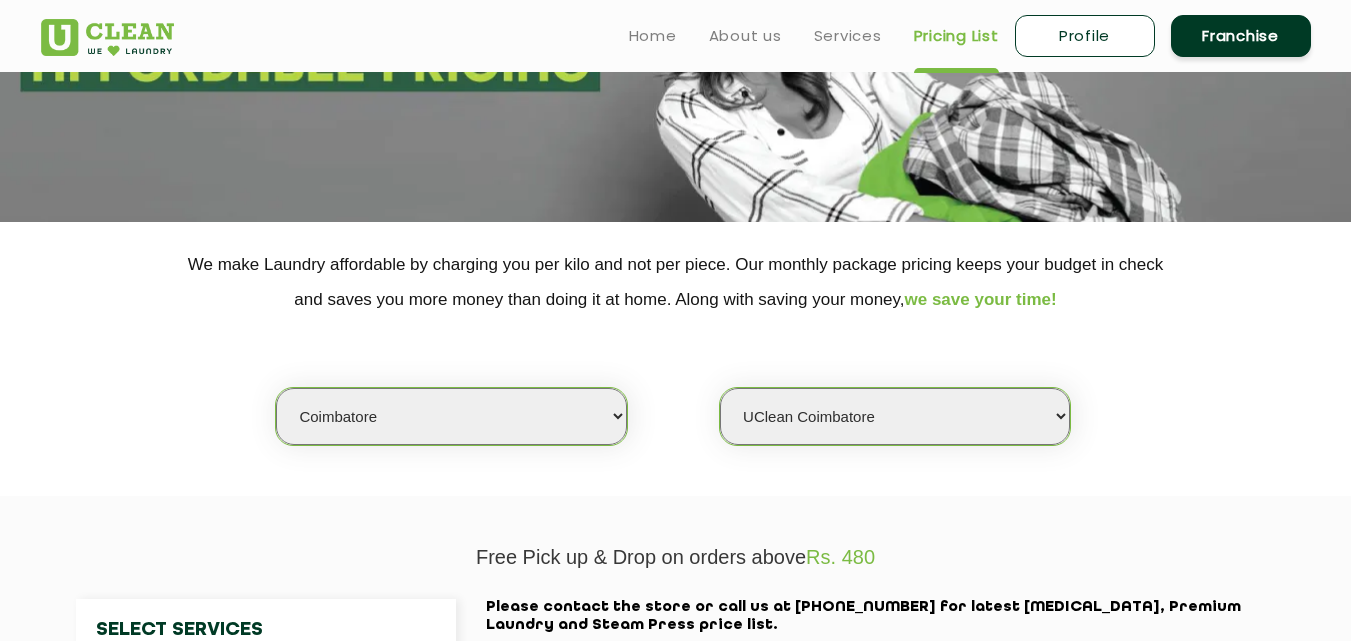 scroll, scrollTop: 800, scrollLeft: 0, axis: vertical 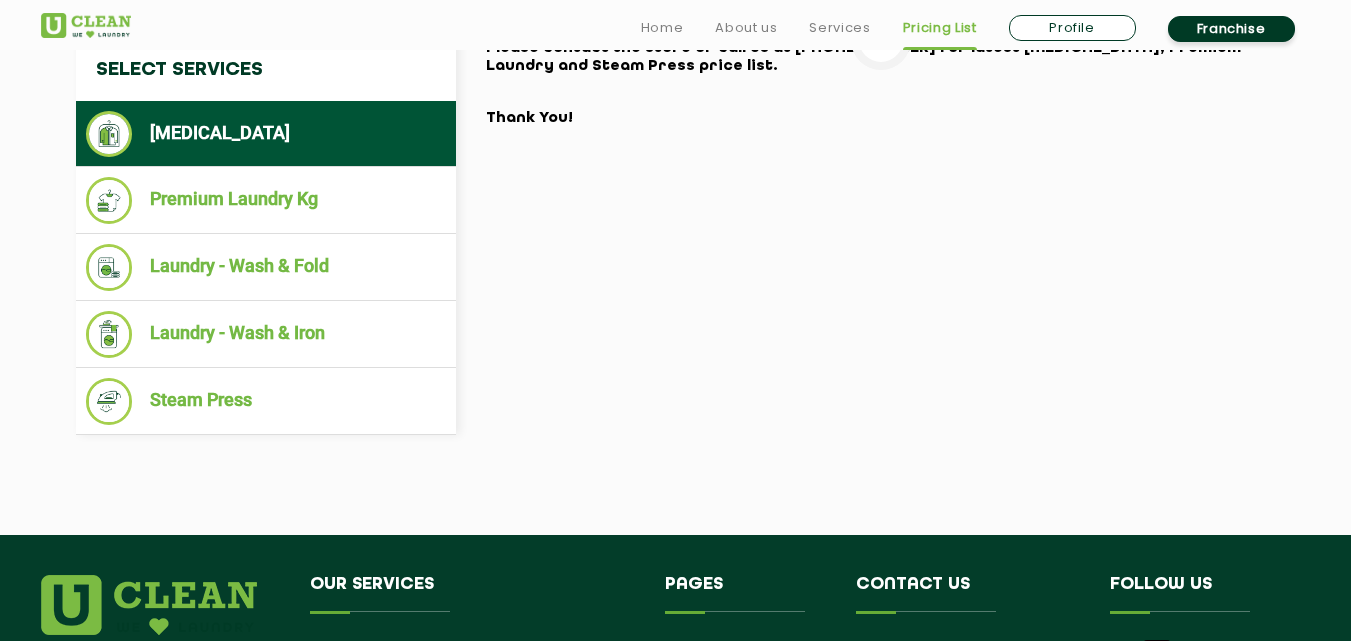 select on "0" 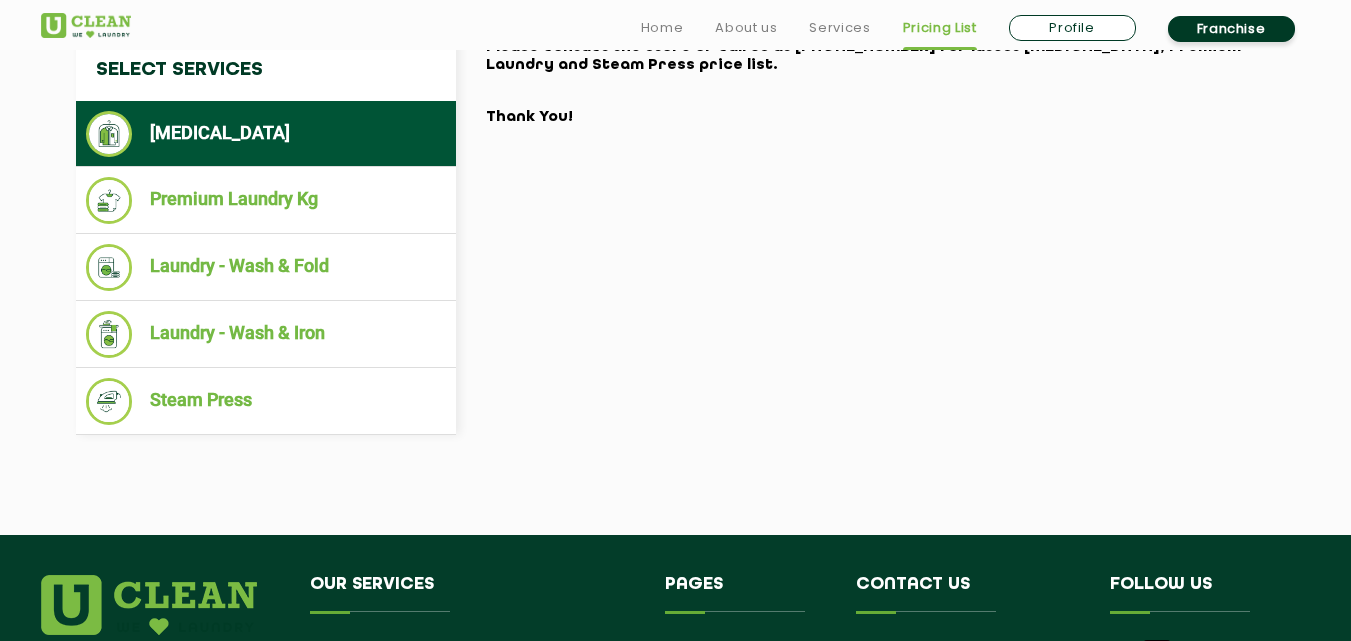 scroll, scrollTop: 240, scrollLeft: 0, axis: vertical 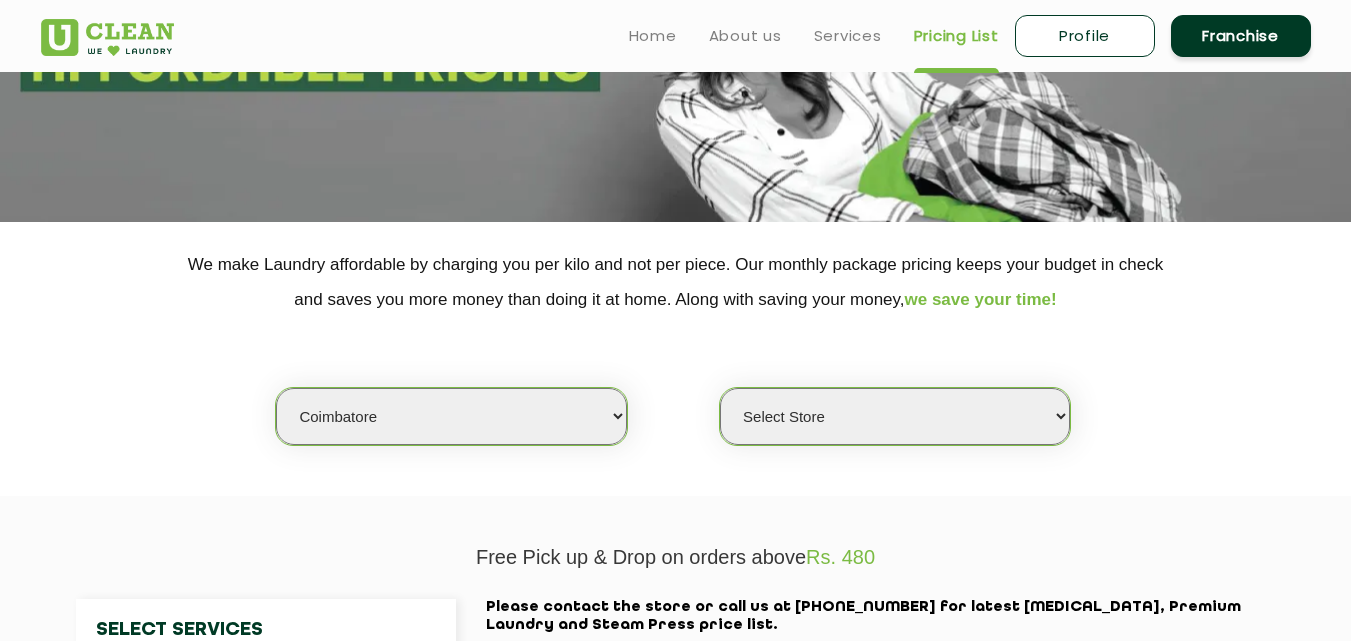 click on "We make Laundry affordable by charging you per kilo and not per piece. Our monthly package pricing keeps your budget in check   and saves you more money than doing it at home. Along with saving your money,  we save your time!" 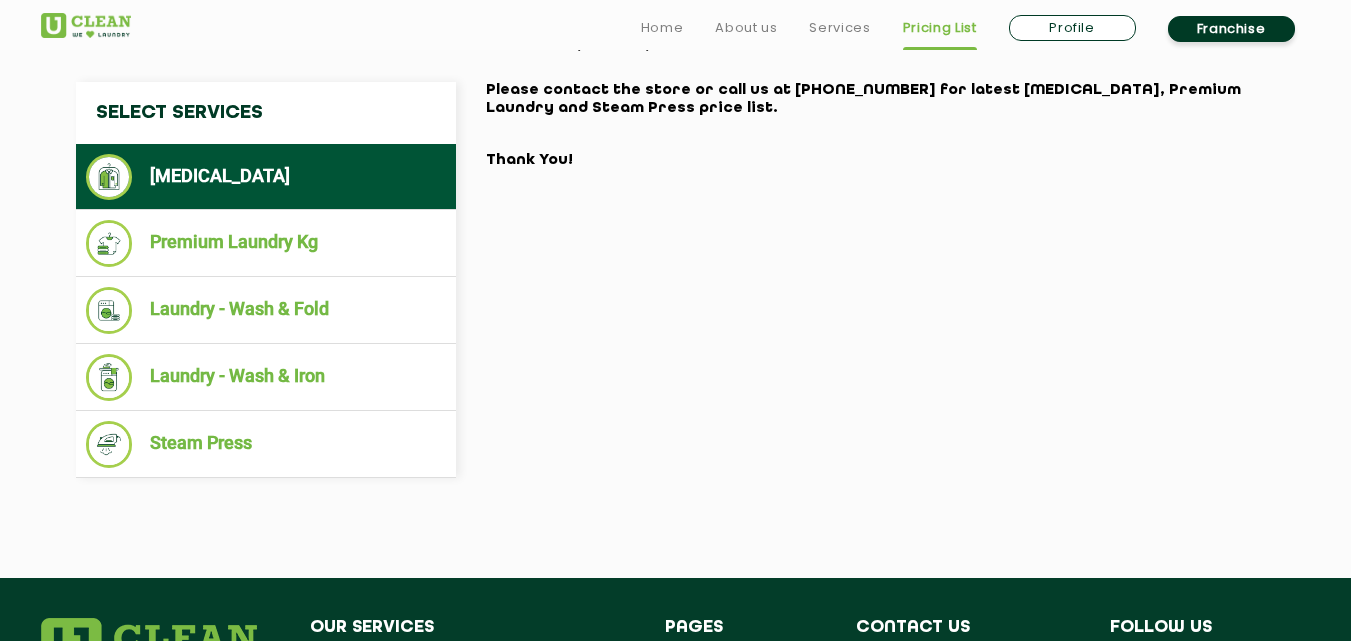 scroll, scrollTop: 760, scrollLeft: 0, axis: vertical 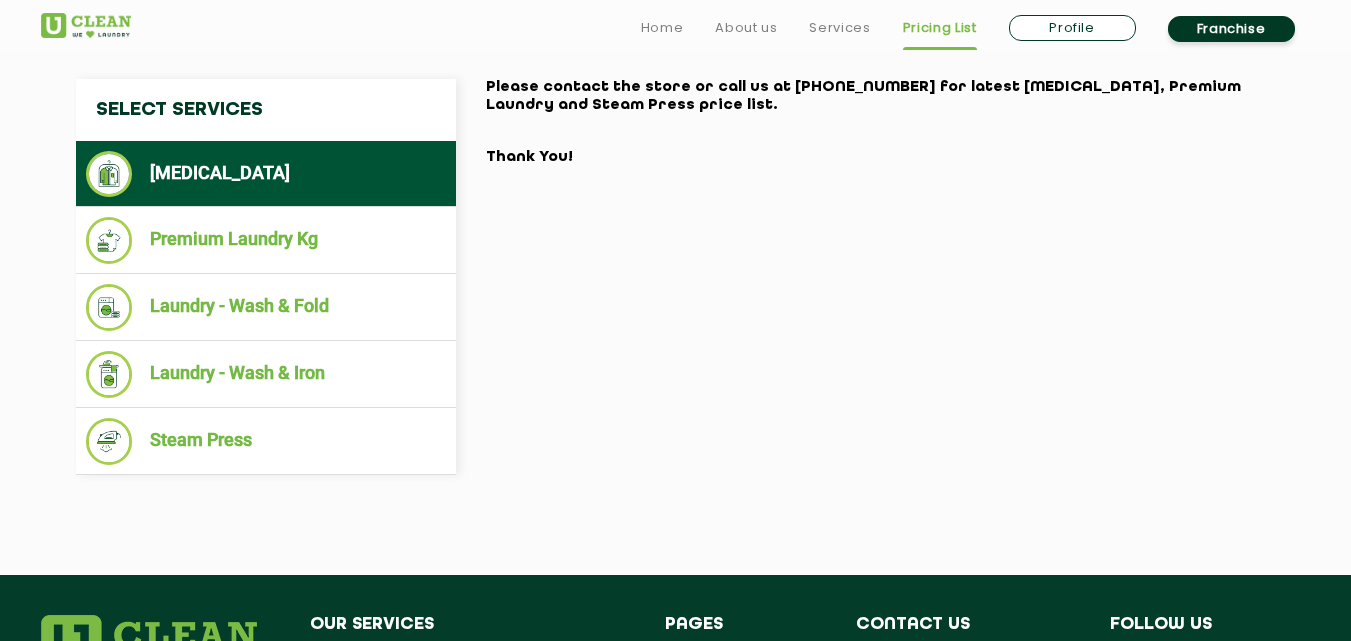 click on "[MEDICAL_DATA]" at bounding box center (266, 174) 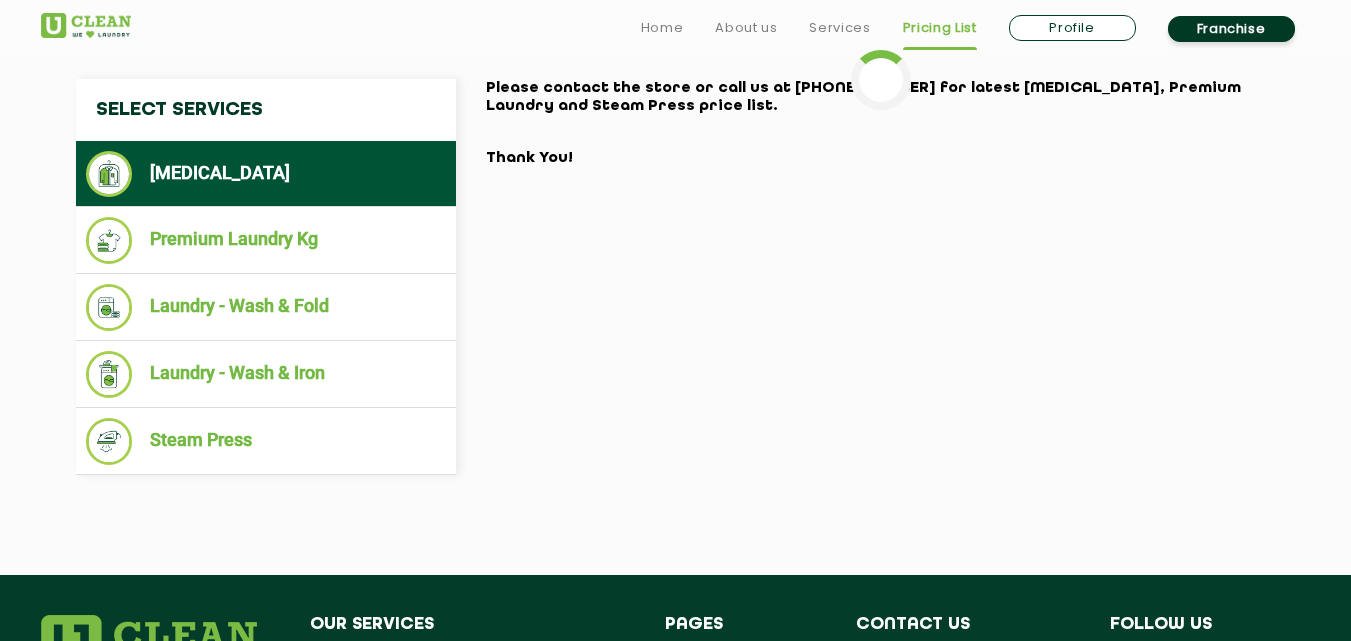 click on "[MEDICAL_DATA]" at bounding box center (266, 174) 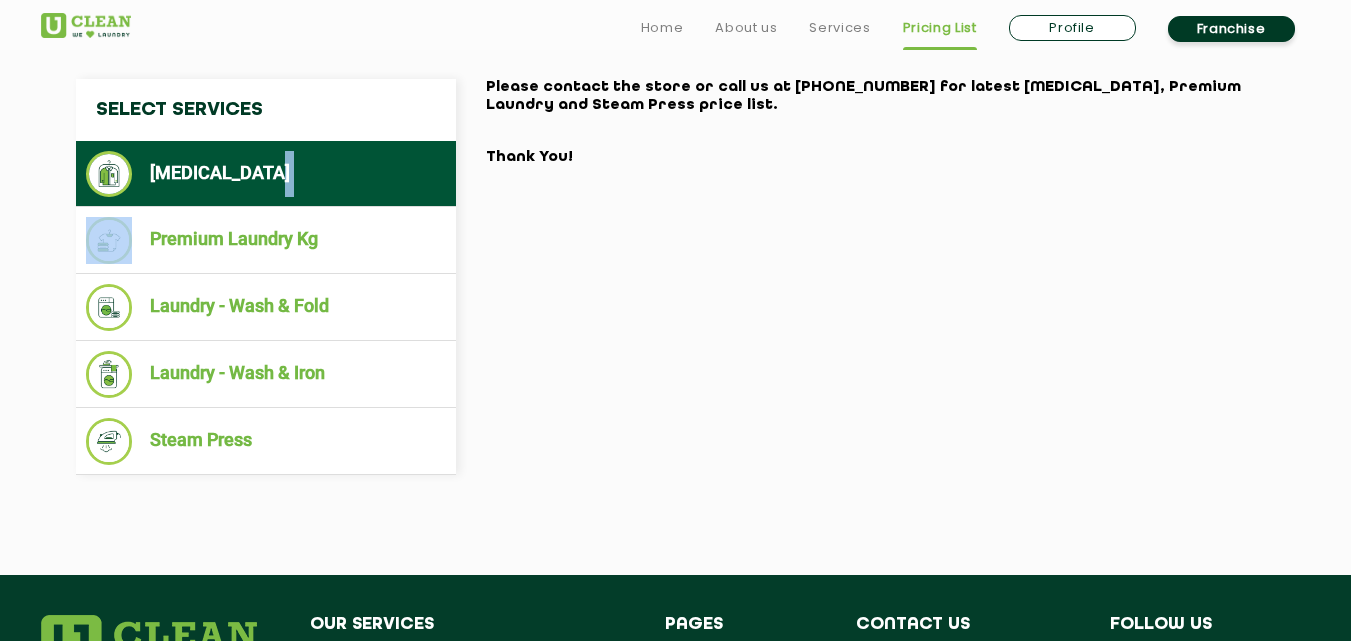click on "[MEDICAL_DATA]" at bounding box center [266, 174] 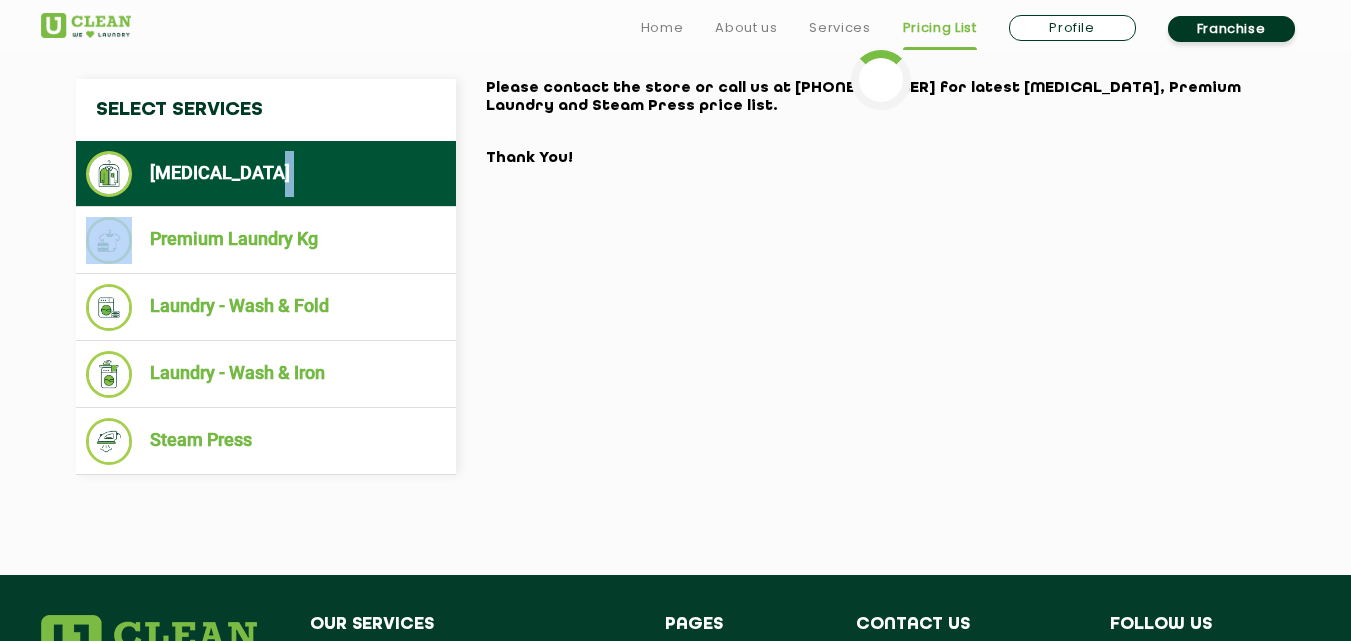 click on "[MEDICAL_DATA]" at bounding box center [266, 174] 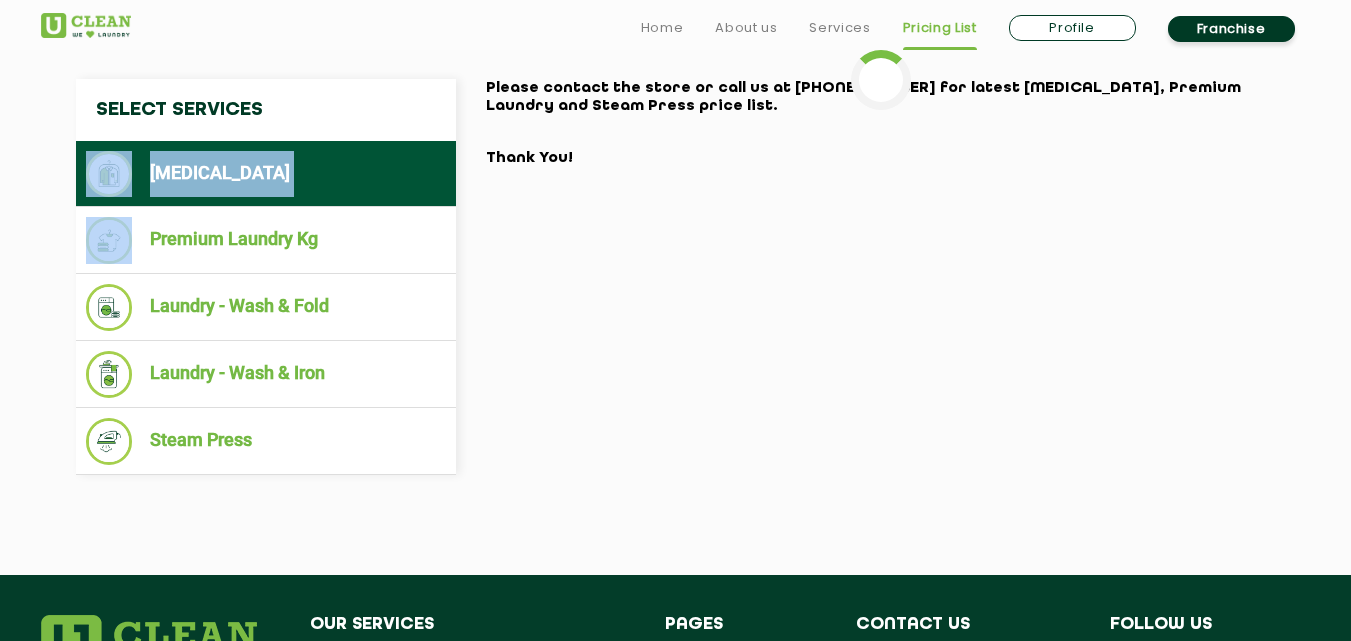 click on "[MEDICAL_DATA]" at bounding box center [266, 174] 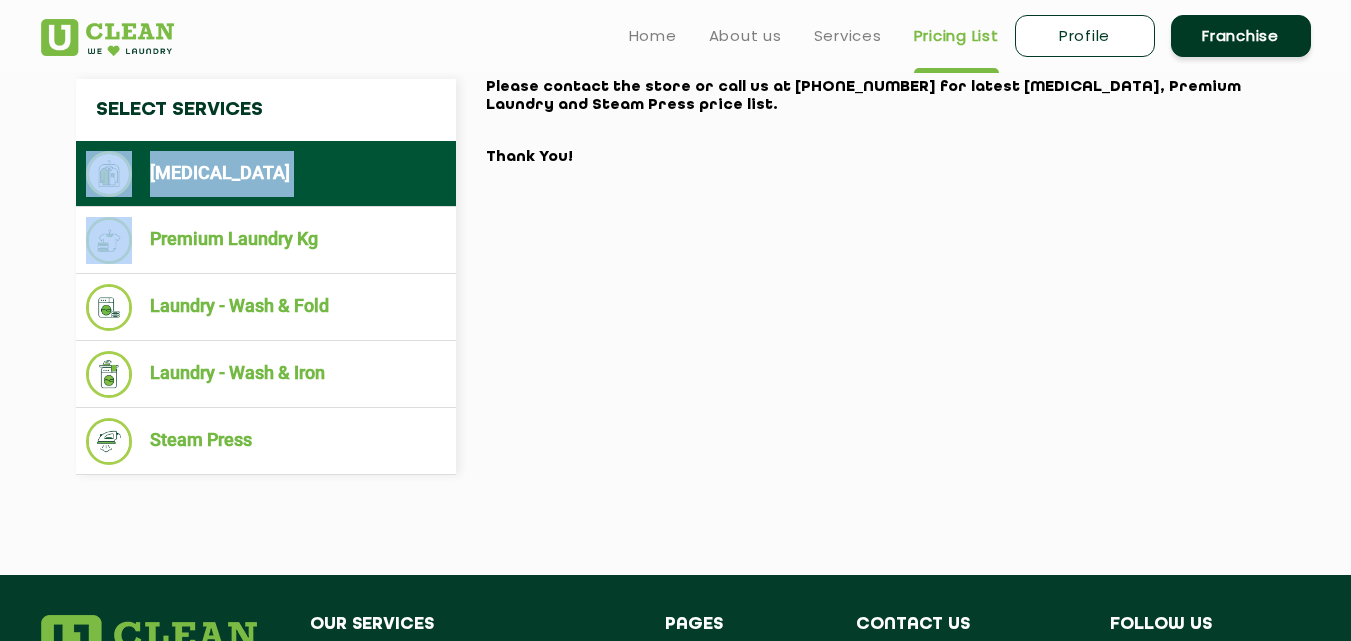 scroll, scrollTop: 200, scrollLeft: 0, axis: vertical 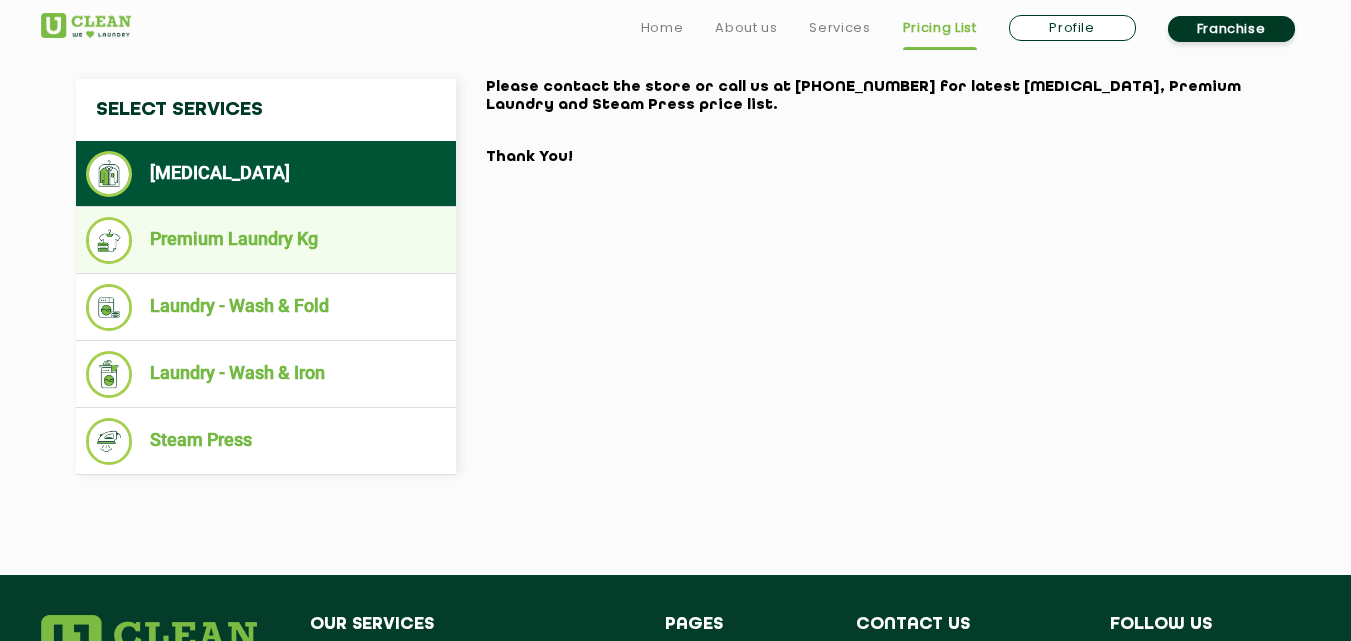 click on "Premium Laundry Kg" at bounding box center (266, 240) 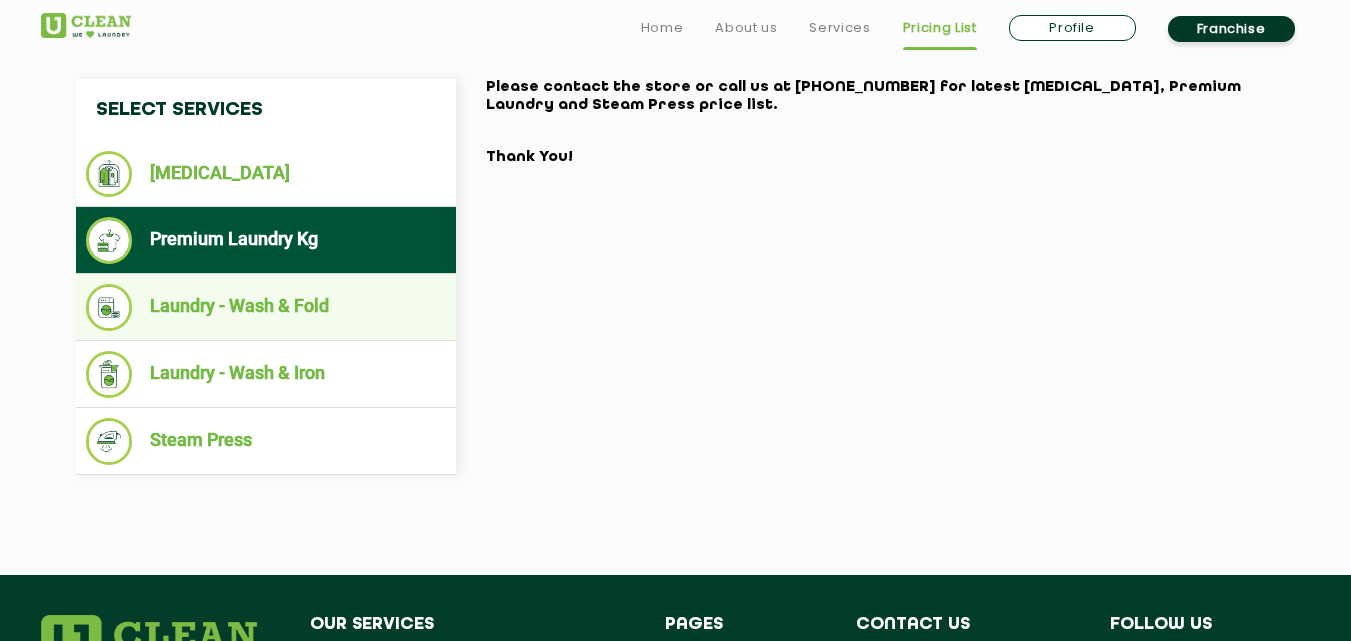 click on "Laundry - Wash & Fold" at bounding box center [266, 307] 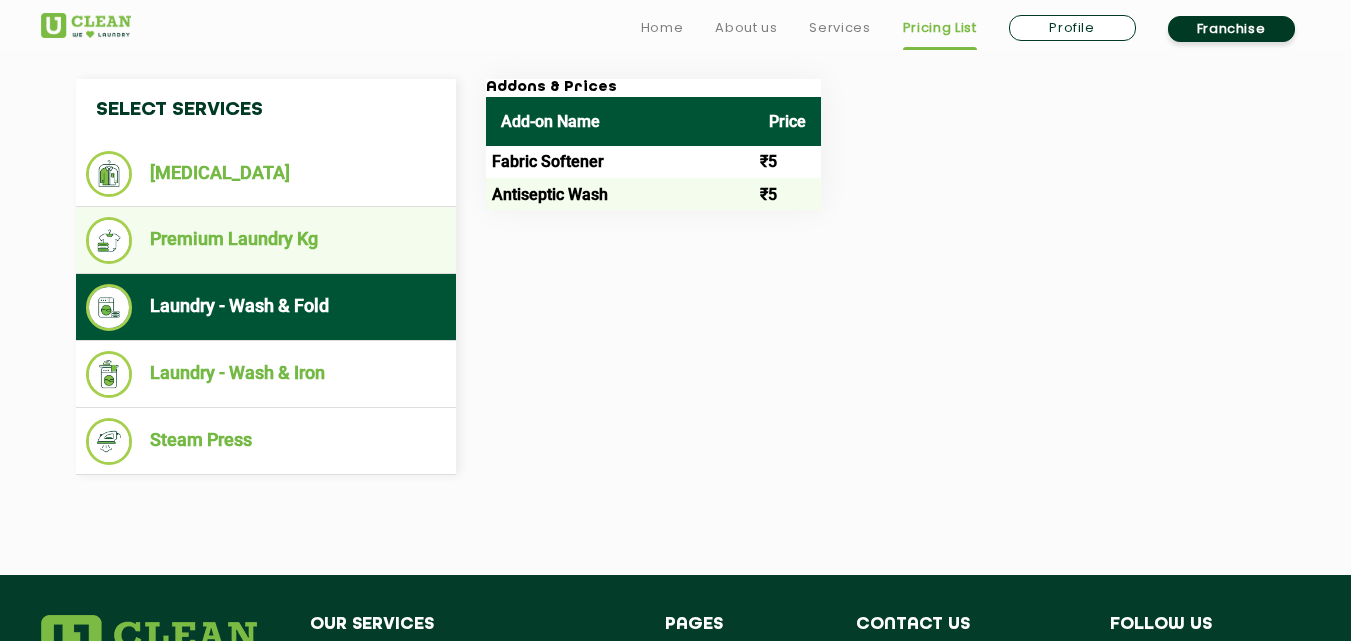 click on "Premium Laundry Kg" at bounding box center [266, 240] 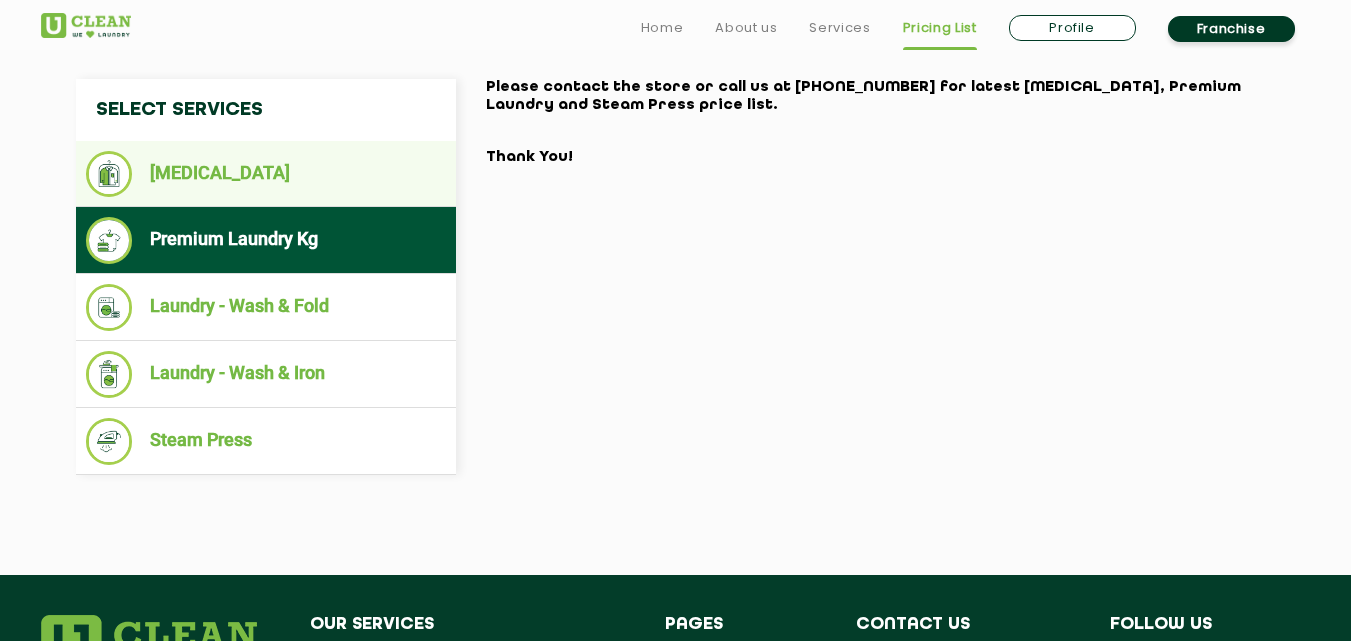 click on "[MEDICAL_DATA]" at bounding box center [266, 174] 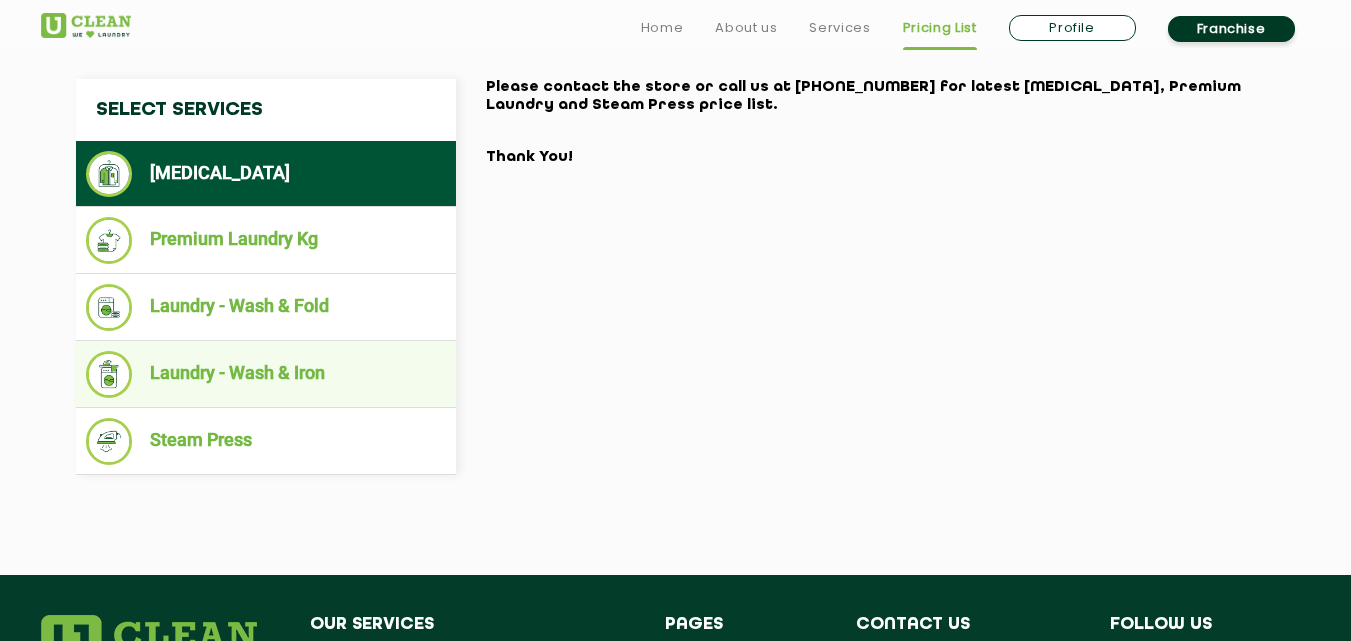 click on "Laundry - Wash & Iron" at bounding box center (266, 374) 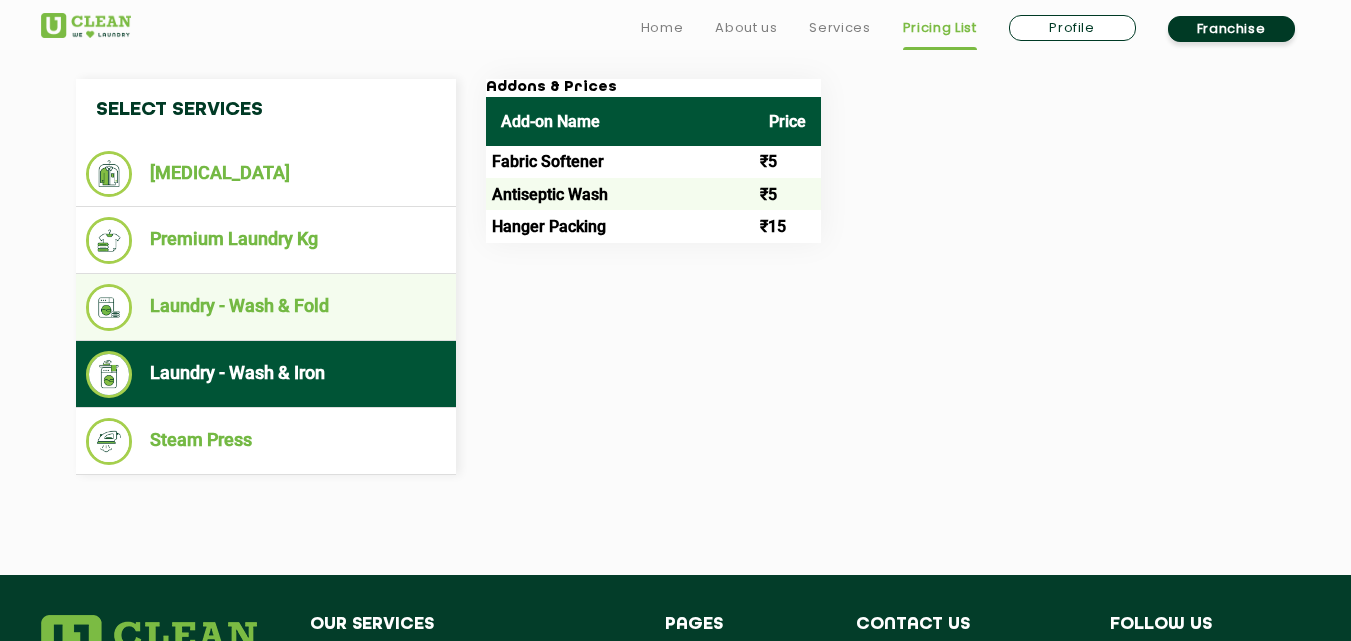 click on "Laundry - Wash & Fold" at bounding box center (266, 307) 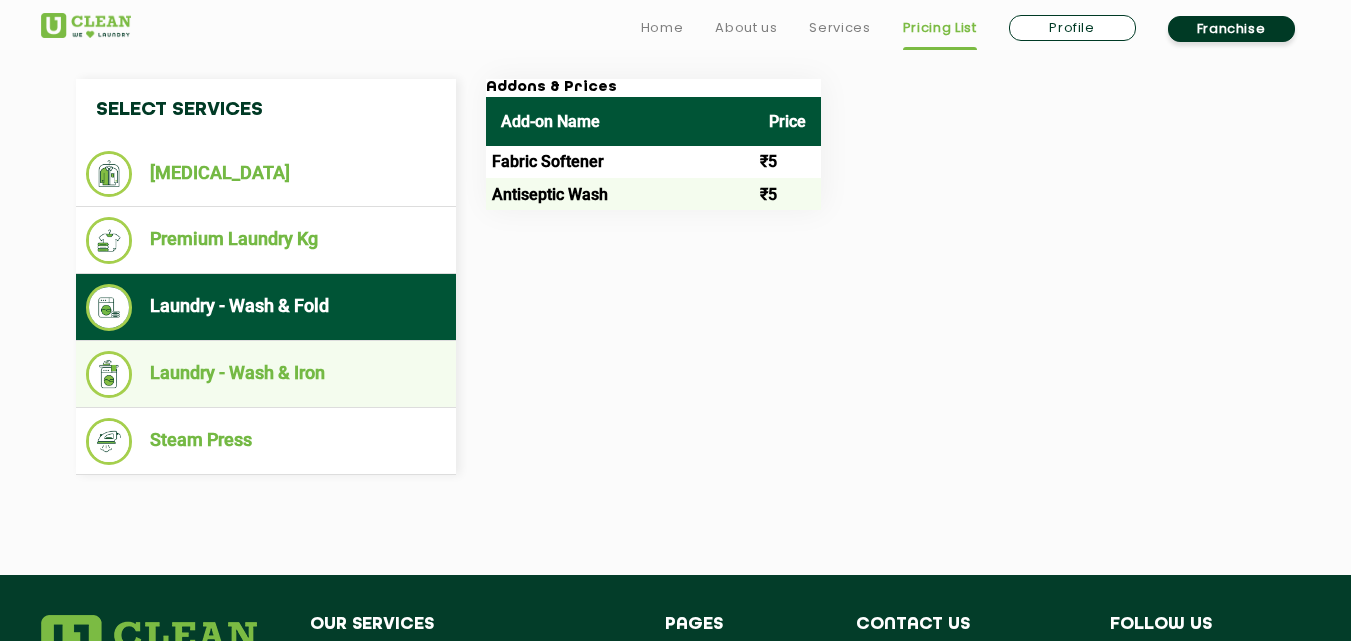 click on "Laundry - Wash & Iron" at bounding box center (266, 374) 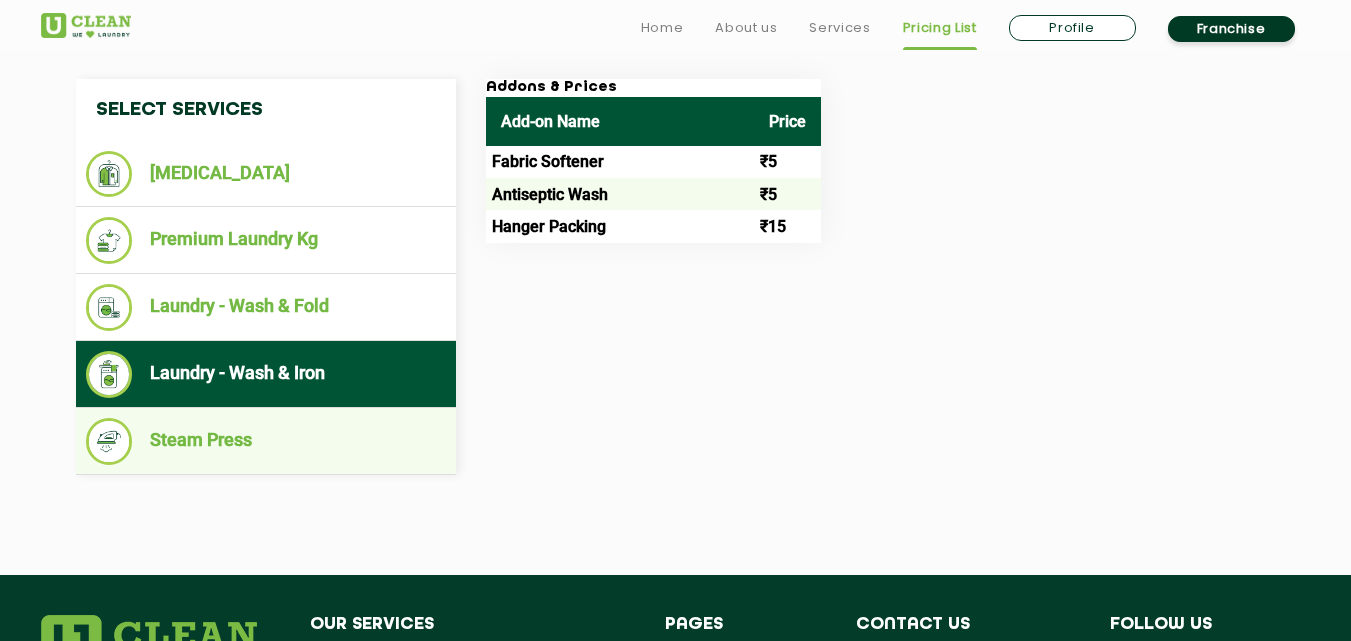 click on "Steam Press" at bounding box center (266, 441) 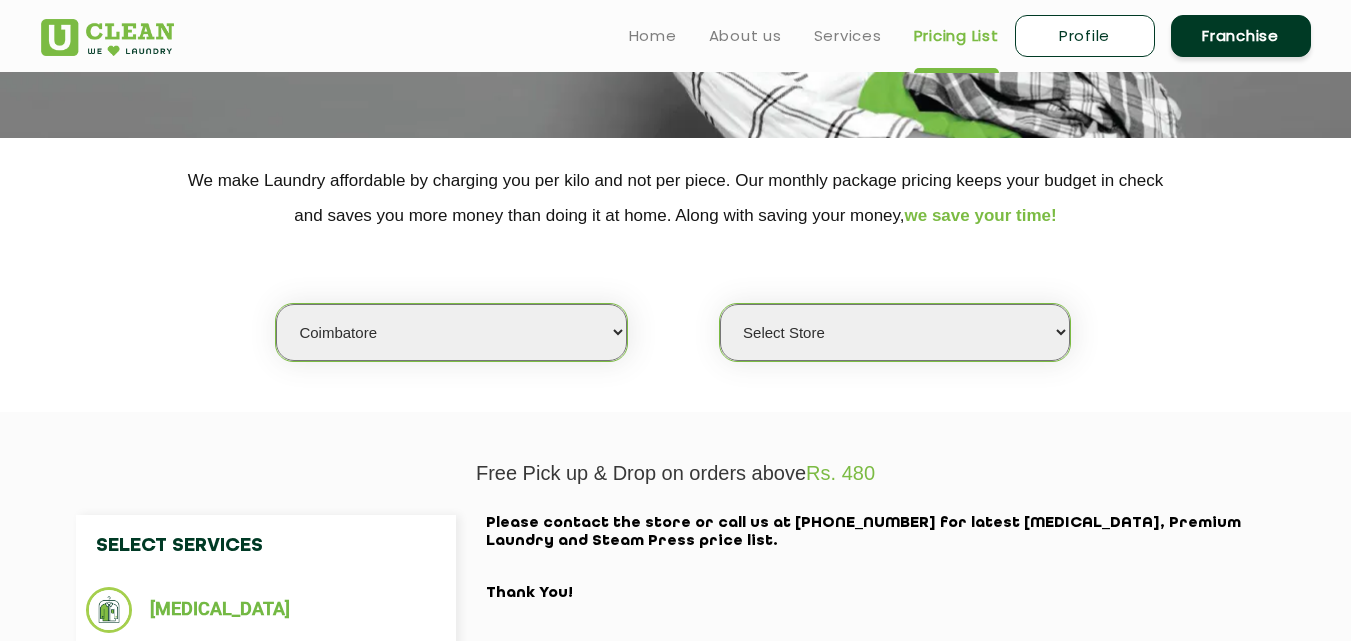 scroll, scrollTop: 200, scrollLeft: 0, axis: vertical 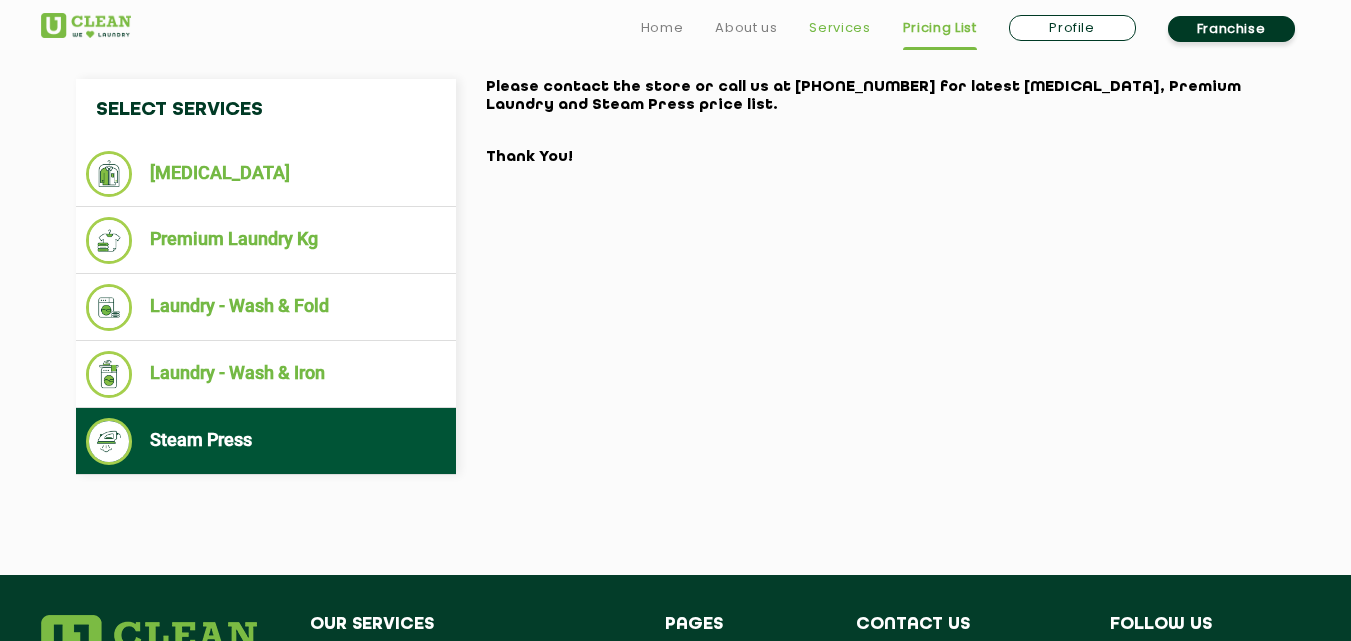 click on "Services" at bounding box center [839, 28] 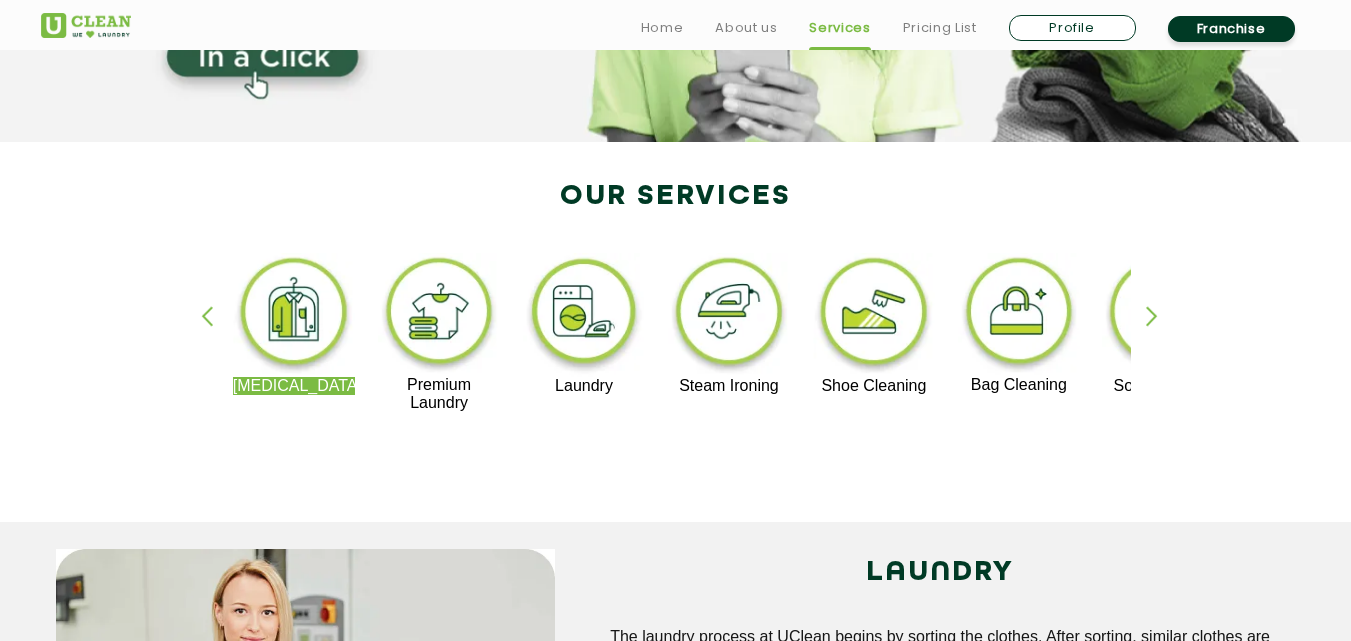 scroll, scrollTop: 360, scrollLeft: 0, axis: vertical 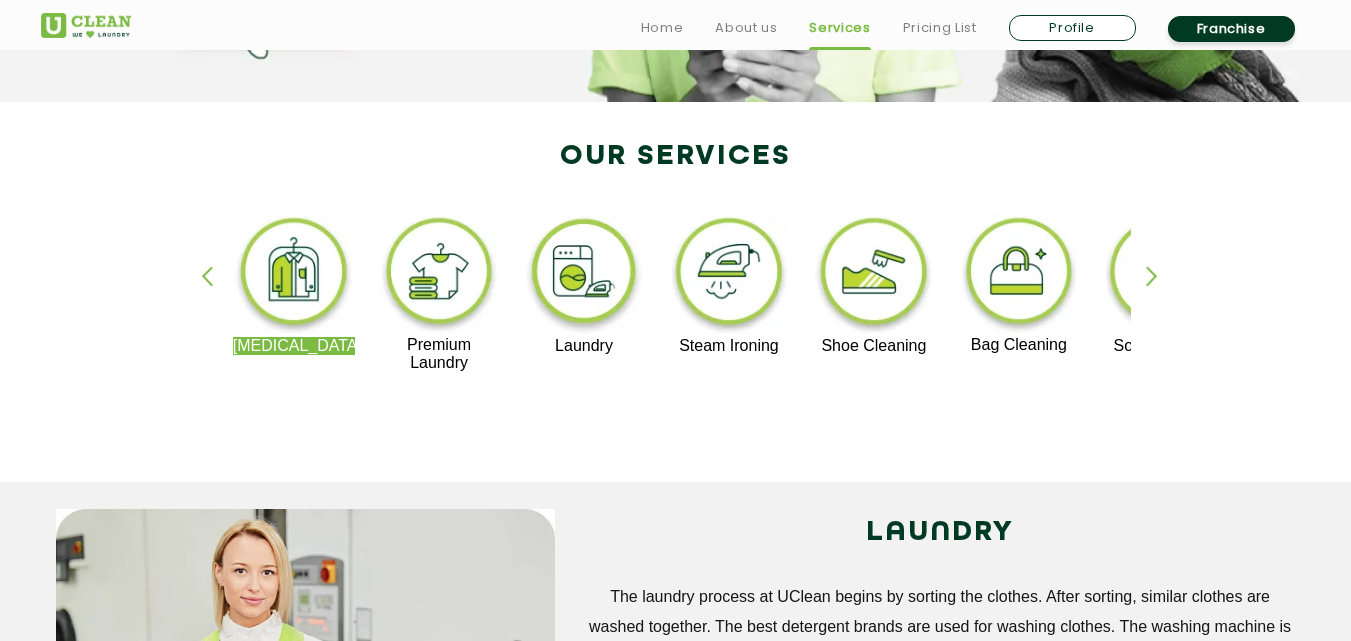 click at bounding box center (874, 275) 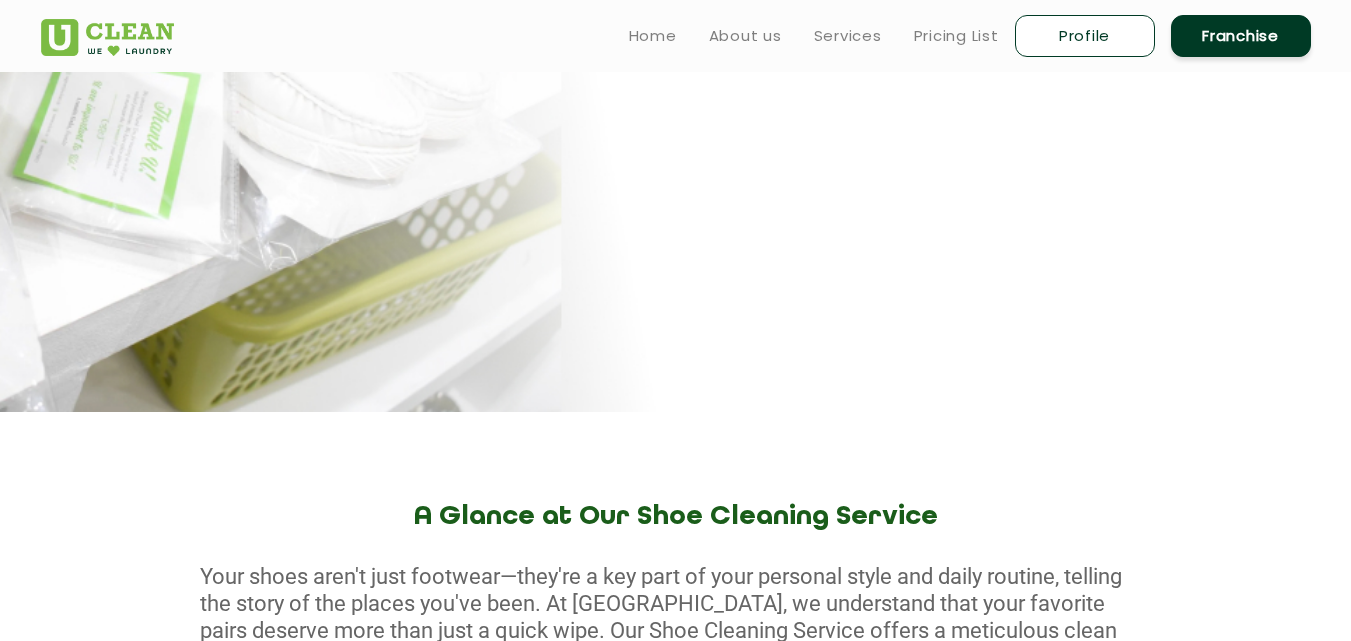 scroll, scrollTop: 0, scrollLeft: 0, axis: both 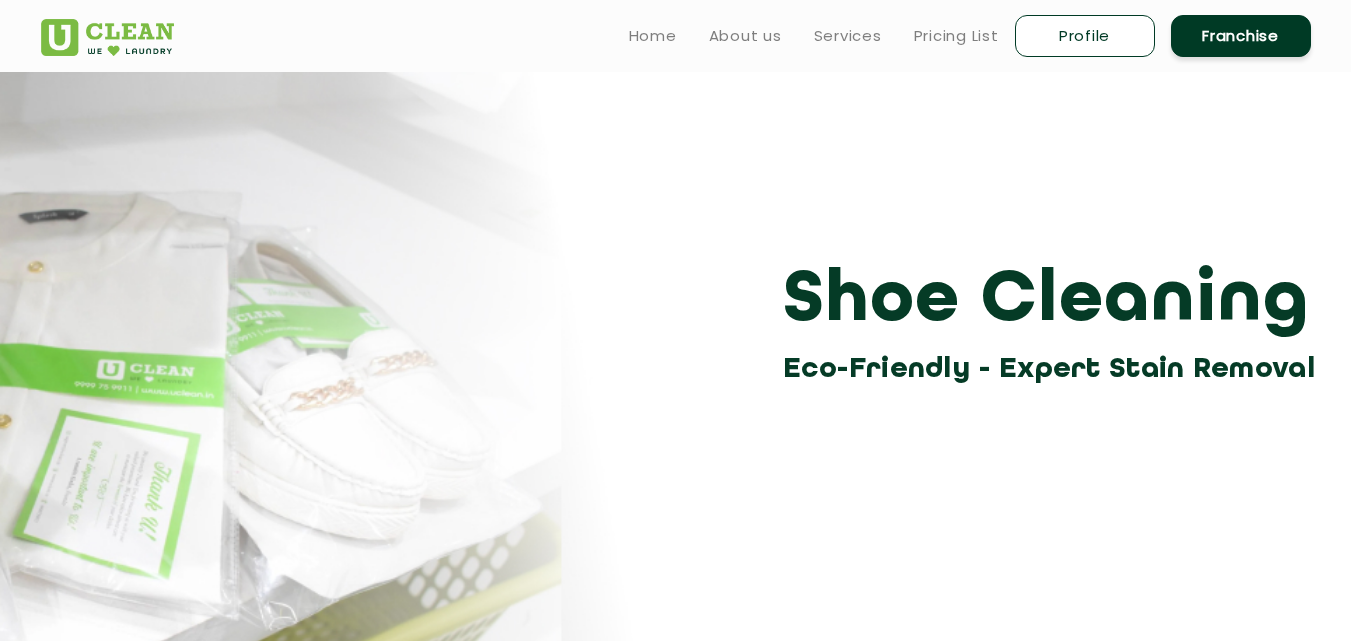 click on "Shoe Cleaning" 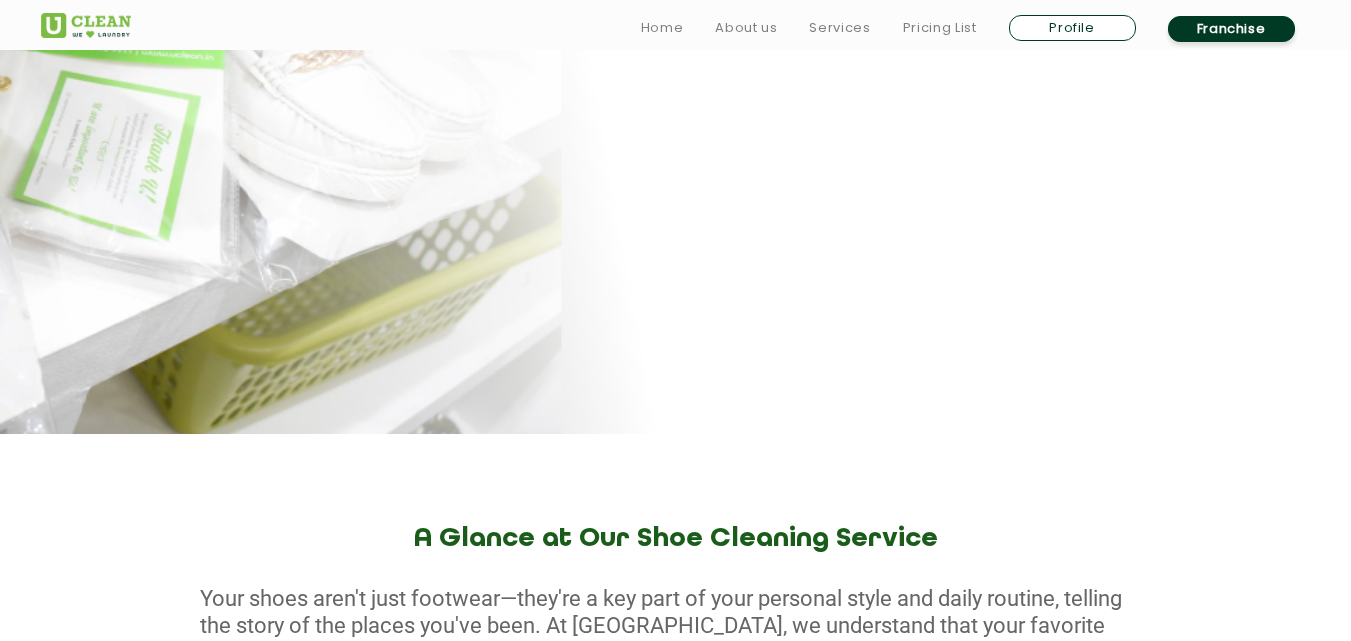 scroll, scrollTop: 560, scrollLeft: 0, axis: vertical 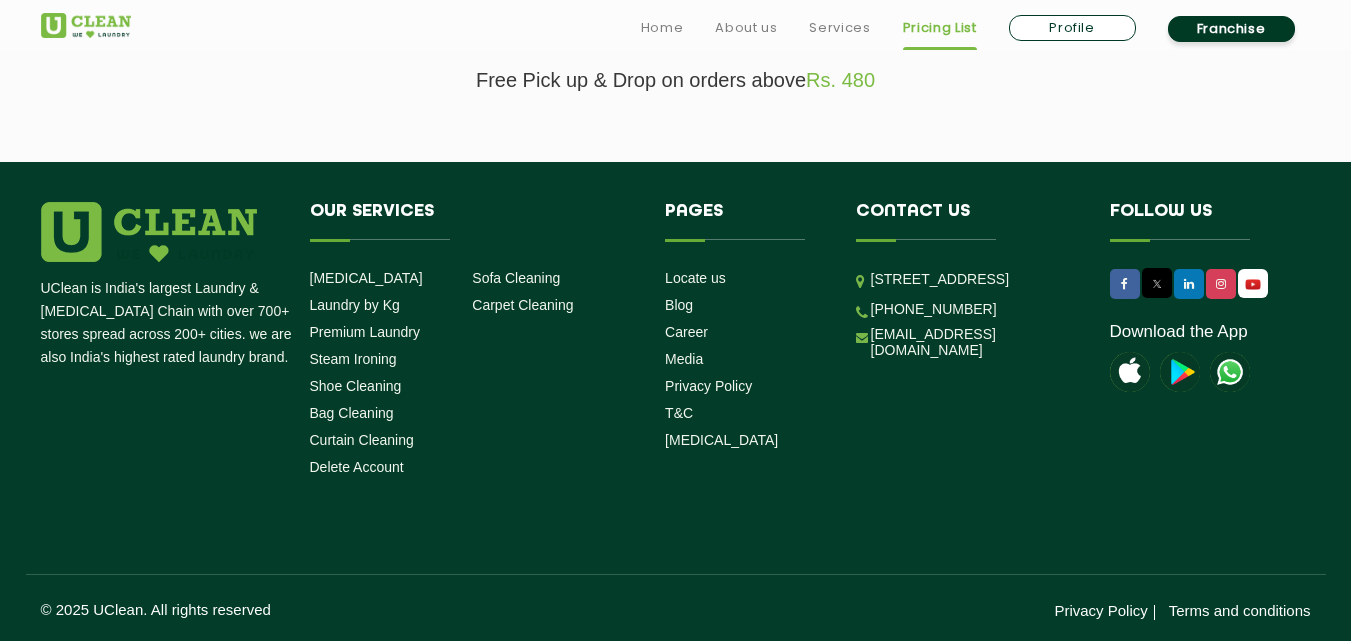 select on "0" 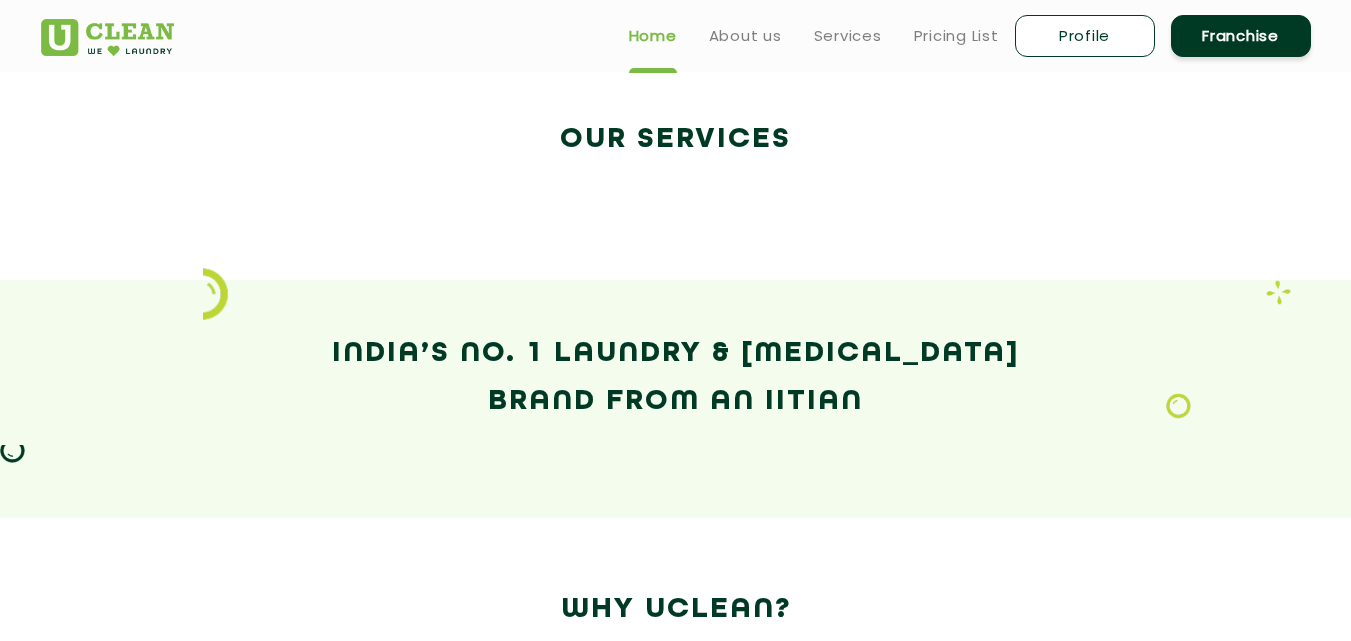 scroll, scrollTop: 0, scrollLeft: 0, axis: both 